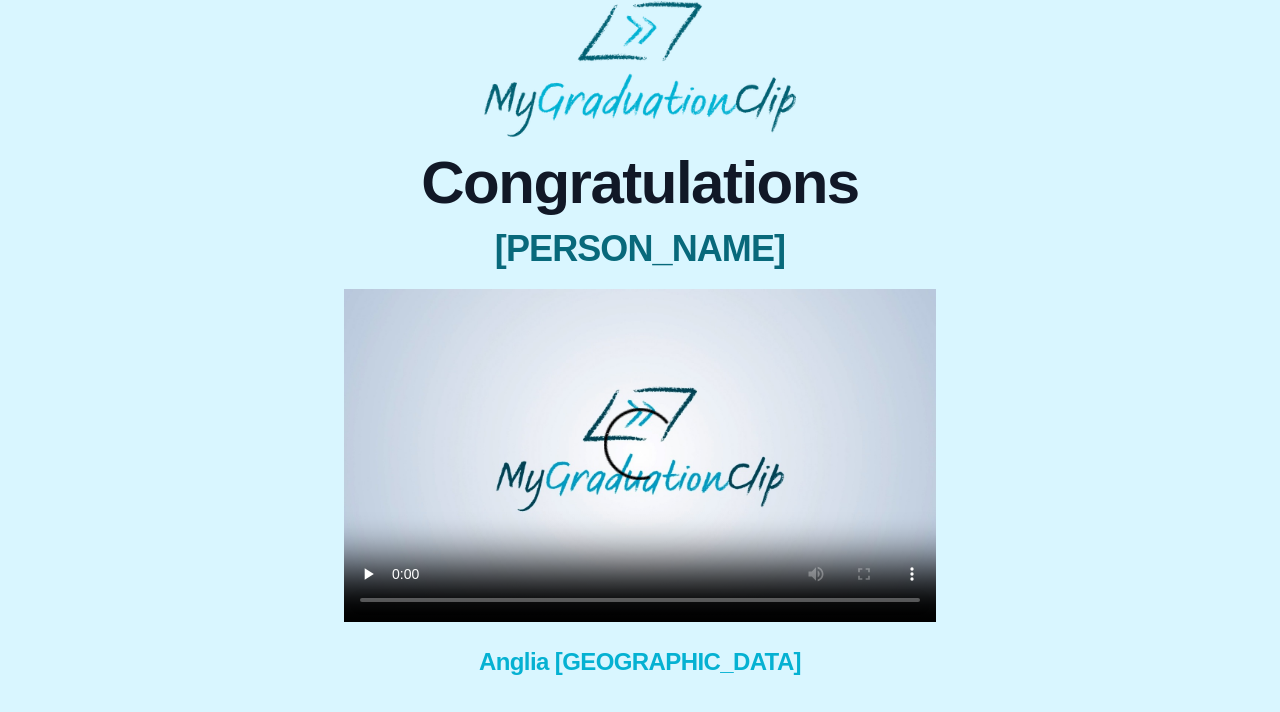 scroll, scrollTop: 20, scrollLeft: 0, axis: vertical 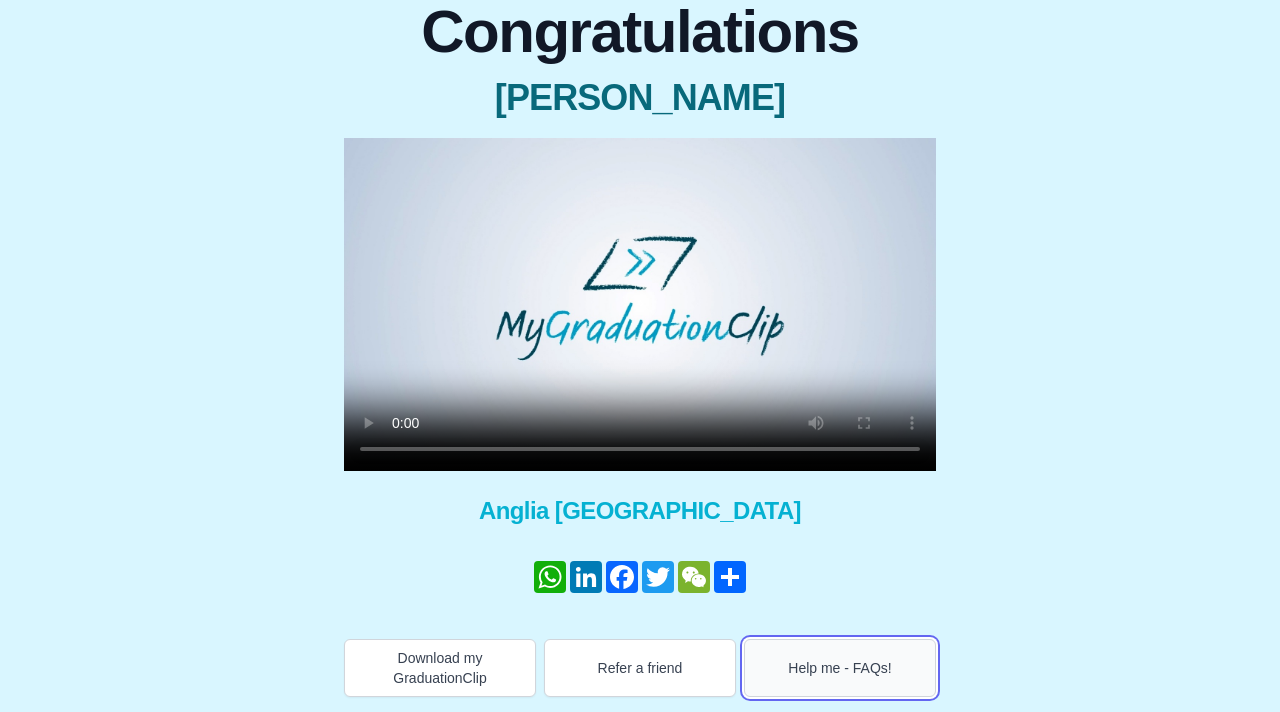 click on "Help me - FAQs!" at bounding box center [840, 668] 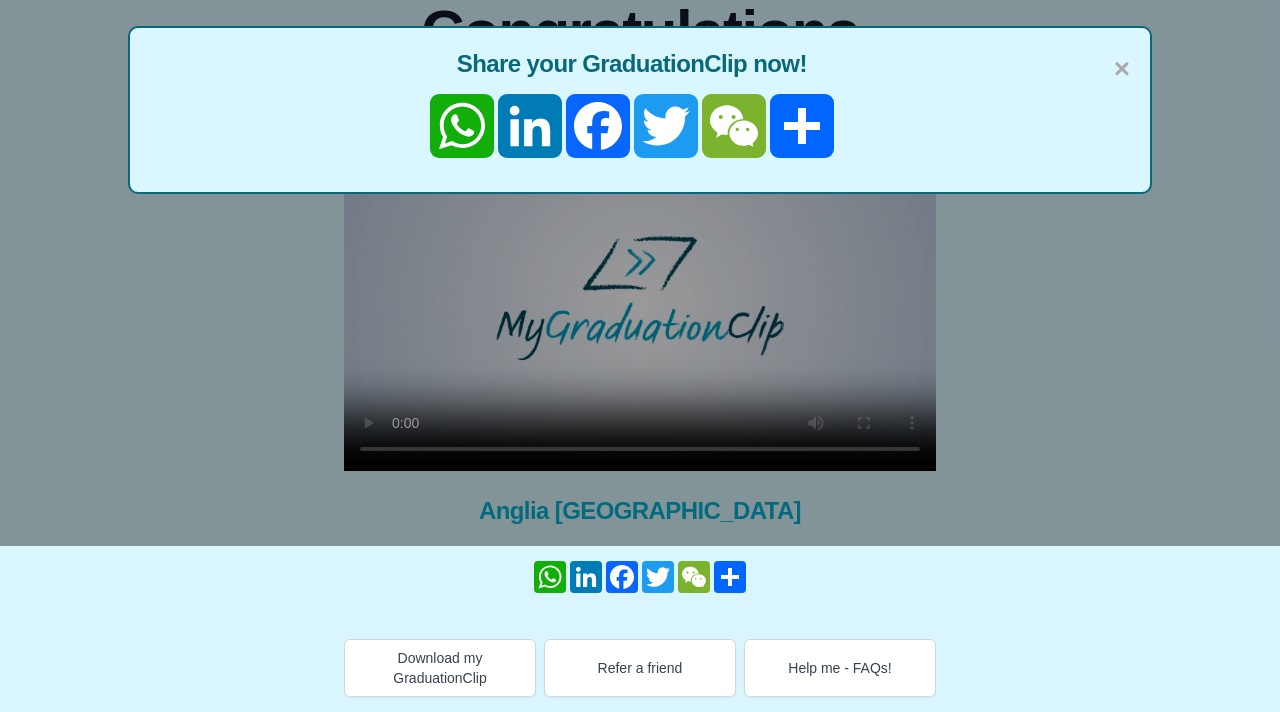 click on "× Share your GraduationClip now! WhatsApp LinkedIn Facebook Twitter WeChat Share" at bounding box center [640, 190] 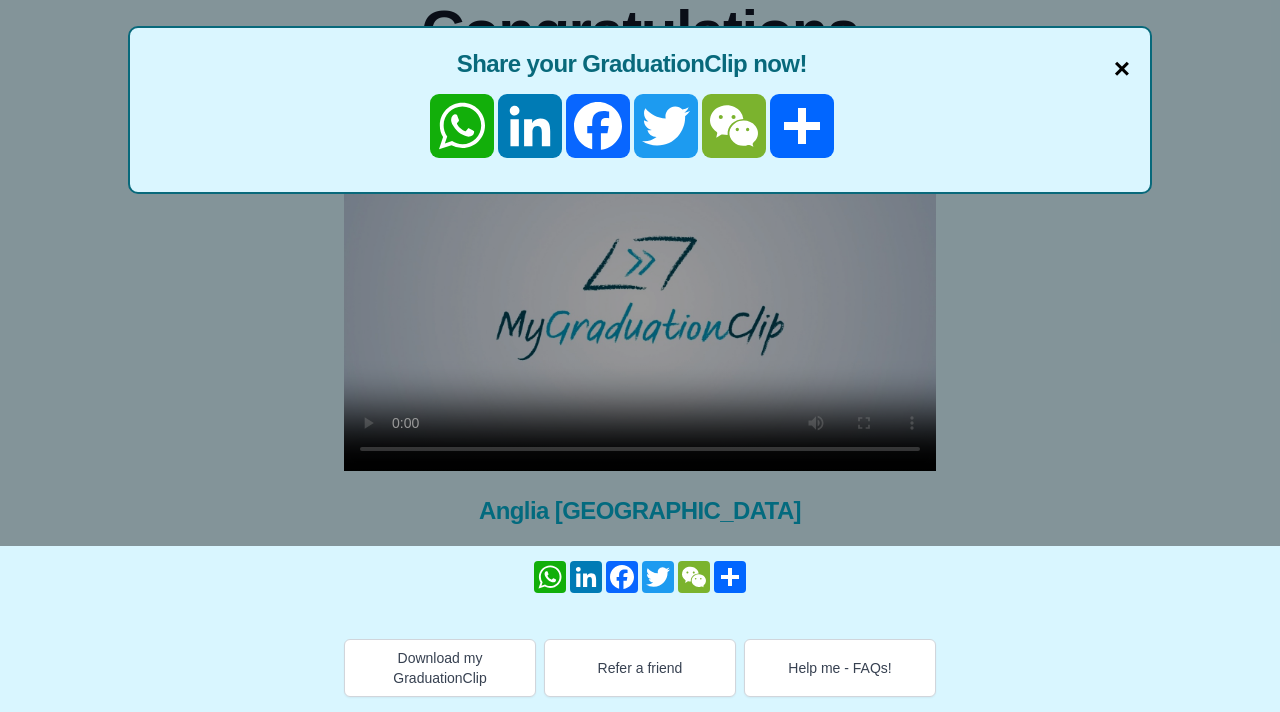 click on "×" at bounding box center [1122, 69] 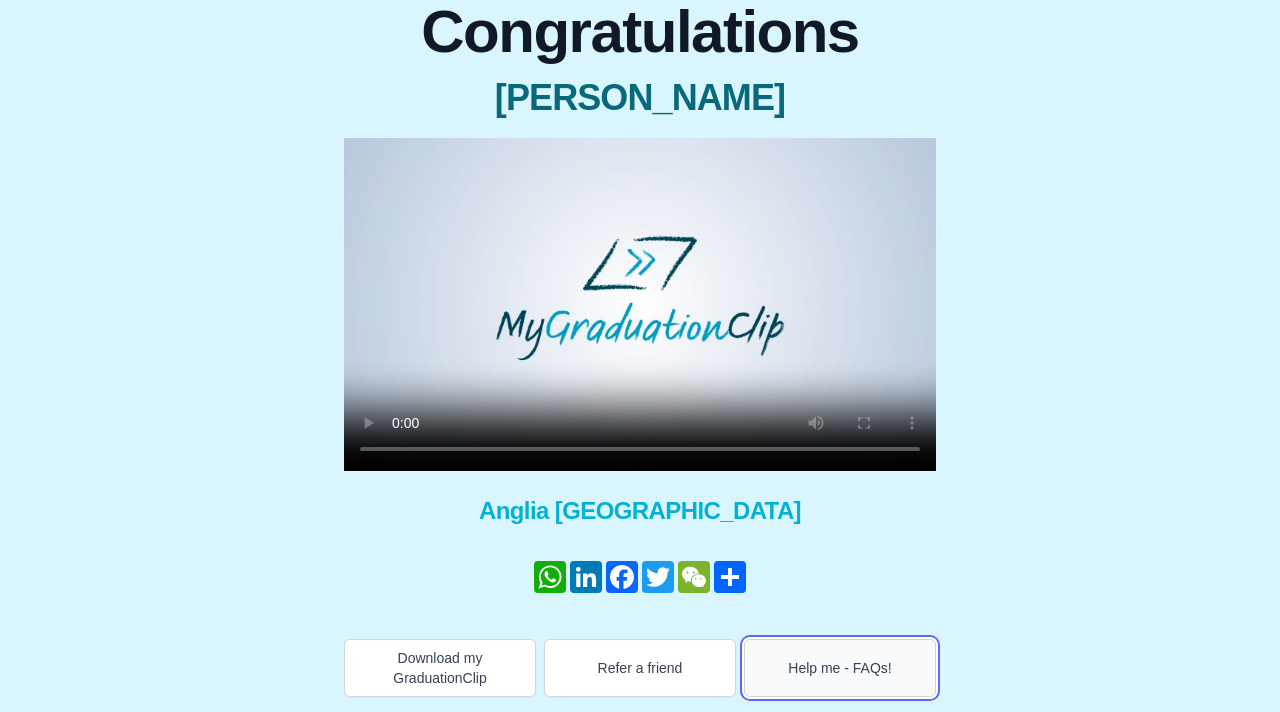 click on "Help me - FAQs!" at bounding box center (840, 668) 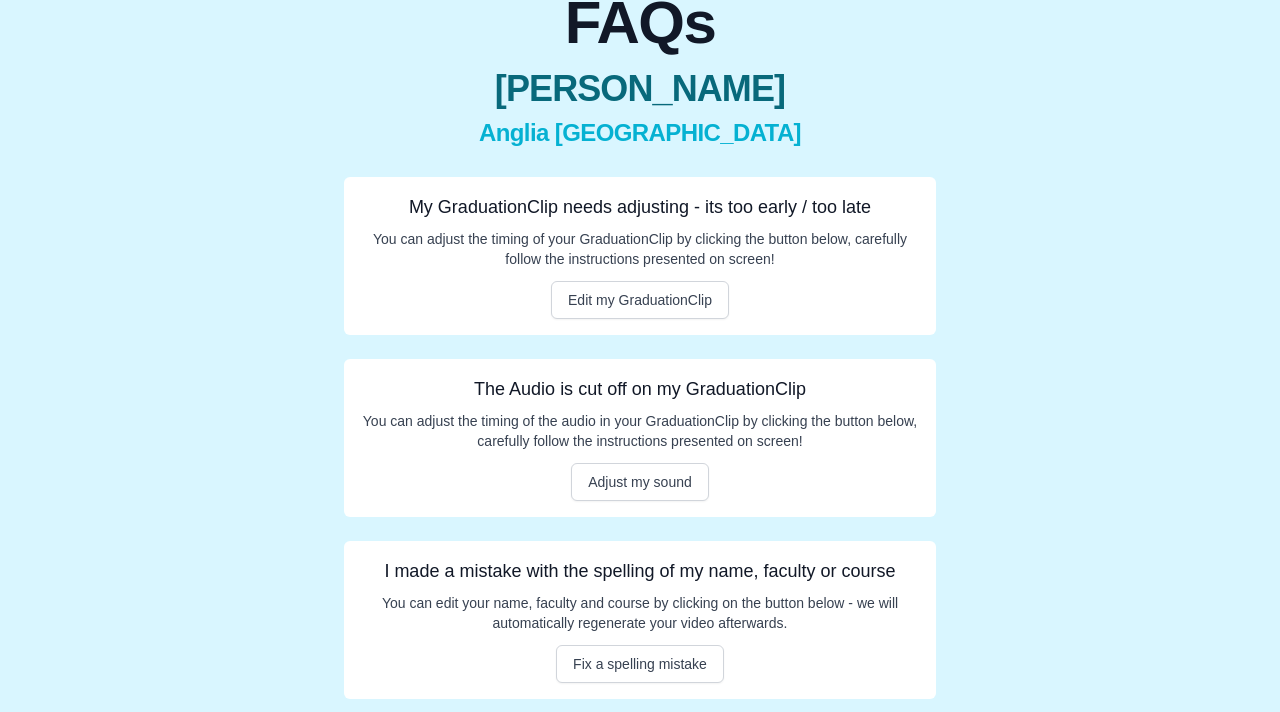 scroll, scrollTop: 177, scrollLeft: 0, axis: vertical 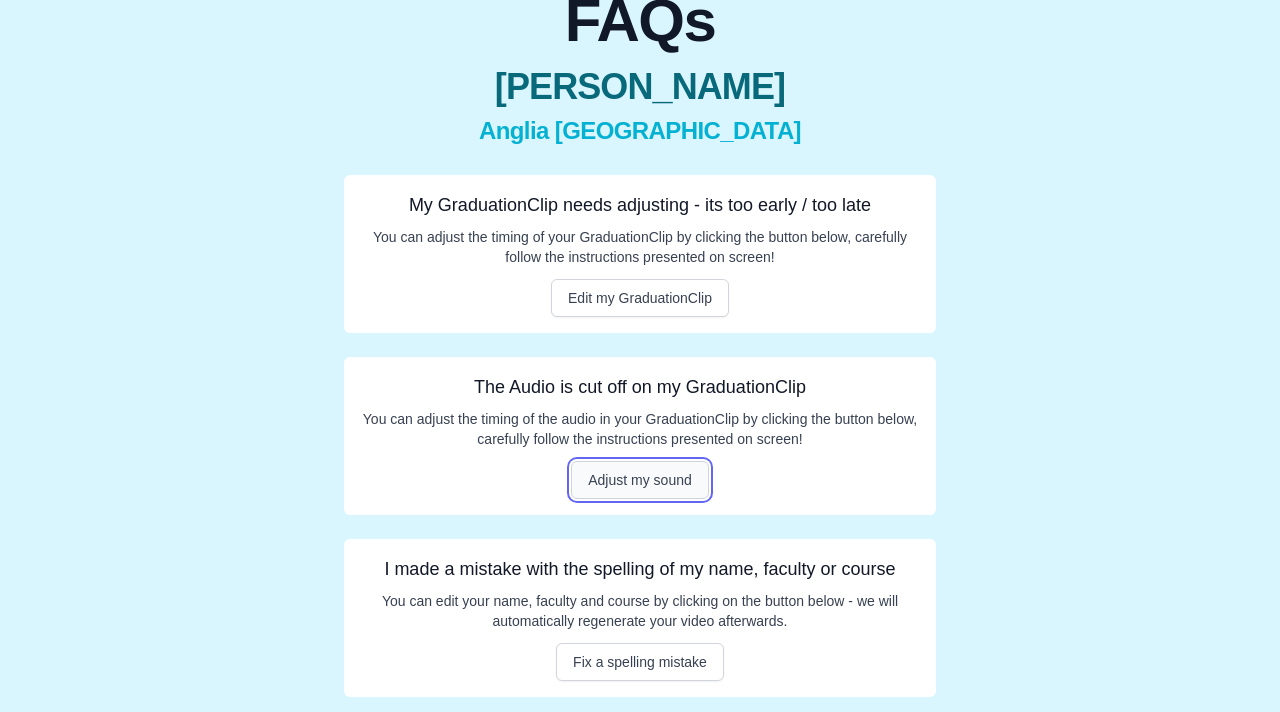 click on "Adjust my sound" at bounding box center [640, 480] 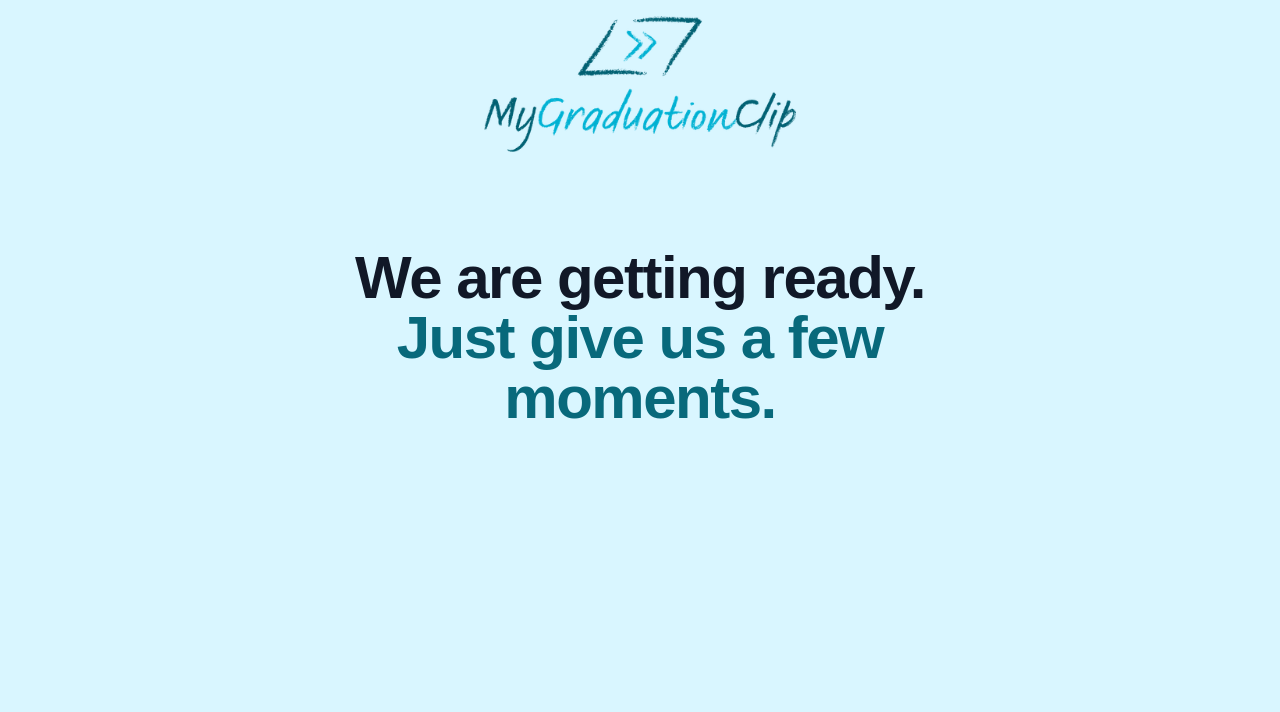 scroll, scrollTop: 0, scrollLeft: 0, axis: both 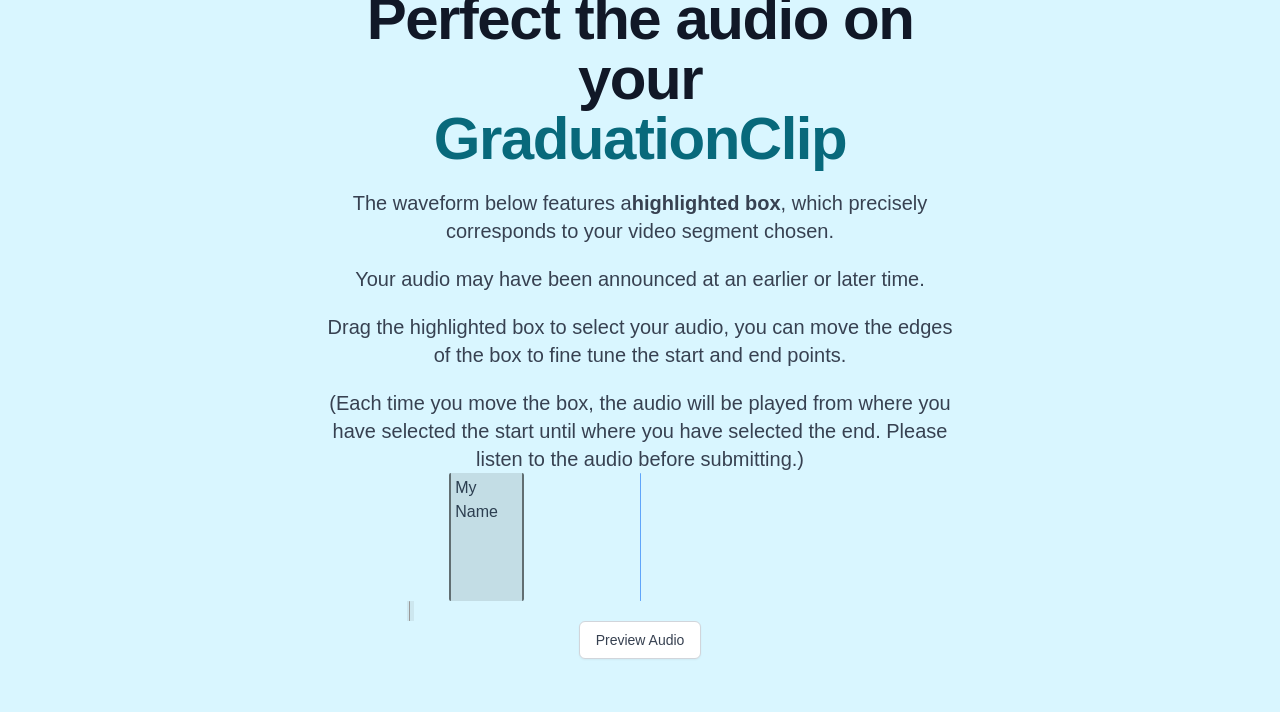 click on "My Name" at bounding box center [486, 500] 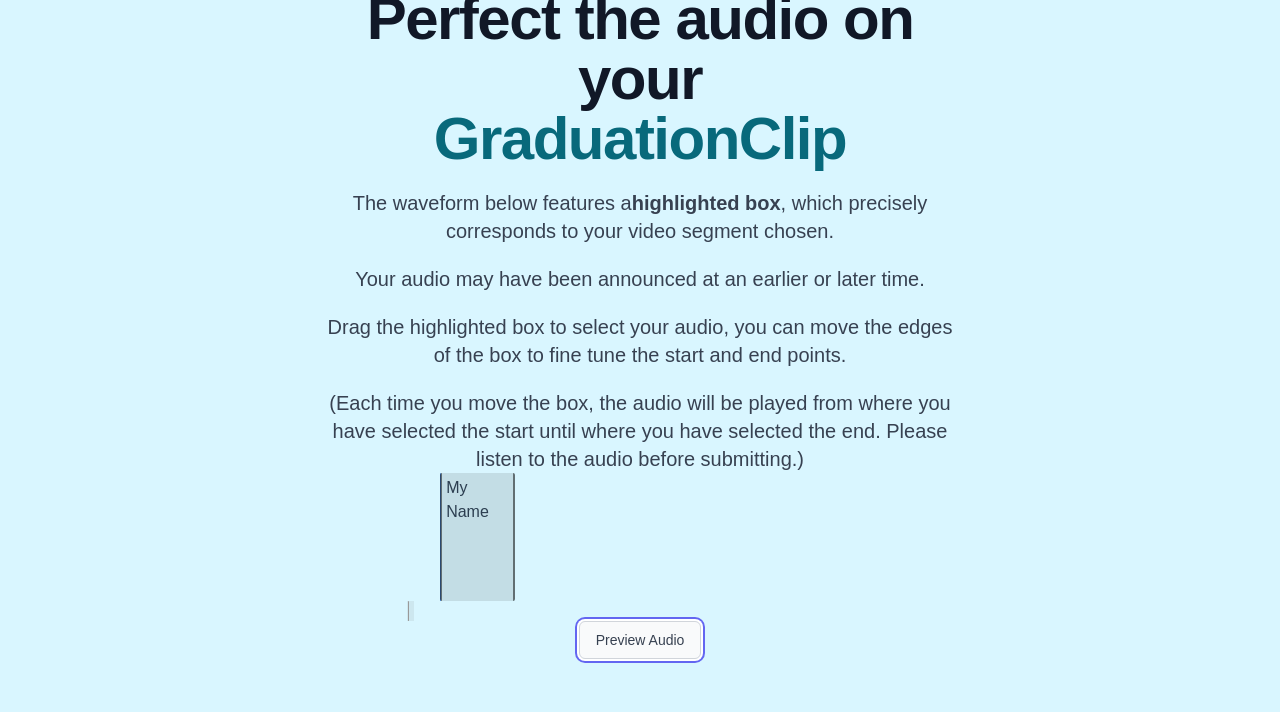 click on "Preview Audio" at bounding box center (640, 640) 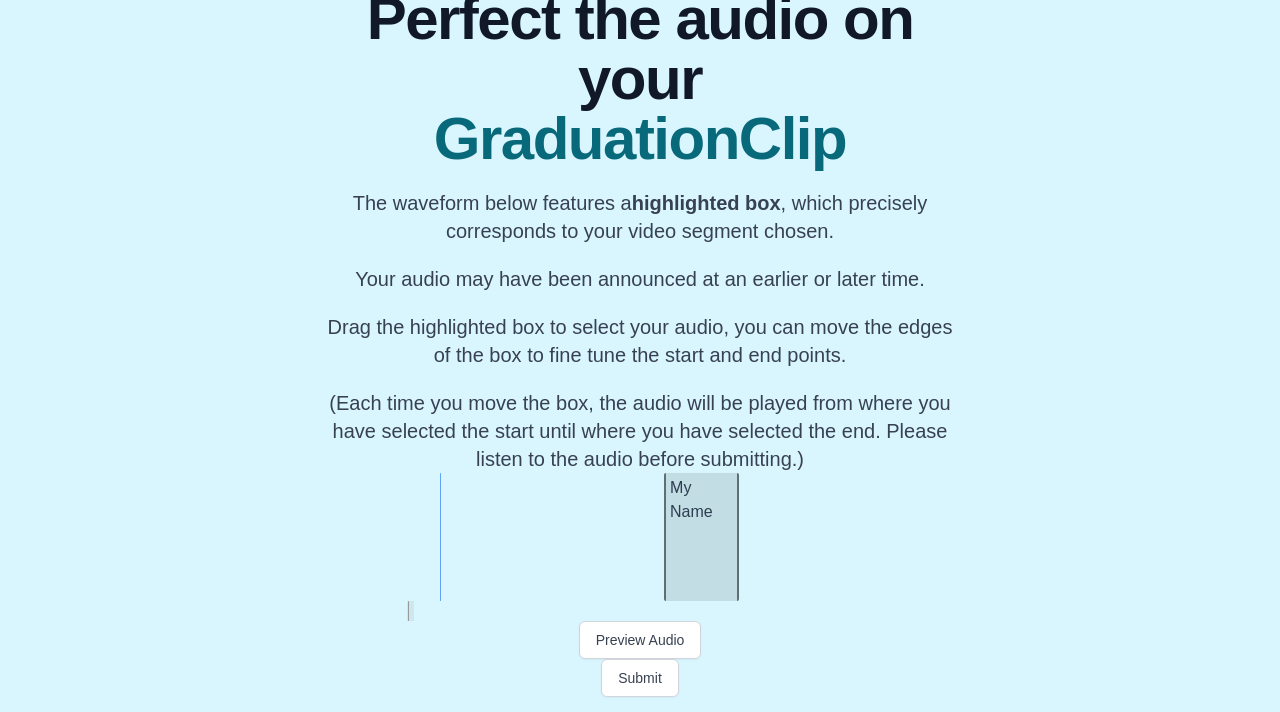 click on "My Name" at bounding box center (701, 537) 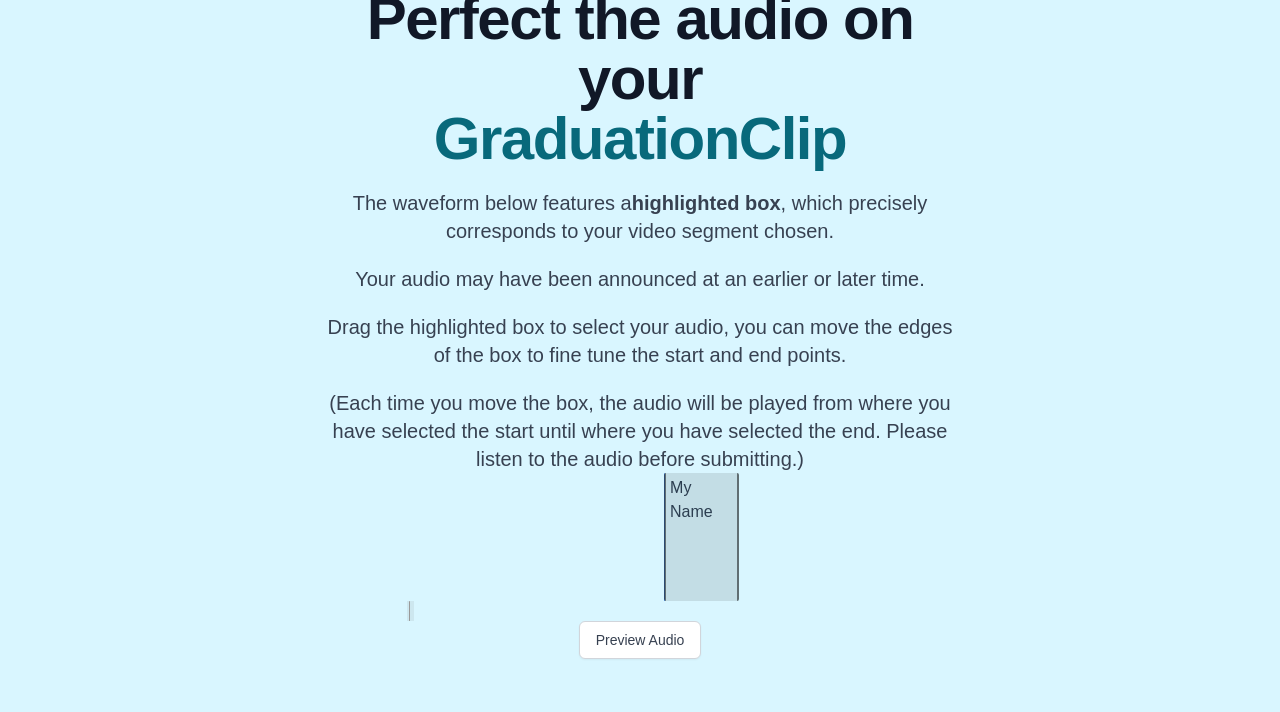 scroll, scrollTop: 0, scrollLeft: 14318, axis: horizontal 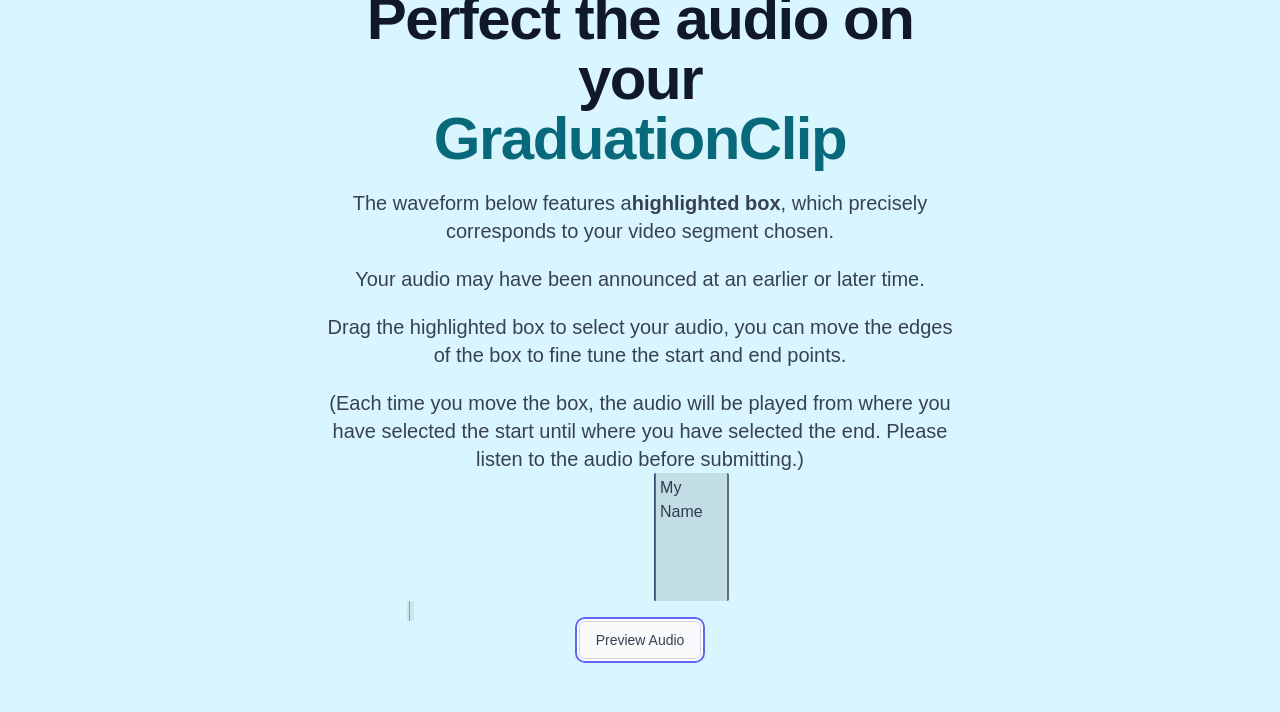 click on "Preview Audio" at bounding box center (640, 640) 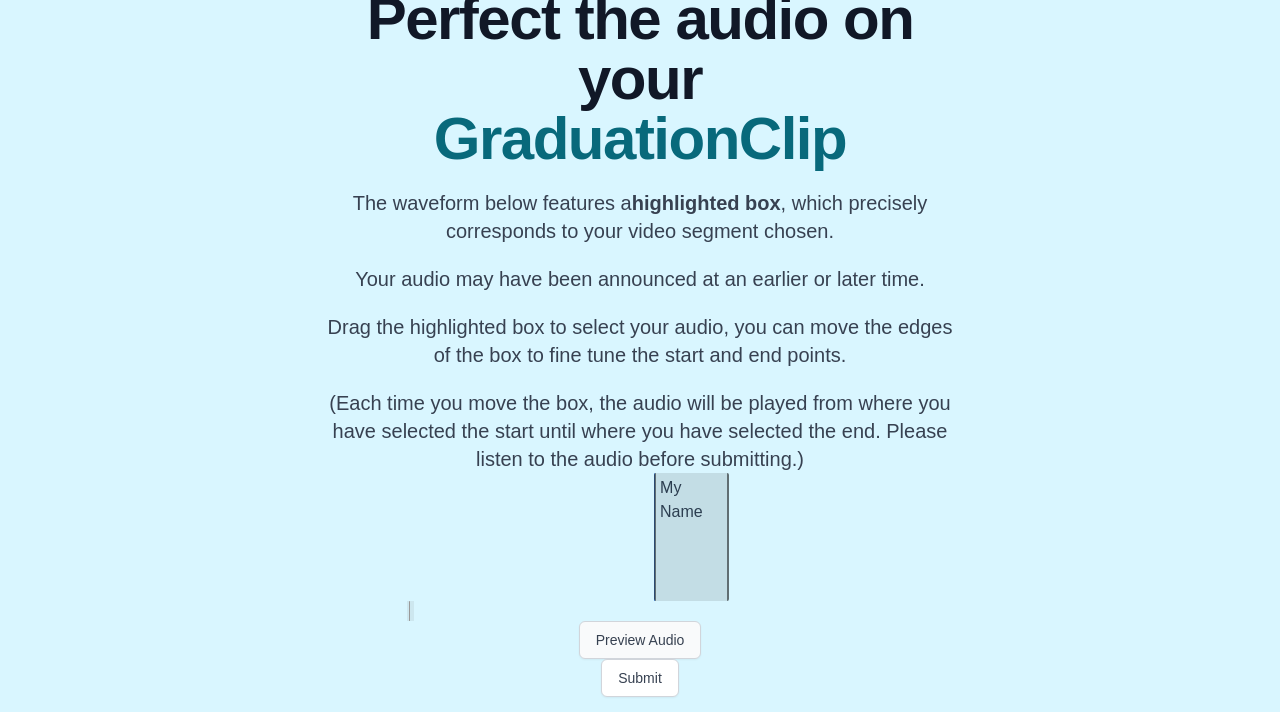 scroll, scrollTop: 0, scrollLeft: 14328, axis: horizontal 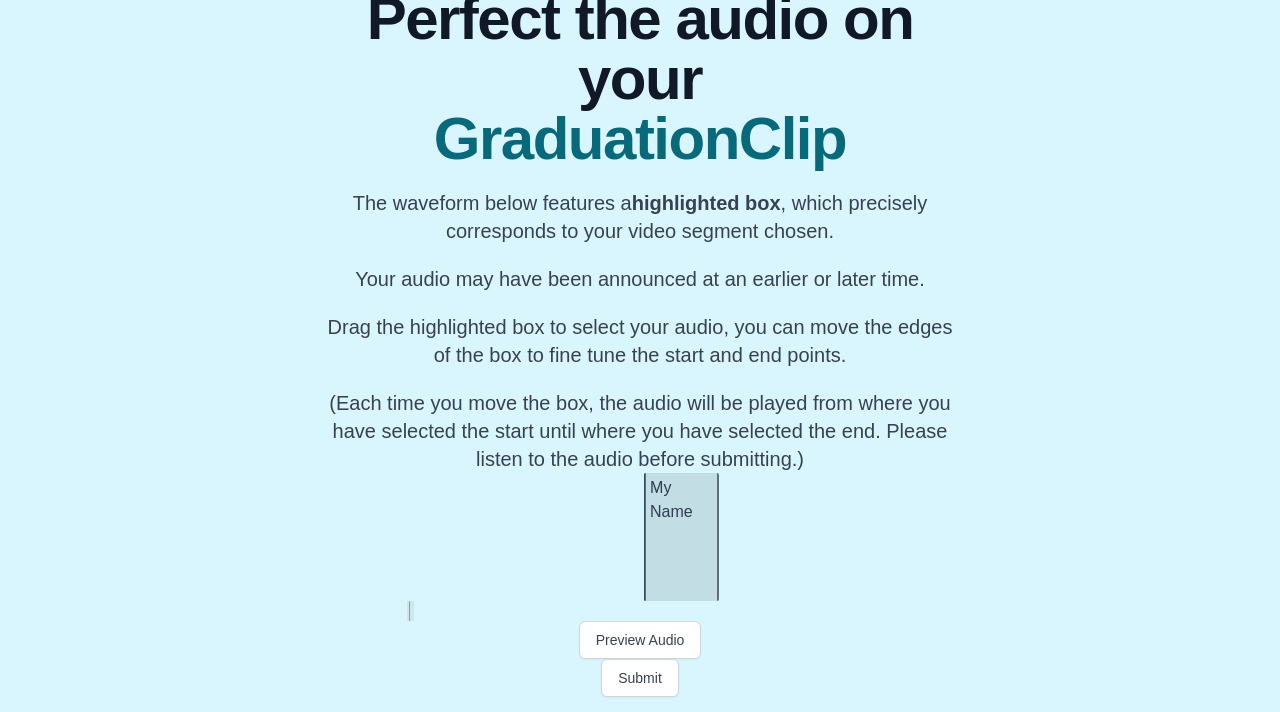 drag, startPoint x: 423, startPoint y: 525, endPoint x: 523, endPoint y: 521, distance: 100.07997 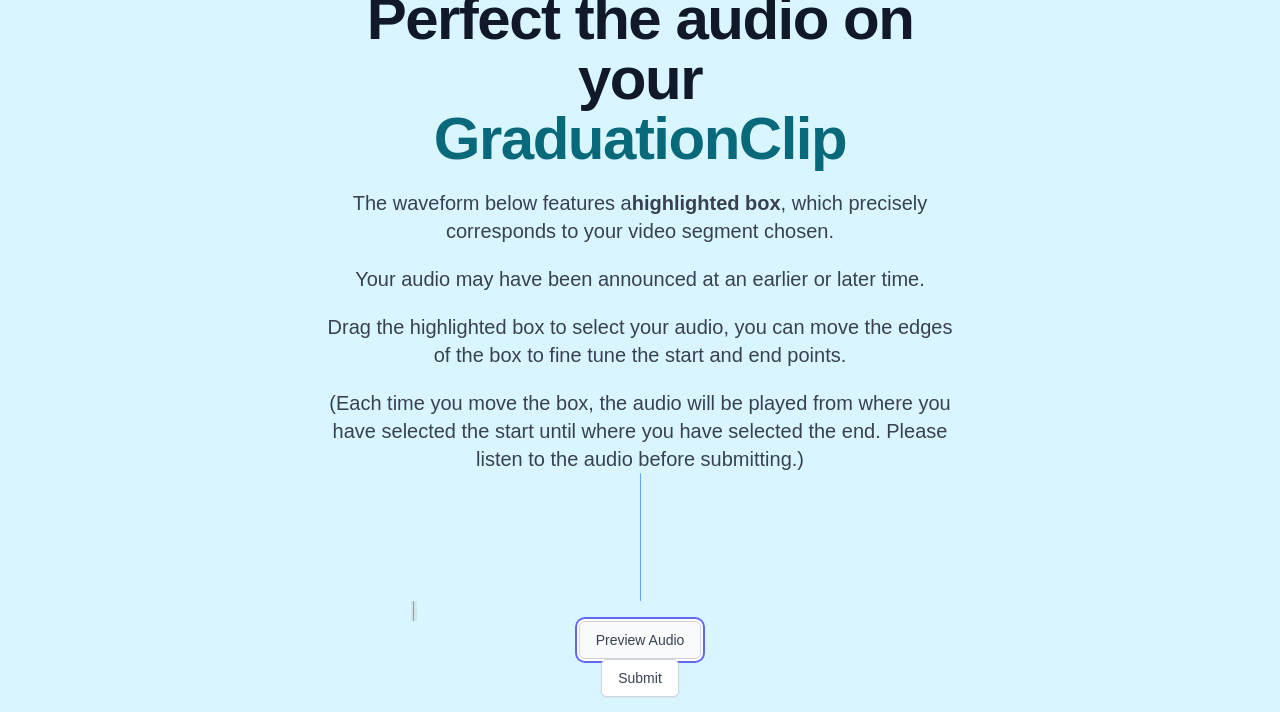 click on "Preview Audio" at bounding box center [640, 640] 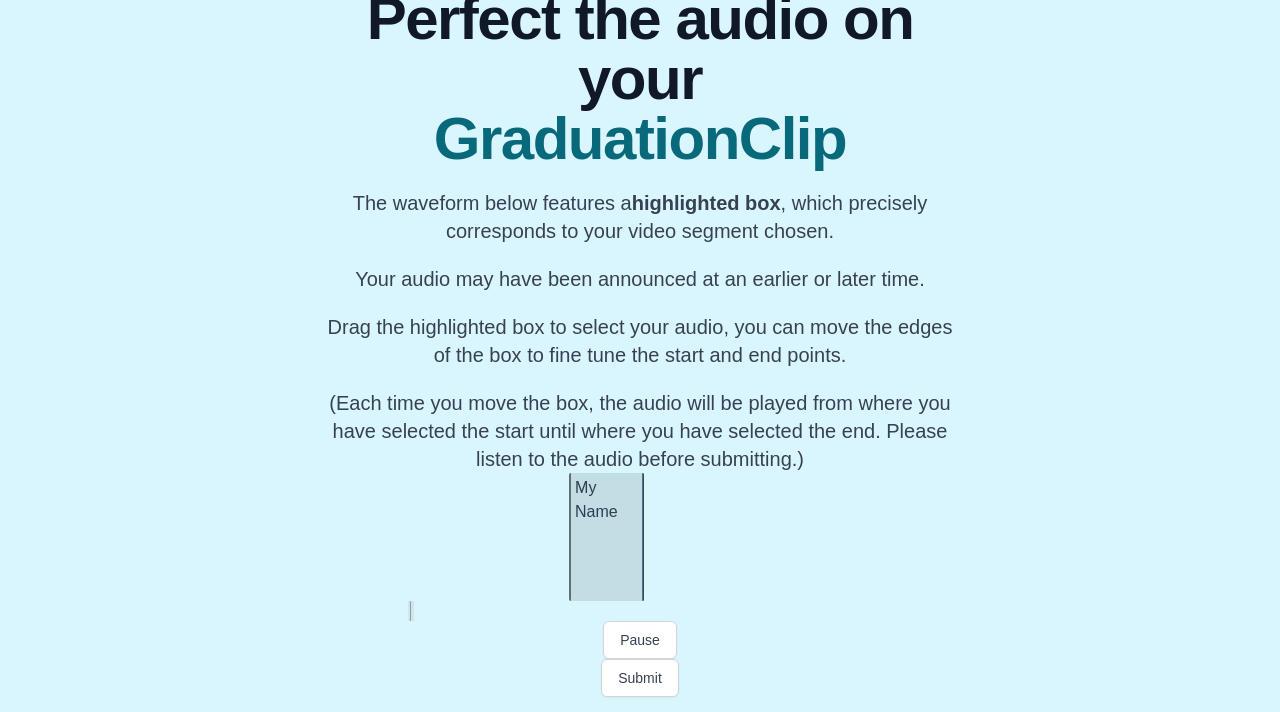 scroll, scrollTop: 0, scrollLeft: 14407, axis: horizontal 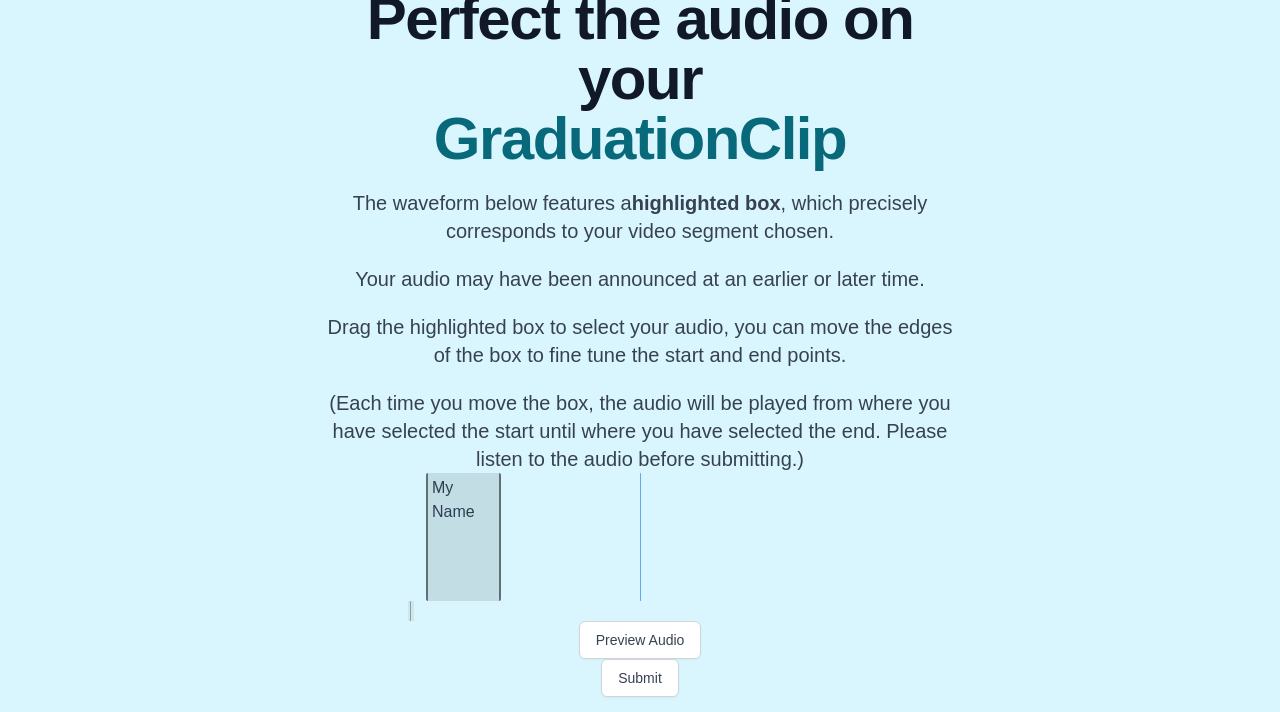 click on "My Name" at bounding box center [463, 500] 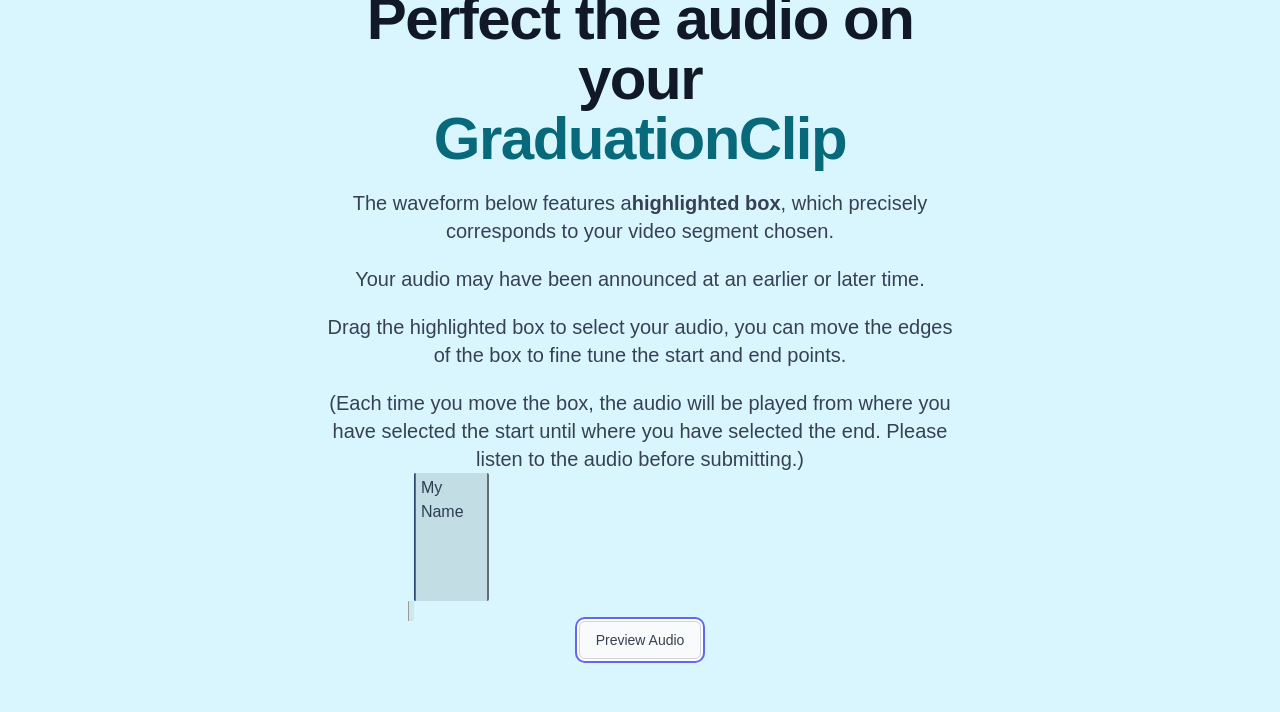 click on "Preview Audio" at bounding box center [640, 640] 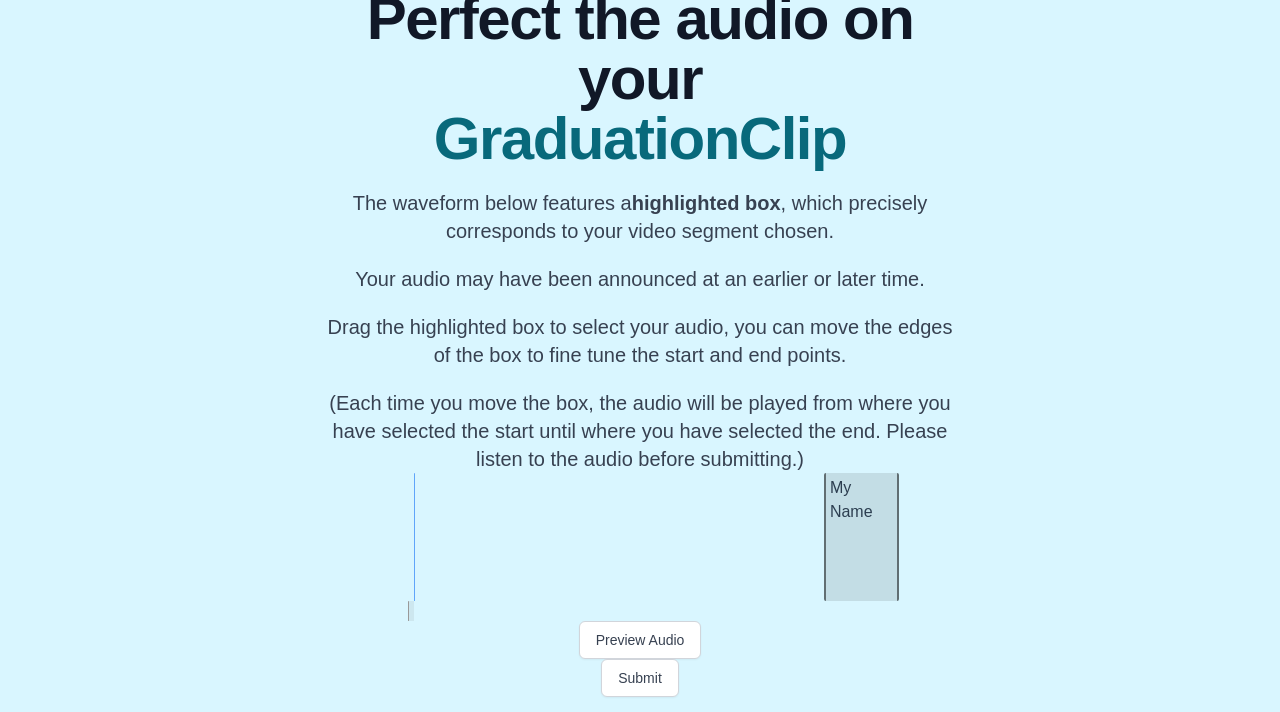 click on "My Name" at bounding box center [861, 537] 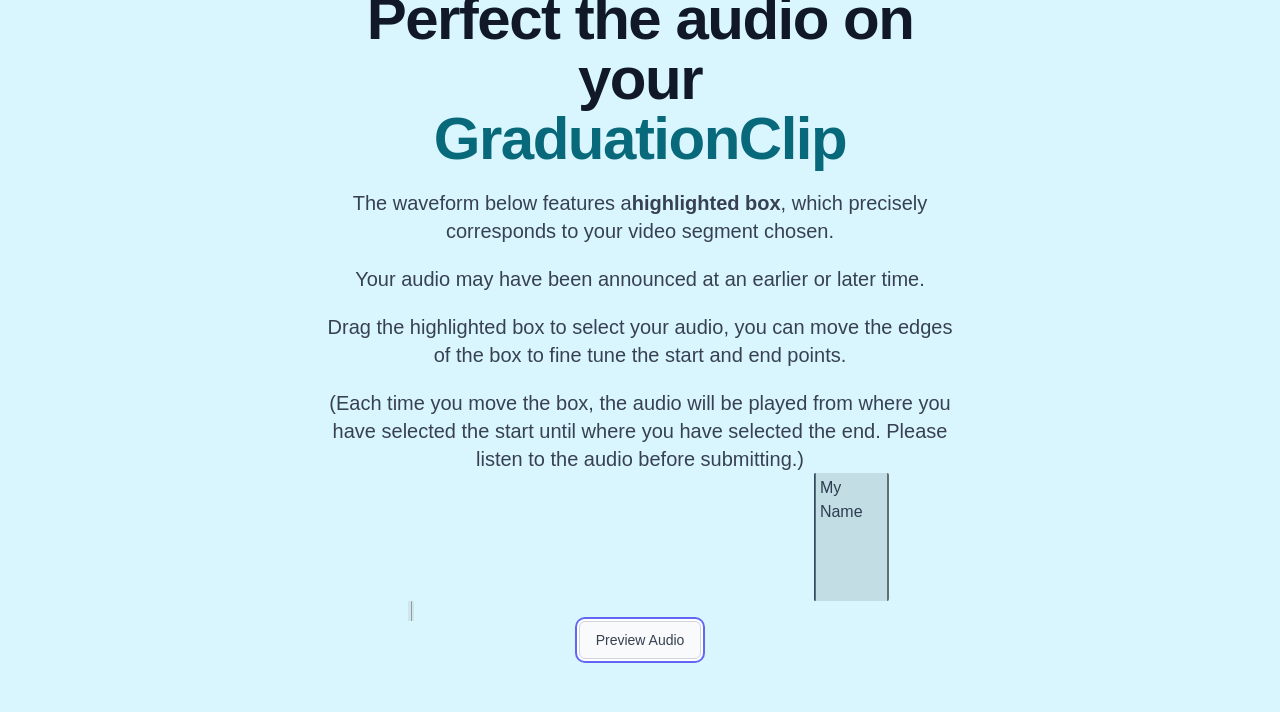 click on "Preview Audio" at bounding box center (640, 640) 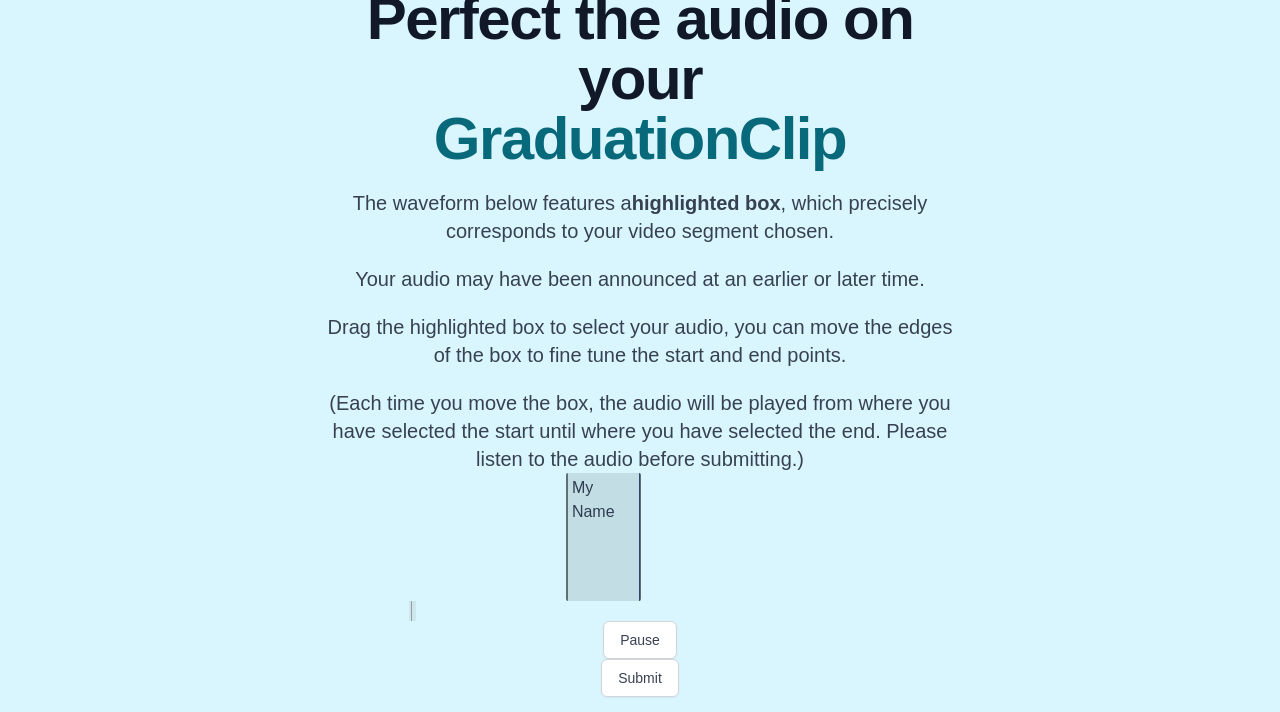 scroll, scrollTop: 0, scrollLeft: 14666, axis: horizontal 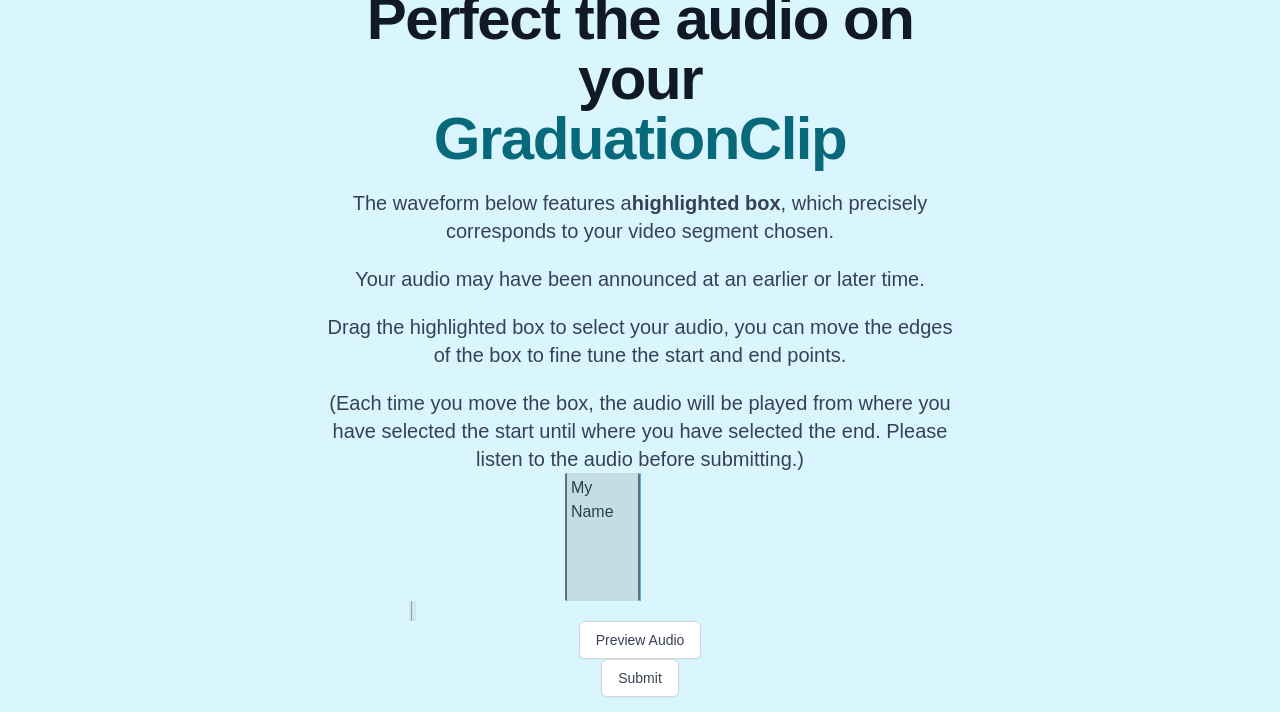 click on "My Name" at bounding box center (602, 537) 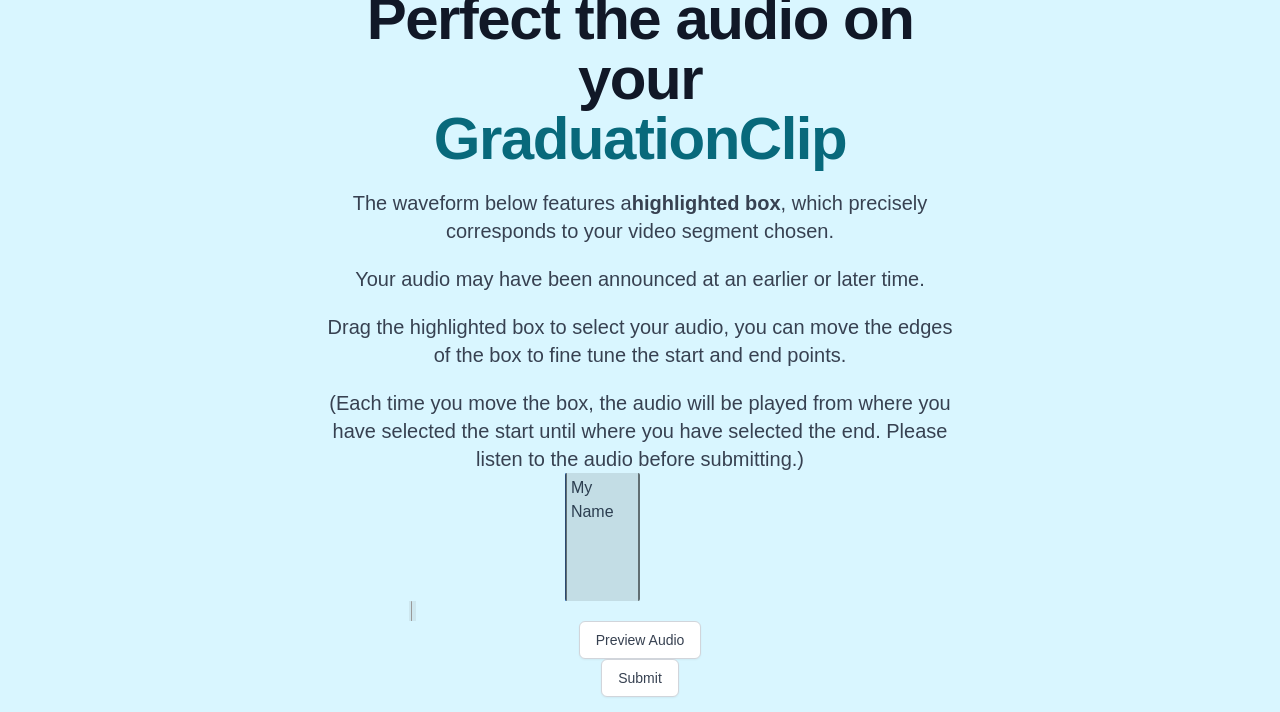click on "My Name" at bounding box center (602, 500) 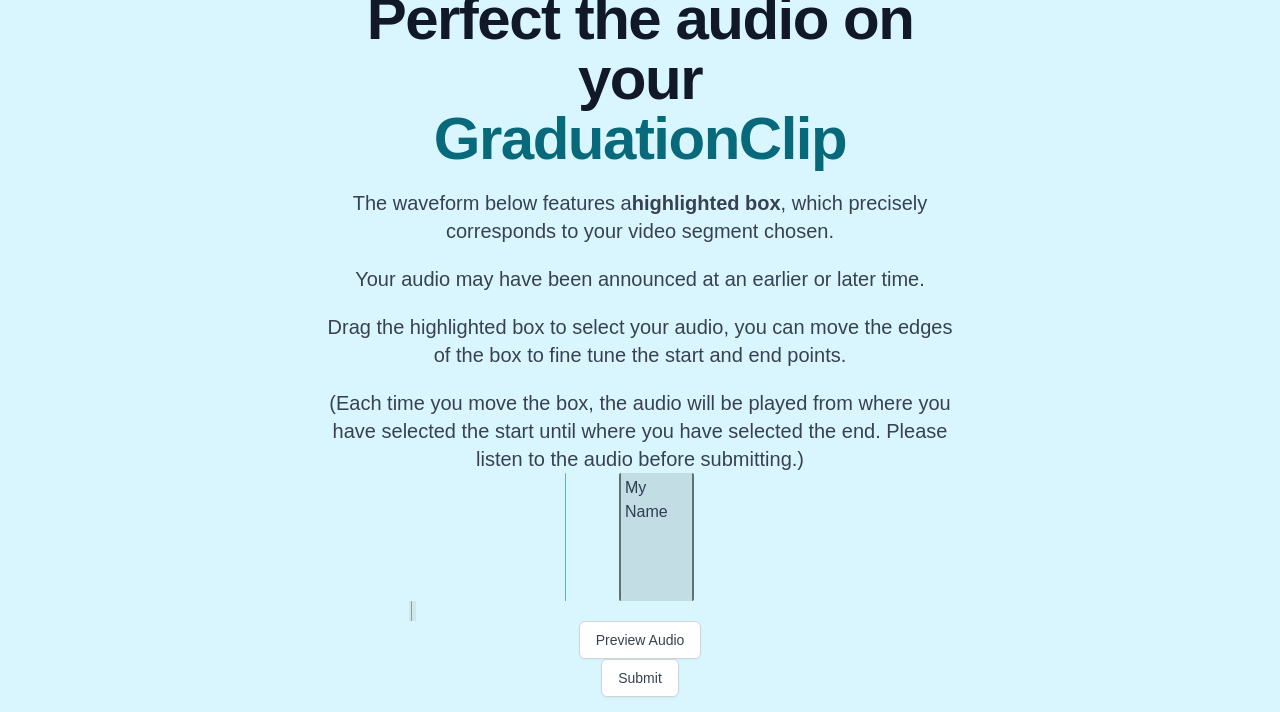 click on "My Name" at bounding box center (656, 500) 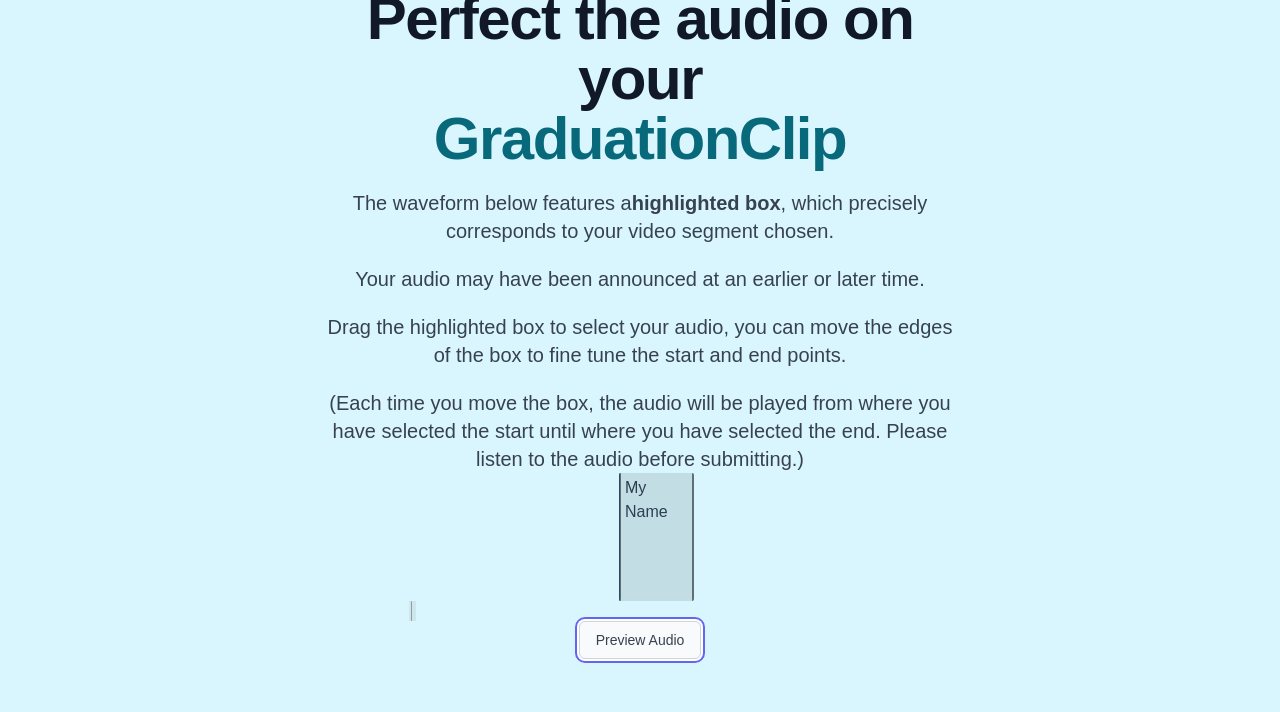 click on "Preview Audio" at bounding box center [640, 640] 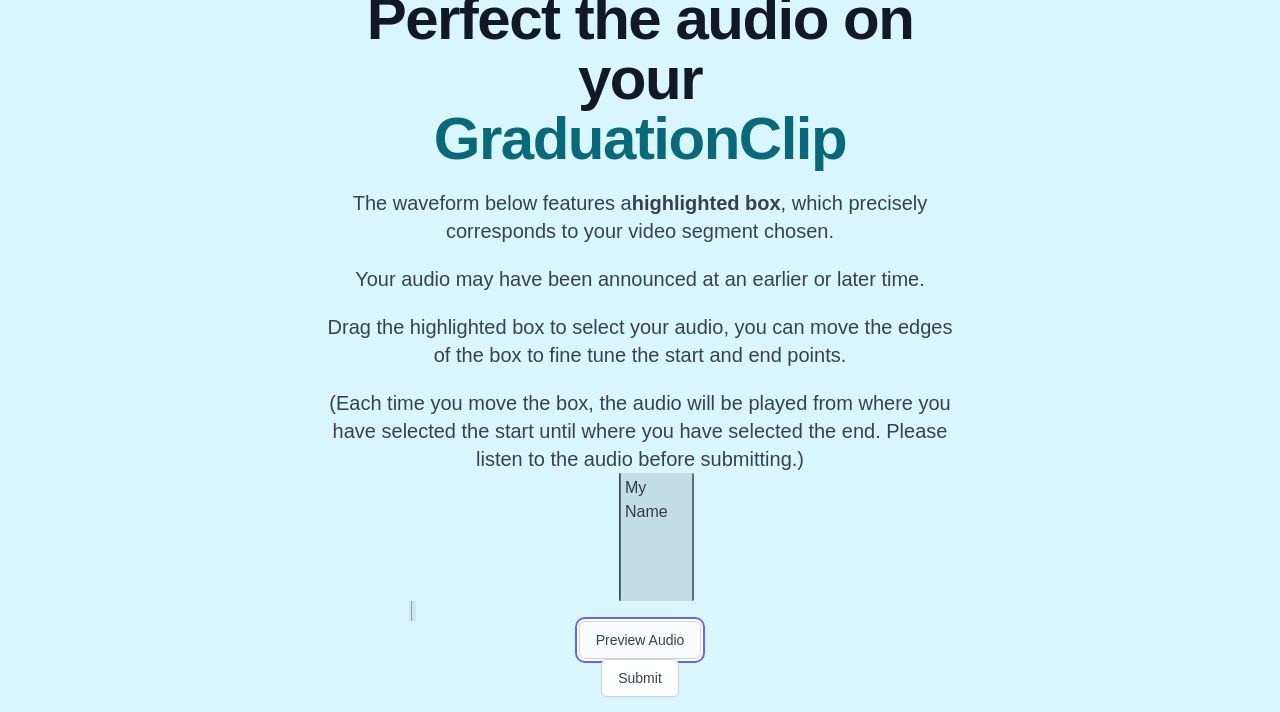 click on "Preview Audio" at bounding box center (640, 640) 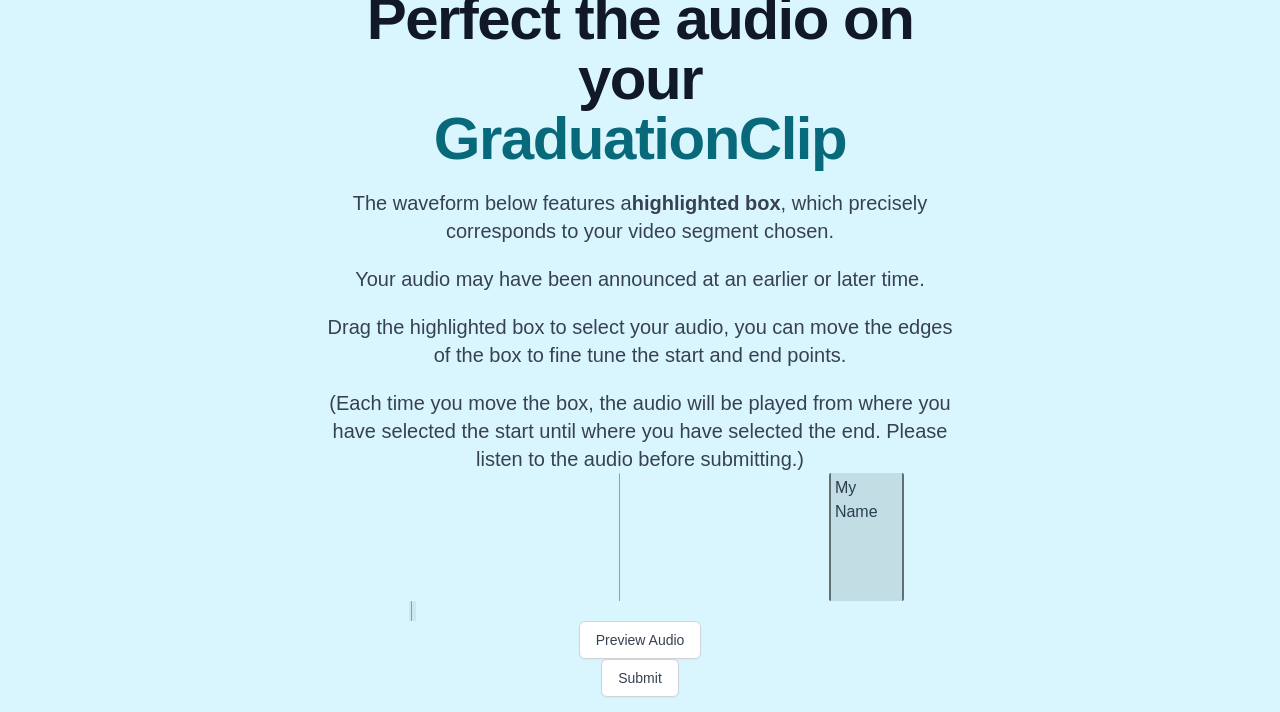 click on "My Name" at bounding box center [866, 537] 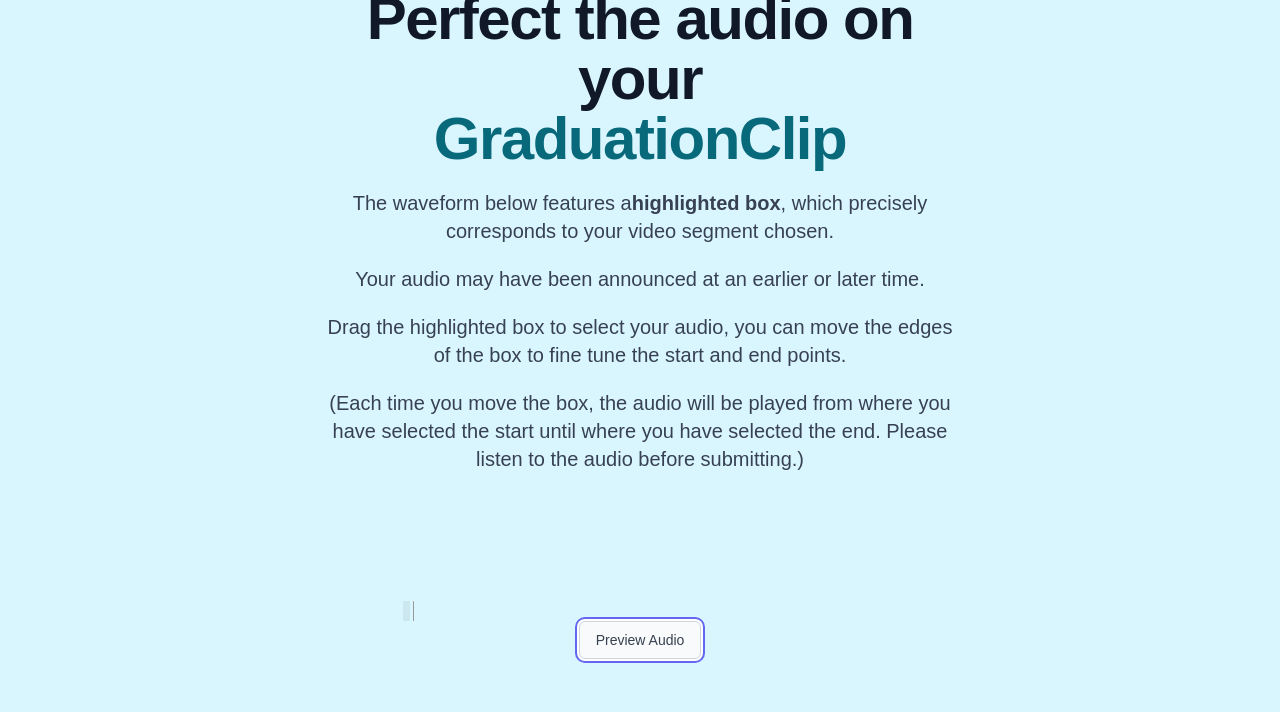 click on "Preview Audio" at bounding box center [640, 640] 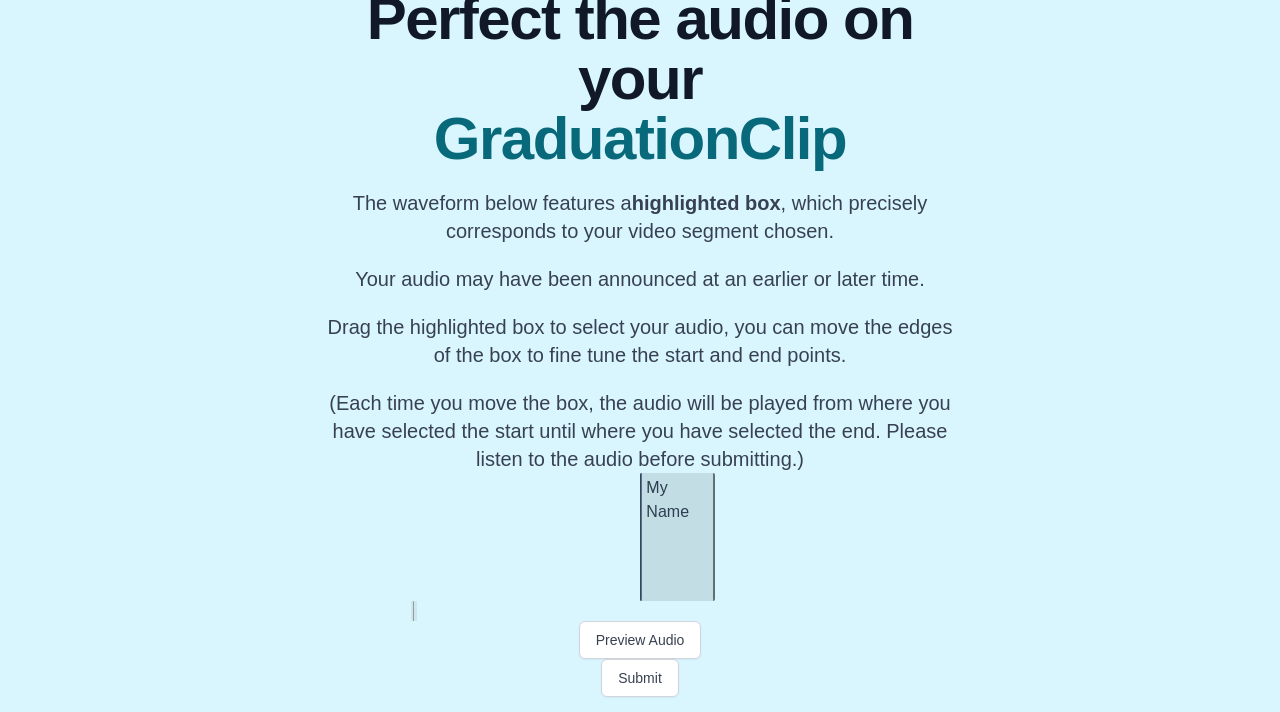 click at bounding box center (640, 611) 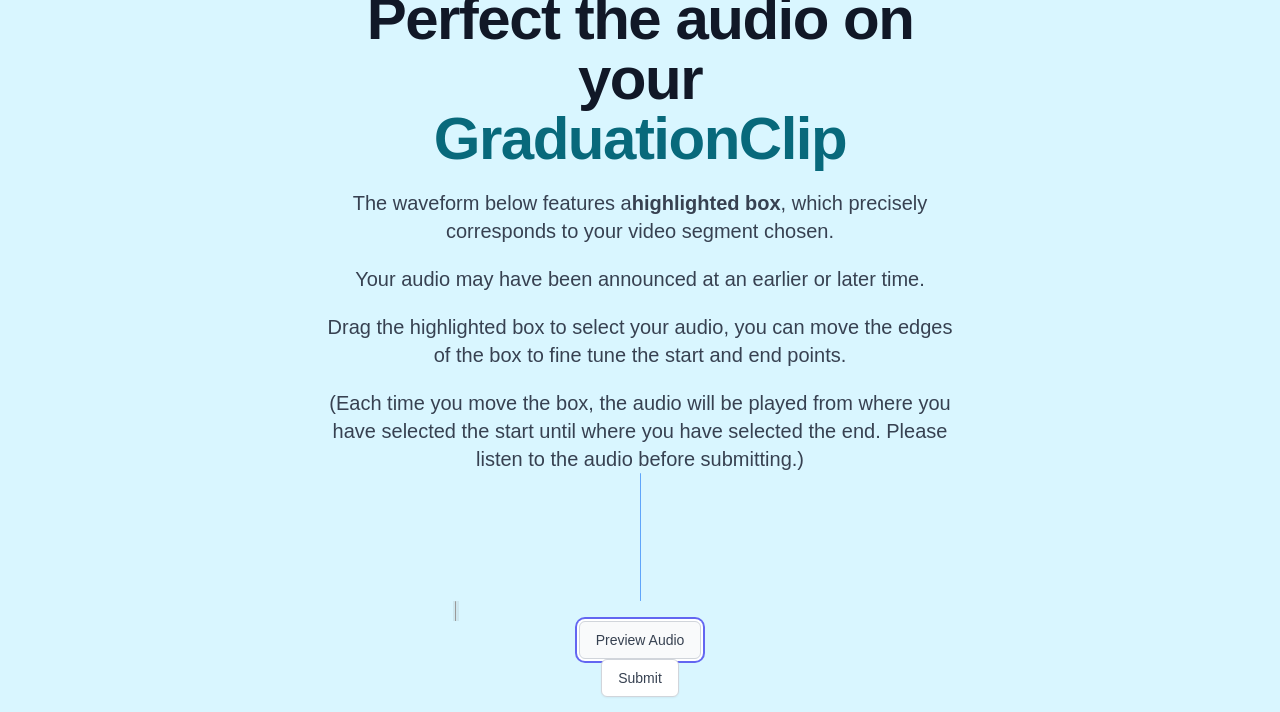 click on "Preview Audio" at bounding box center [640, 640] 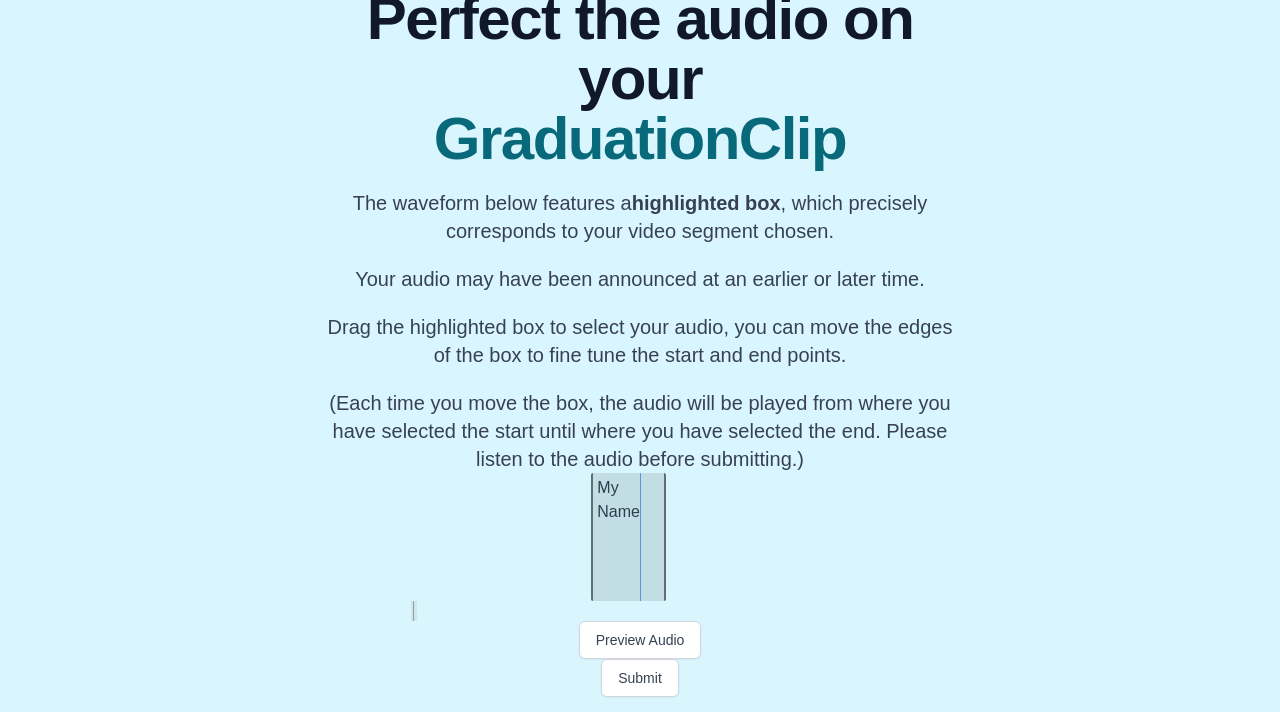 click on "My Name" at bounding box center (628, 537) 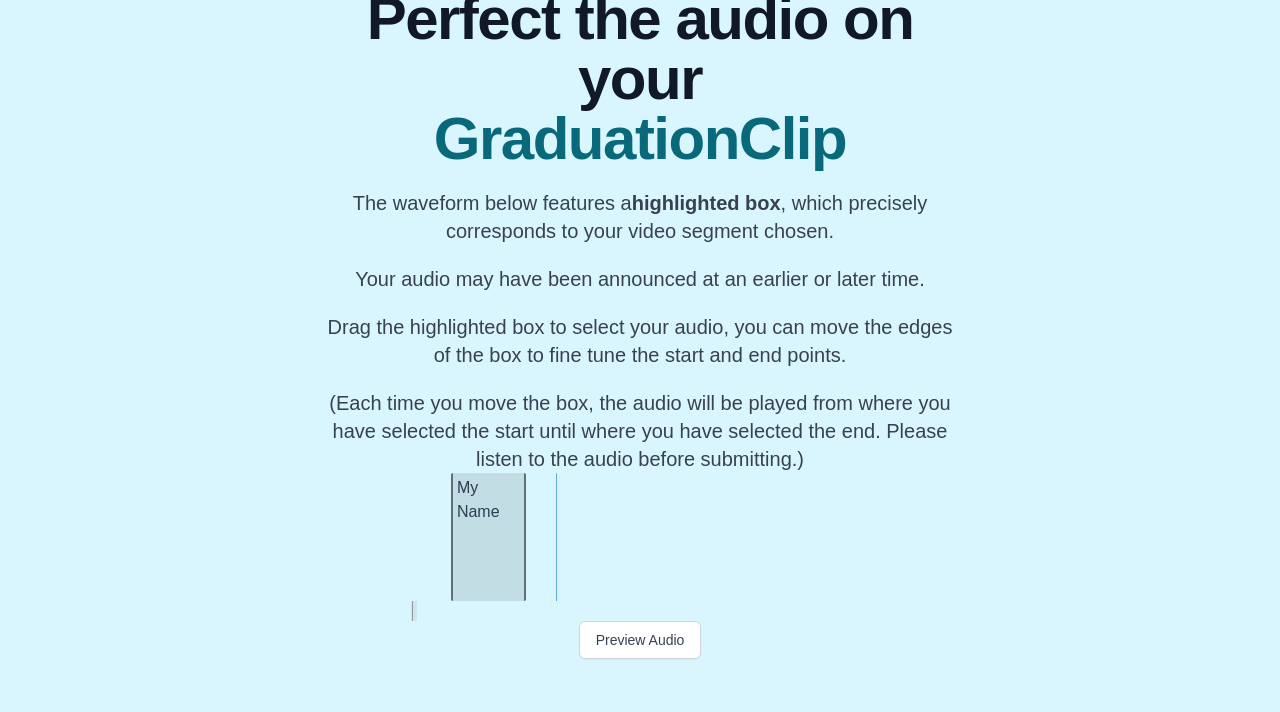 click on "My Name" at bounding box center (488, 537) 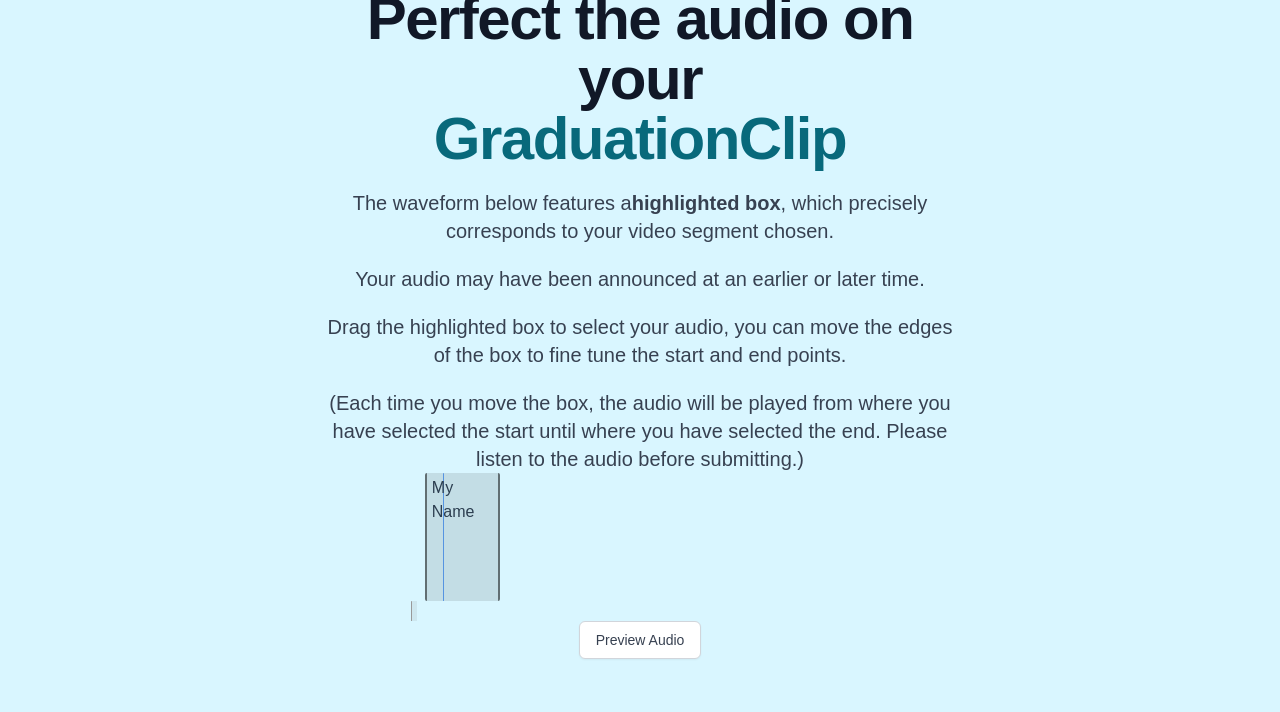click on "My Name" at bounding box center (462, 537) 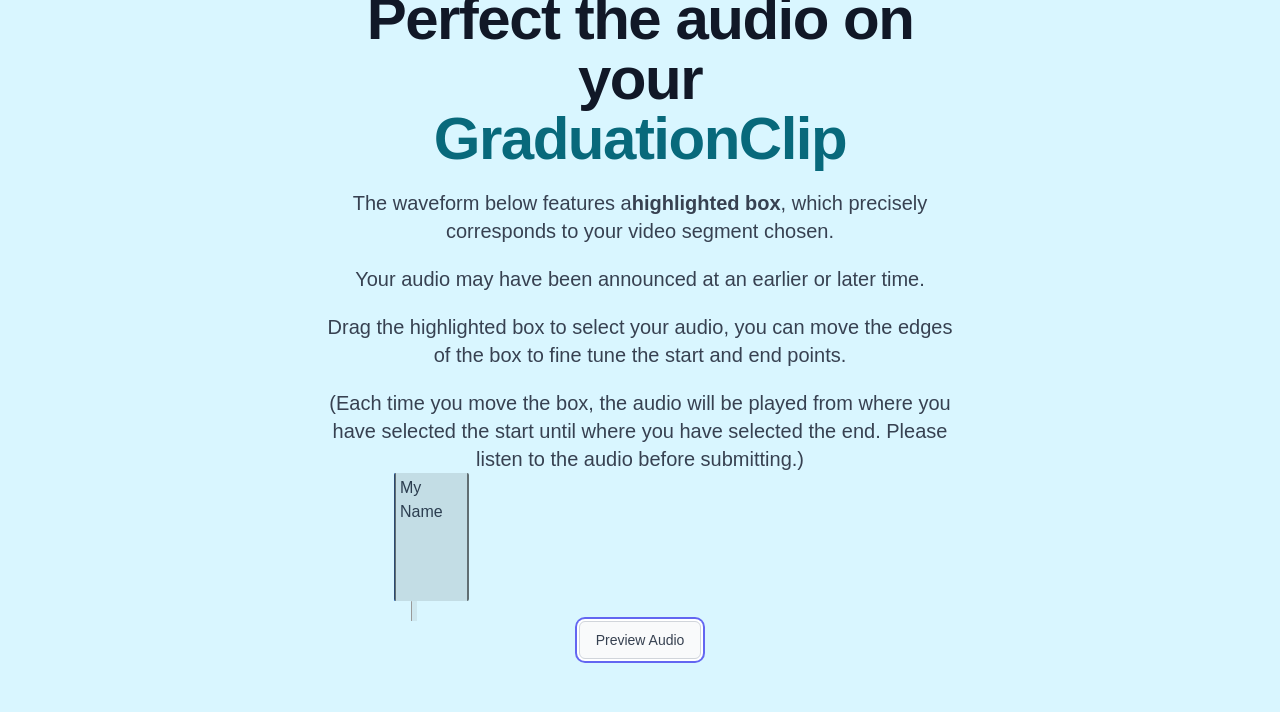 click on "Preview Audio" at bounding box center [640, 640] 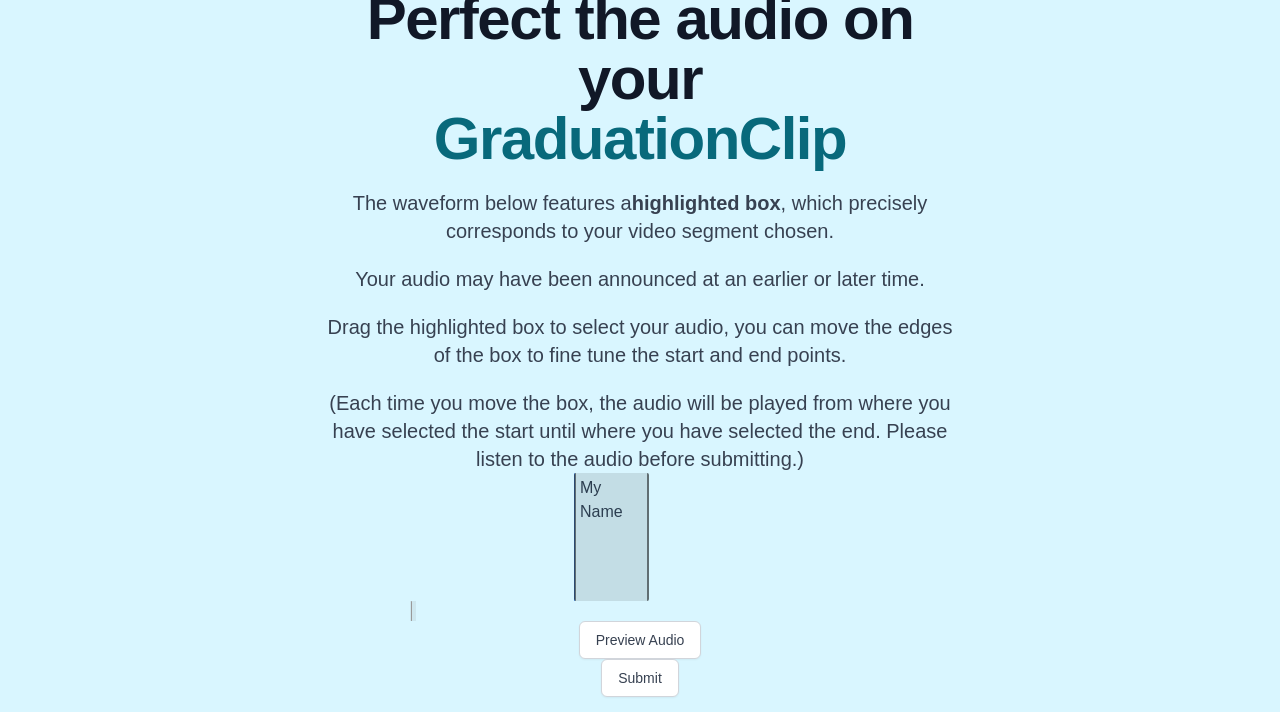 scroll, scrollTop: 0, scrollLeft: 14676, axis: horizontal 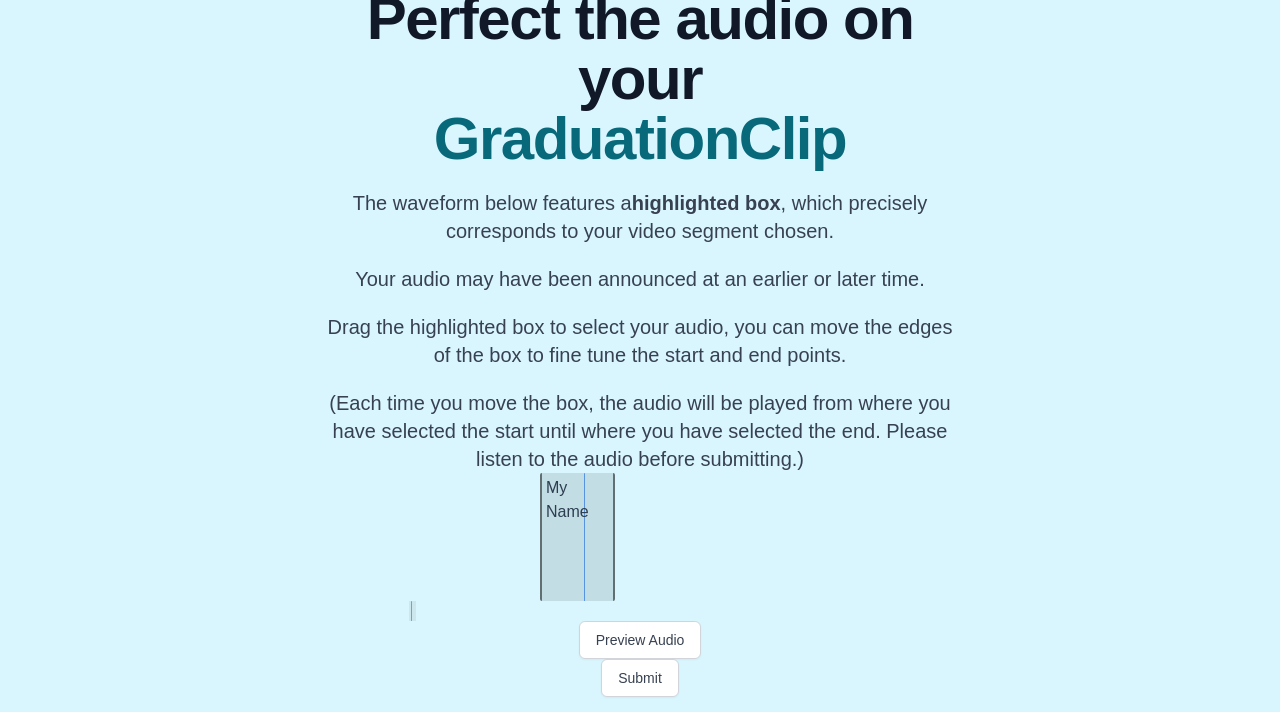 click on "My Name" at bounding box center (577, 537) 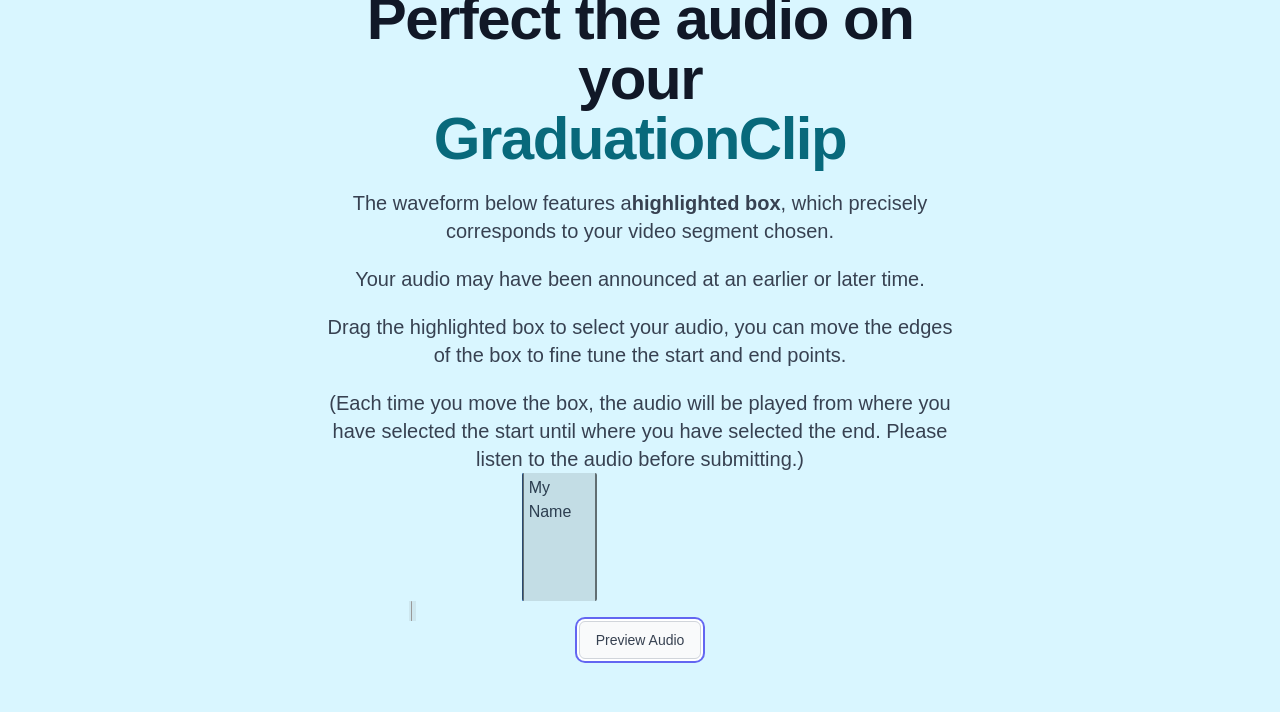 click on "Preview Audio" at bounding box center [640, 640] 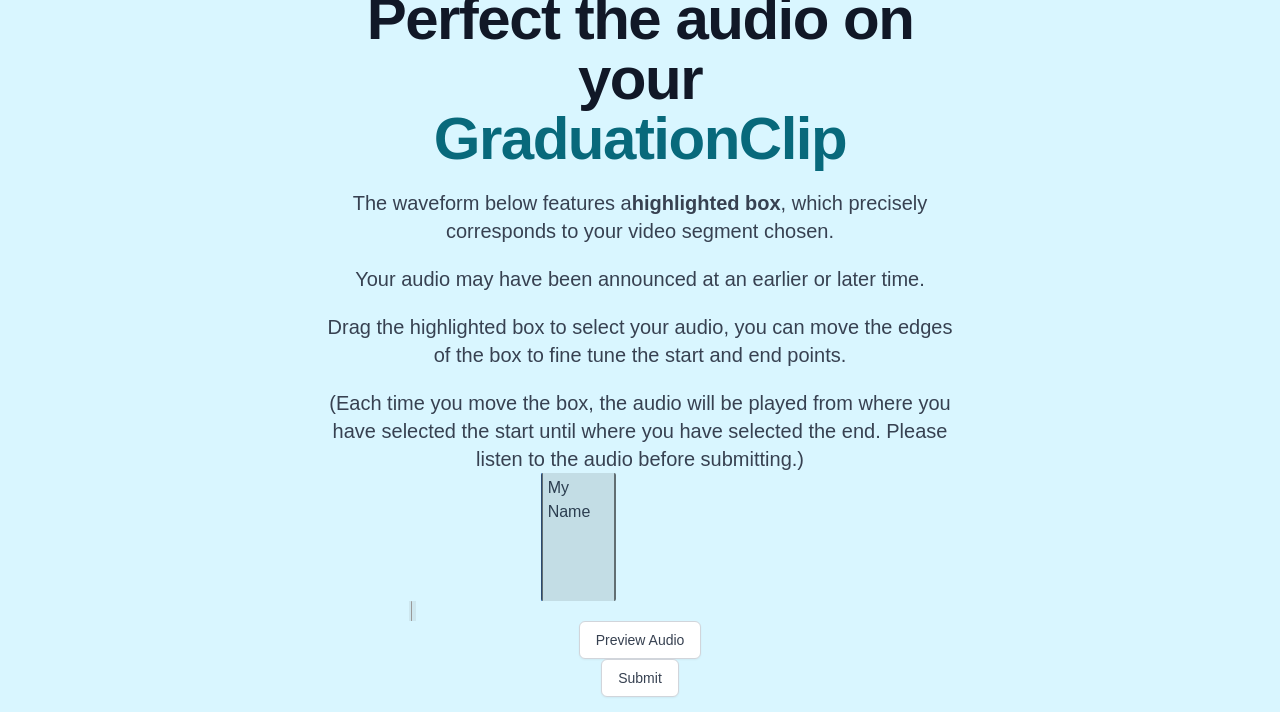 click on "My Name" at bounding box center [578, 537] 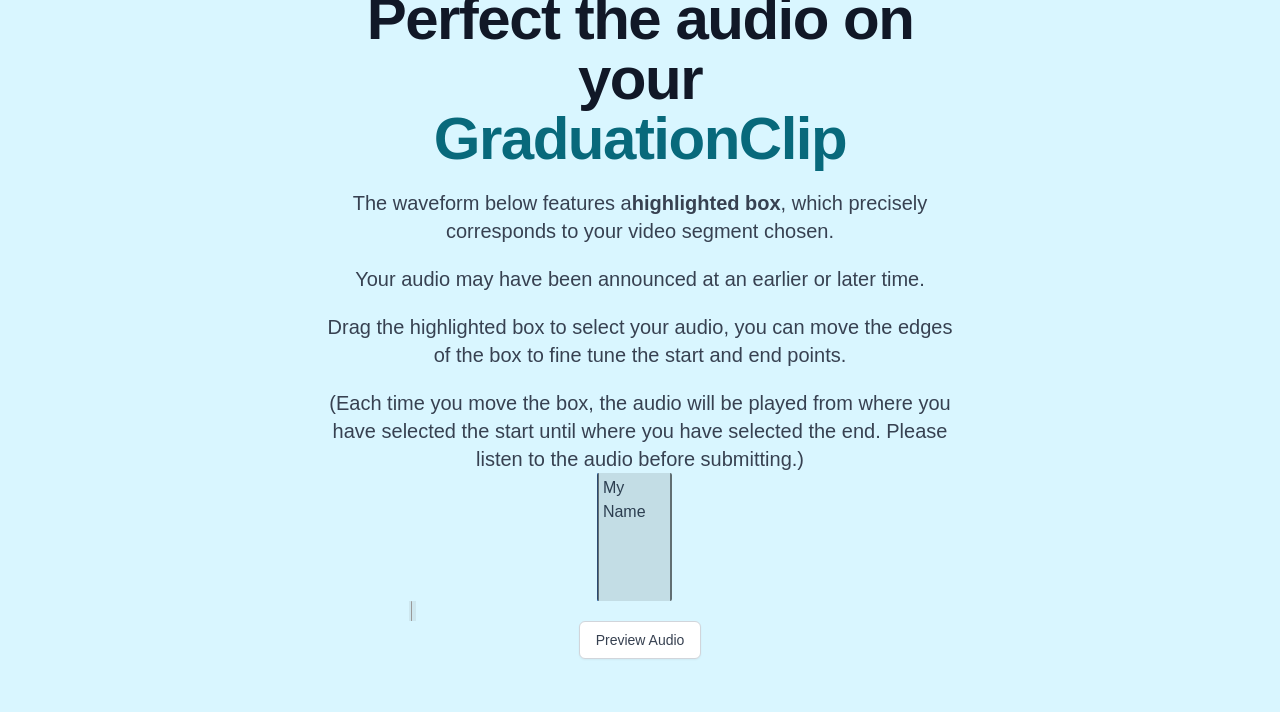 scroll, scrollTop: 0, scrollLeft: 14658, axis: horizontal 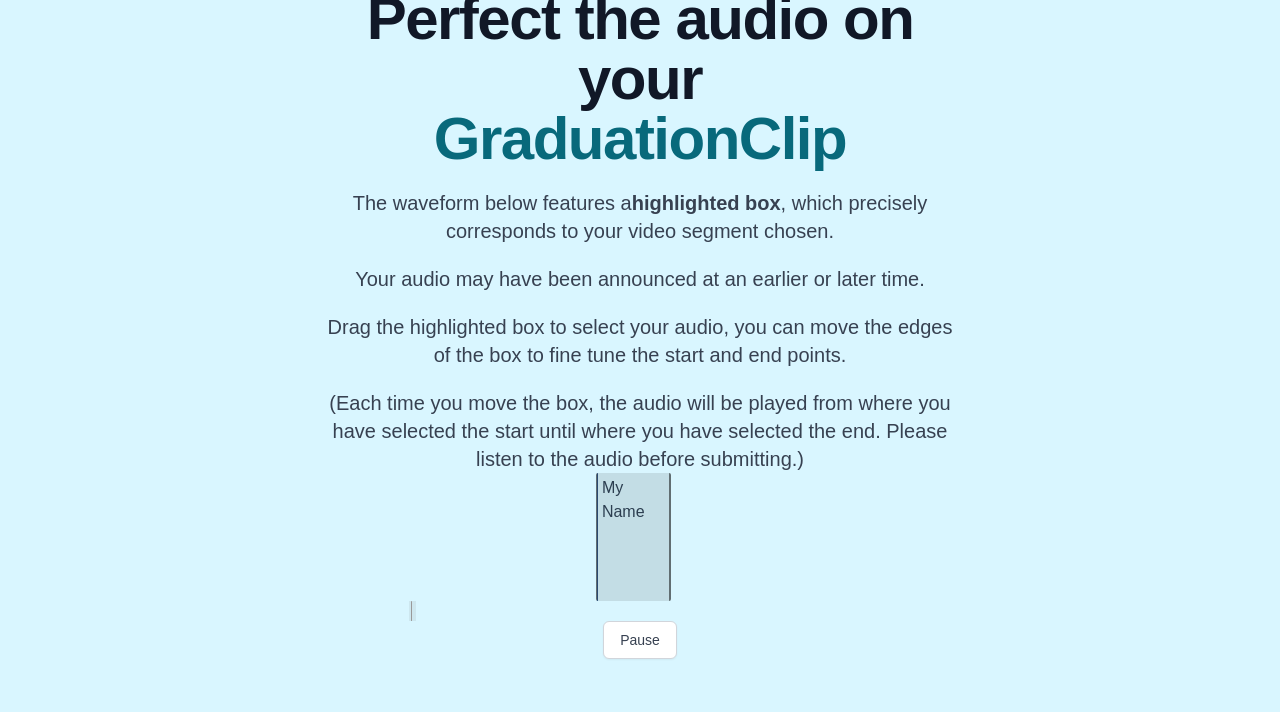click on "My Name" at bounding box center [38169, 537] 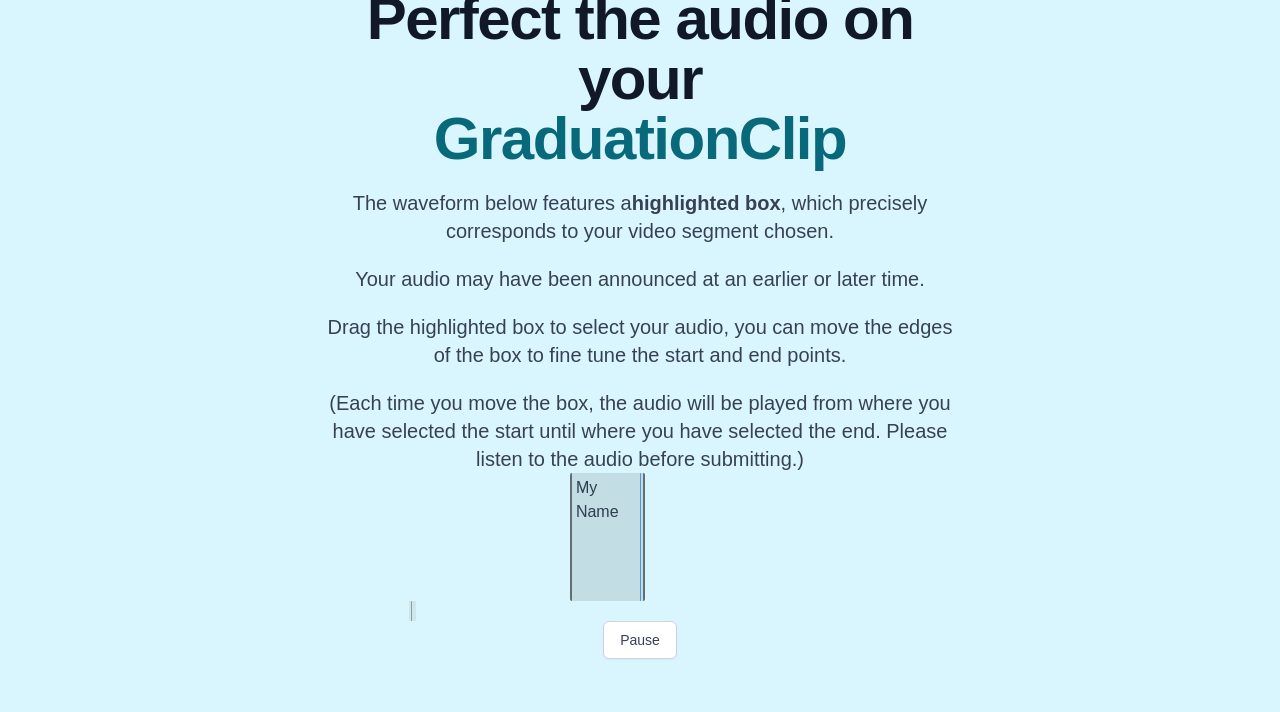 scroll, scrollTop: 0, scrollLeft: 14688, axis: horizontal 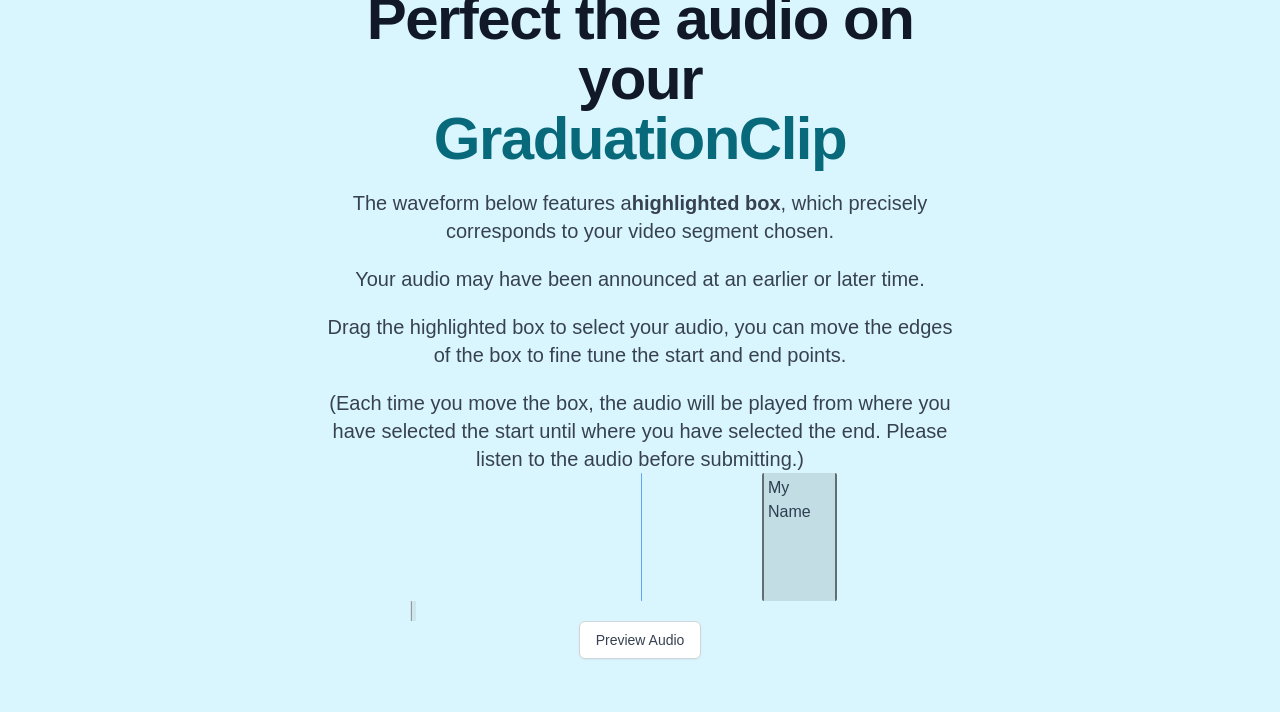 click on "My Name" at bounding box center [799, 537] 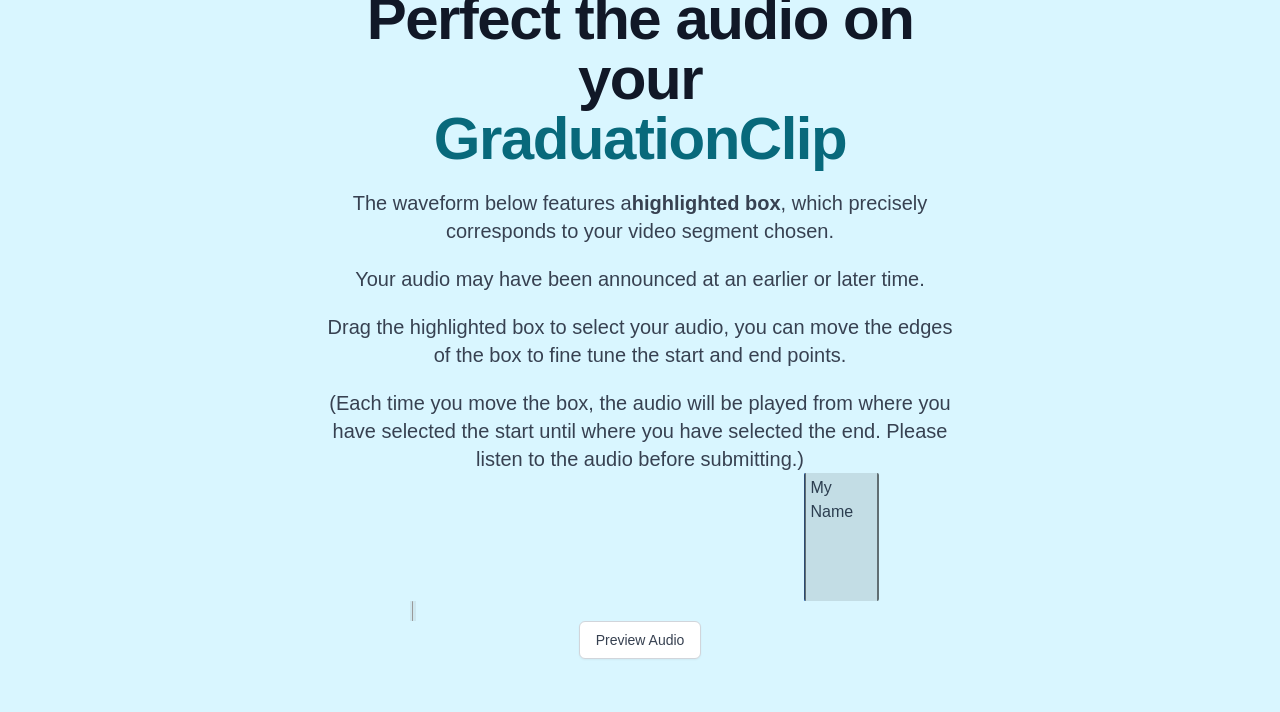 scroll, scrollTop: 0, scrollLeft: 14698, axis: horizontal 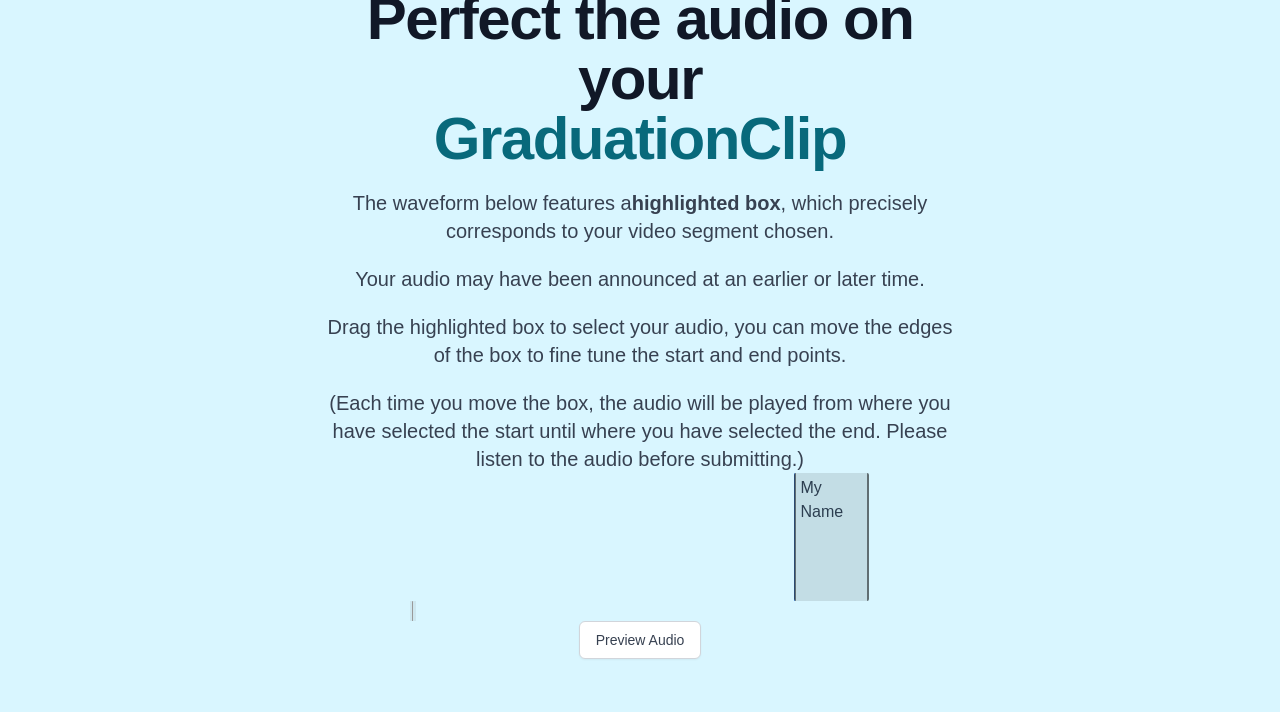 click on "My Name" at bounding box center [38129, 537] 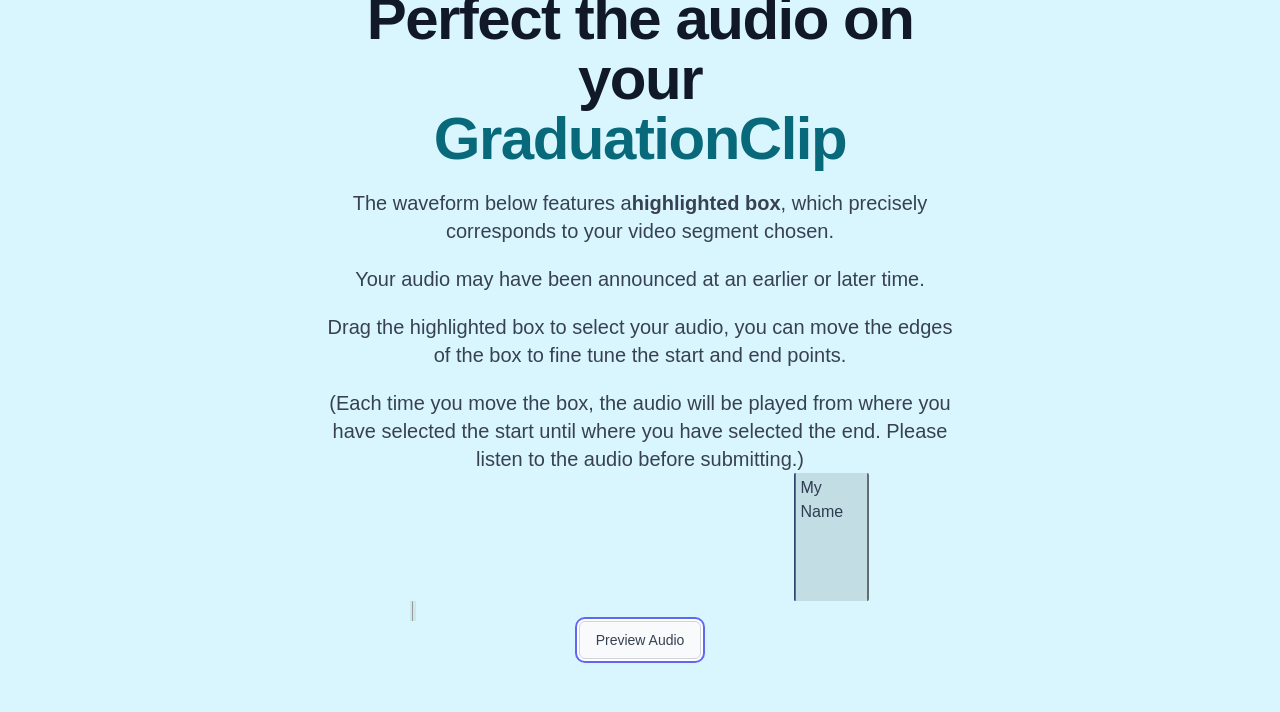 click on "Preview Audio" at bounding box center [640, 640] 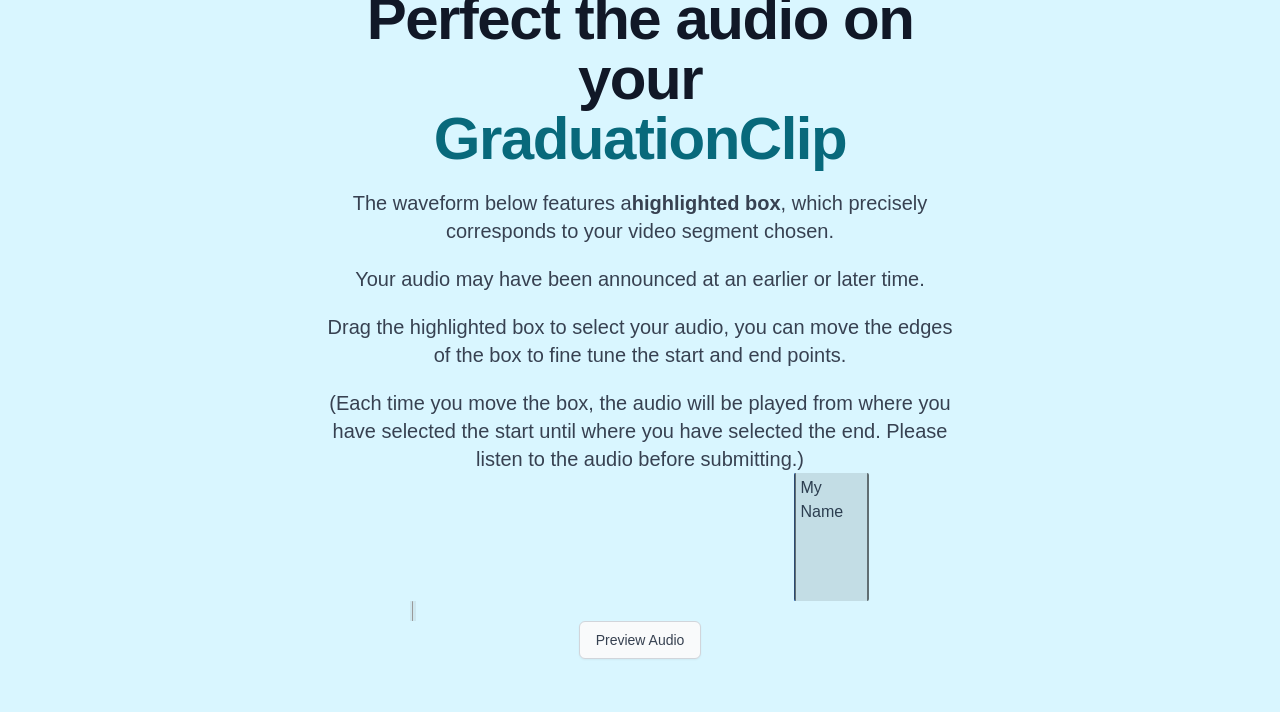 scroll, scrollTop: 0, scrollLeft: 14708, axis: horizontal 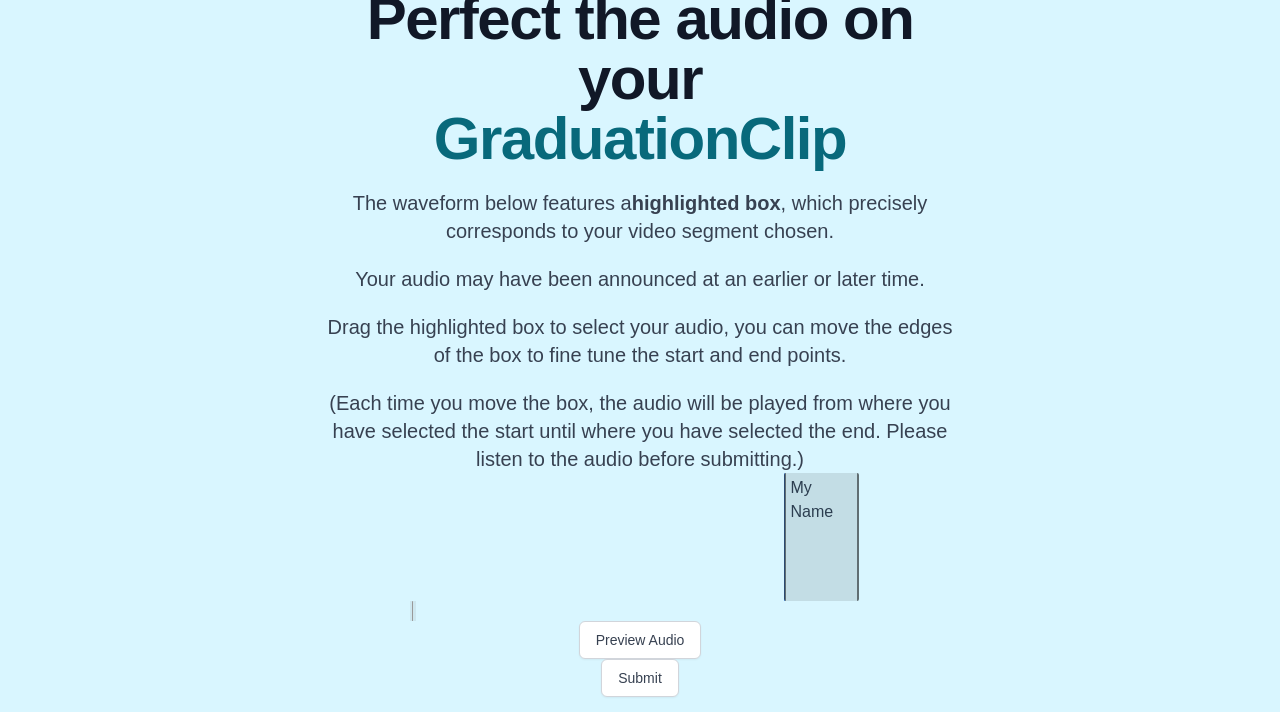 click on "My Name" at bounding box center (38119, 537) 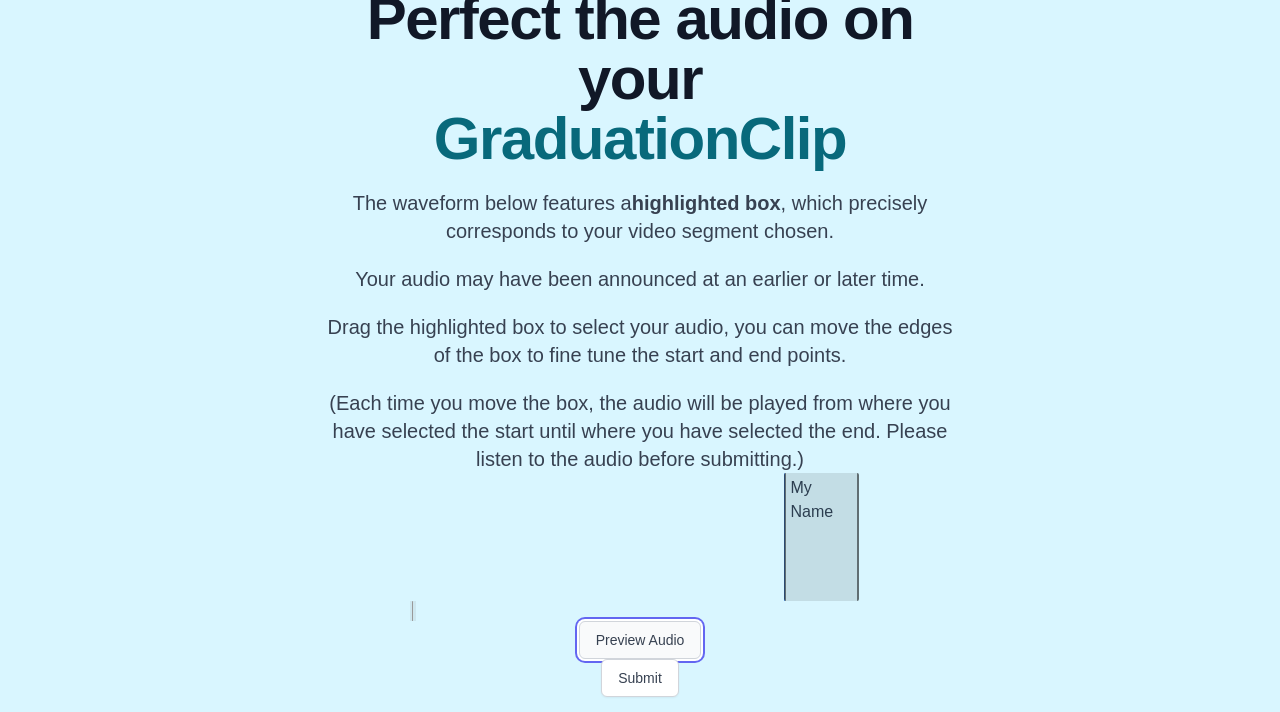 click on "Preview Audio" at bounding box center (640, 640) 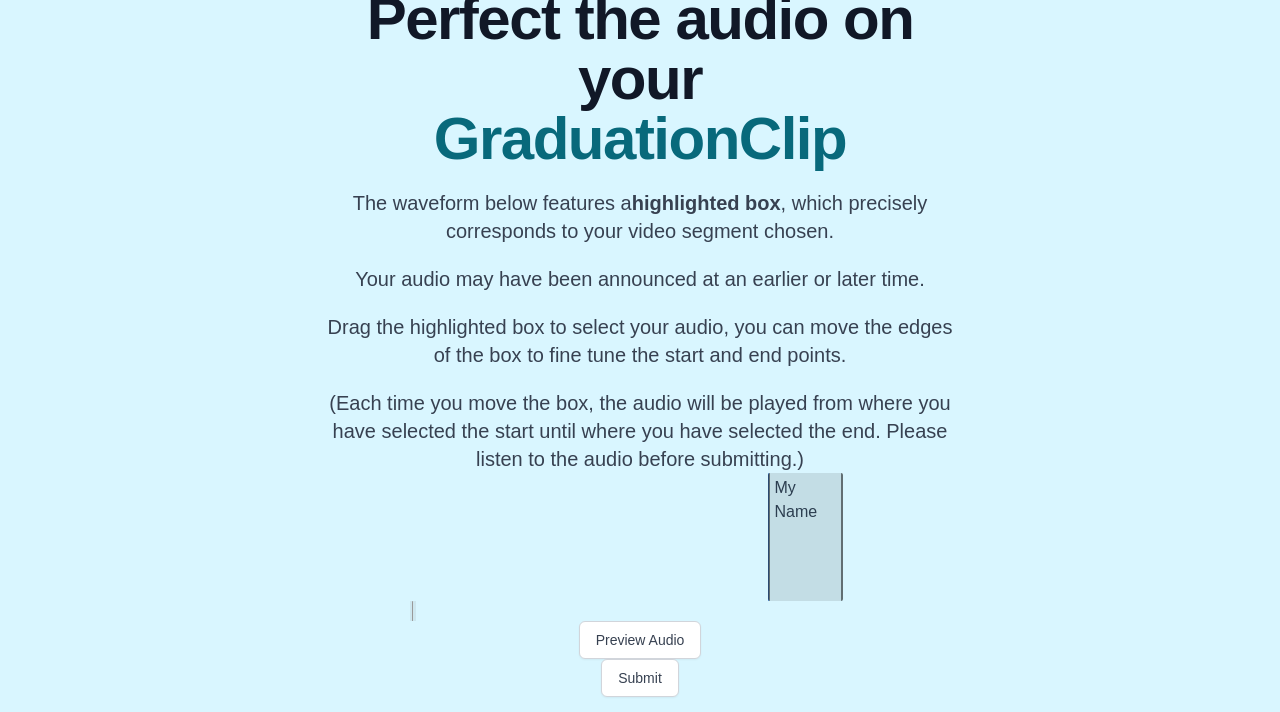 drag, startPoint x: 678, startPoint y: 540, endPoint x: 662, endPoint y: 534, distance: 17.088007 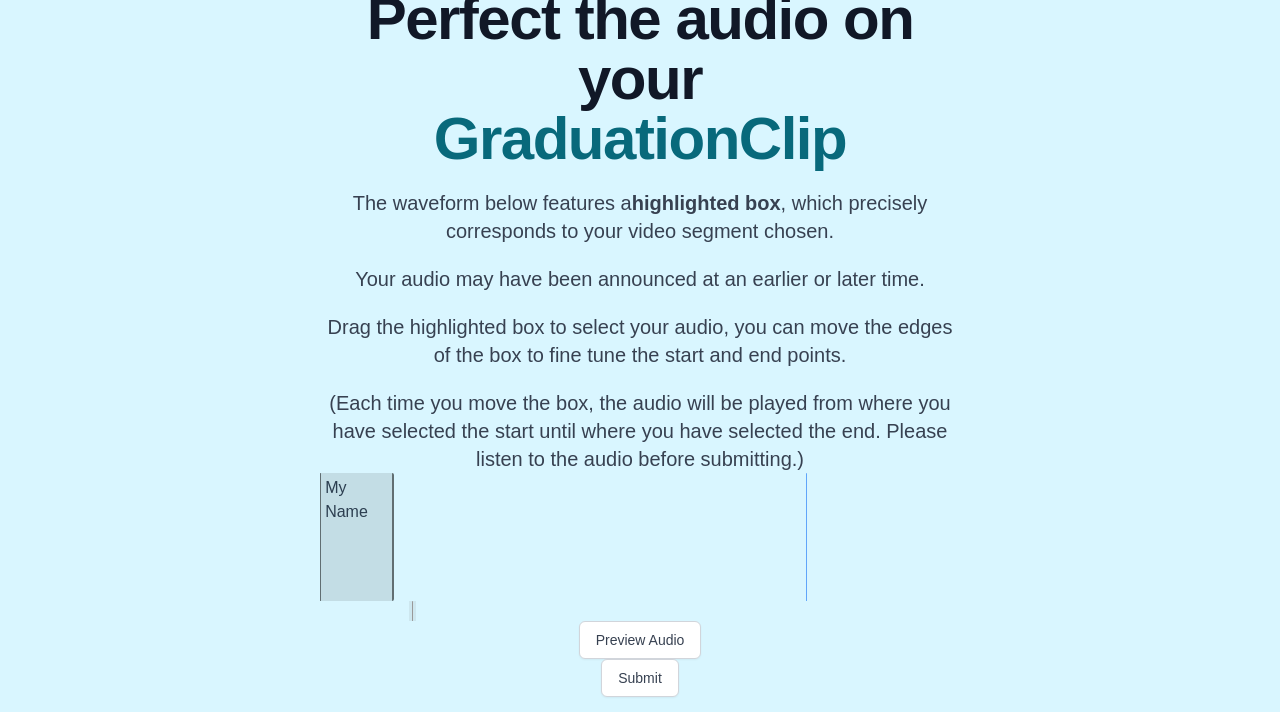 scroll, scrollTop: 0, scrollLeft: 14684, axis: horizontal 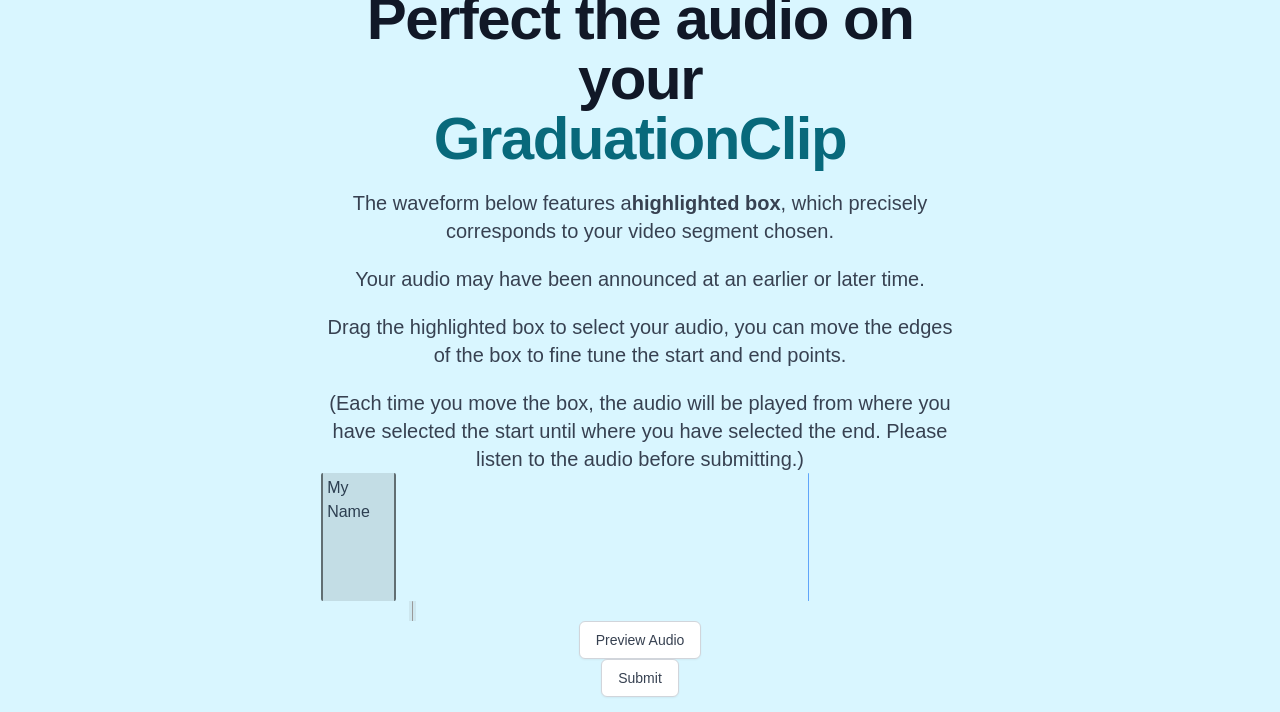 click on "My Name" at bounding box center (358, 537) 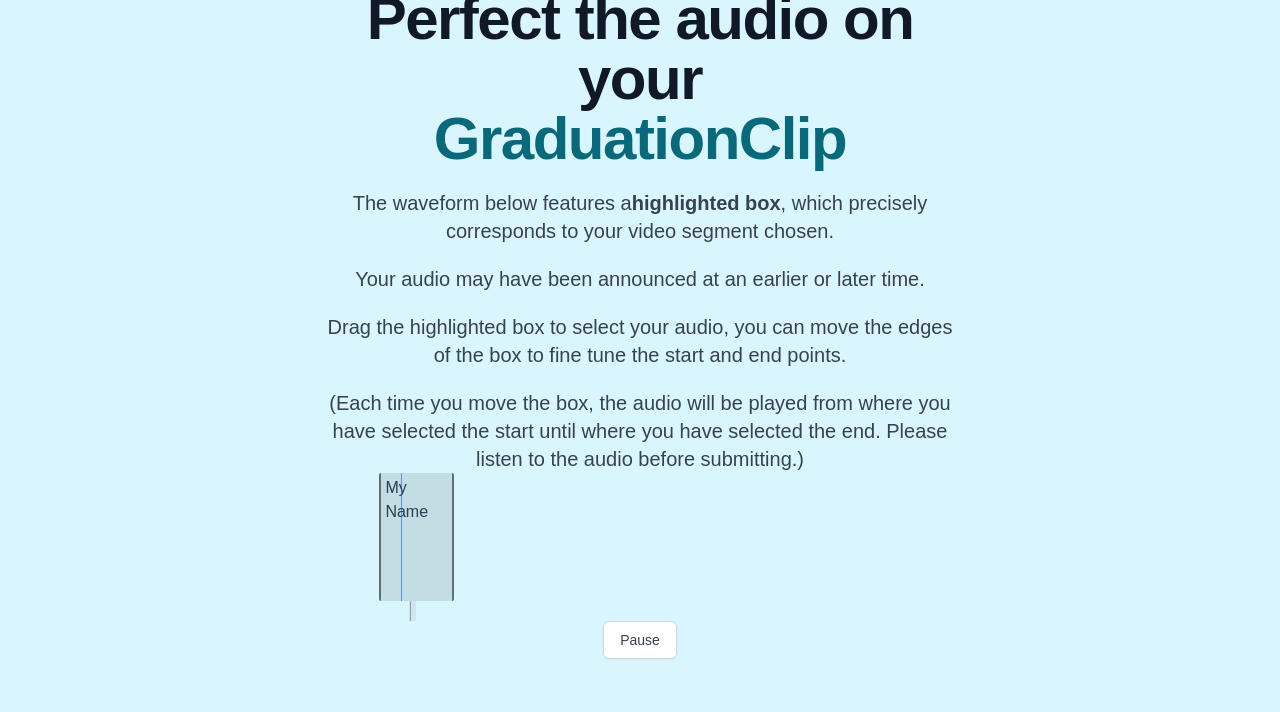 click on "My Name" at bounding box center [416, 537] 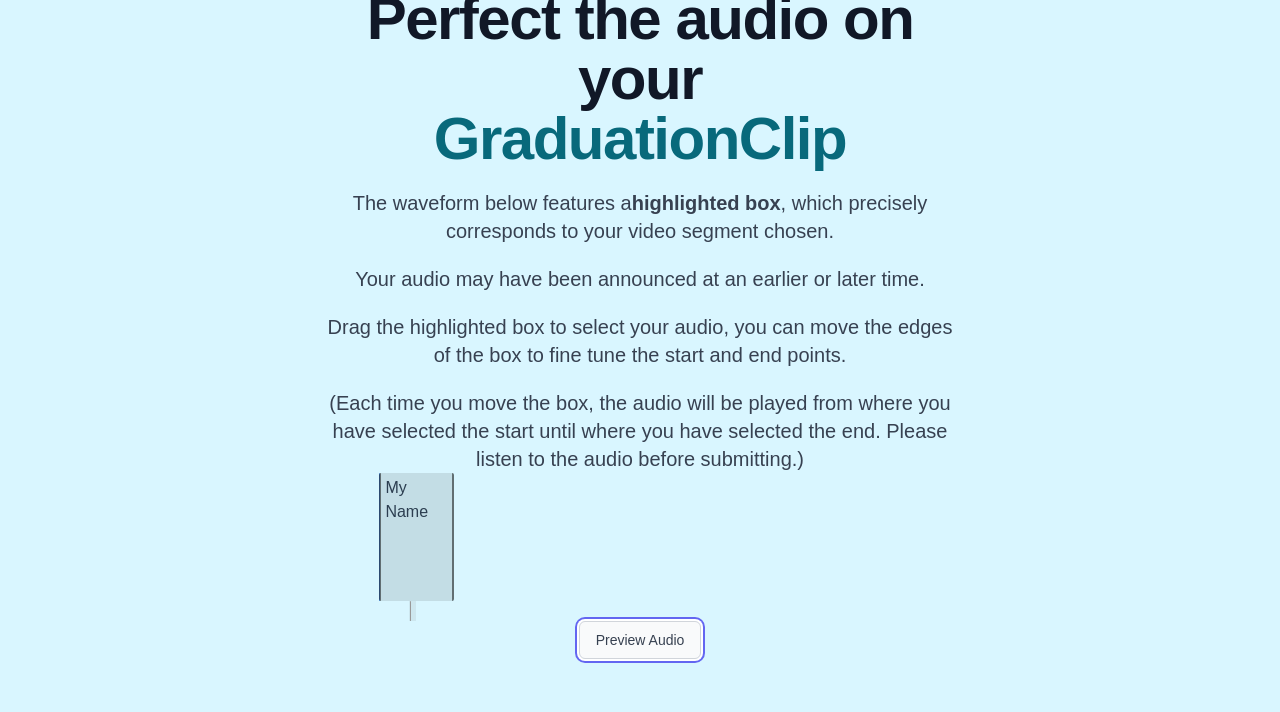click on "Preview Audio" at bounding box center [640, 640] 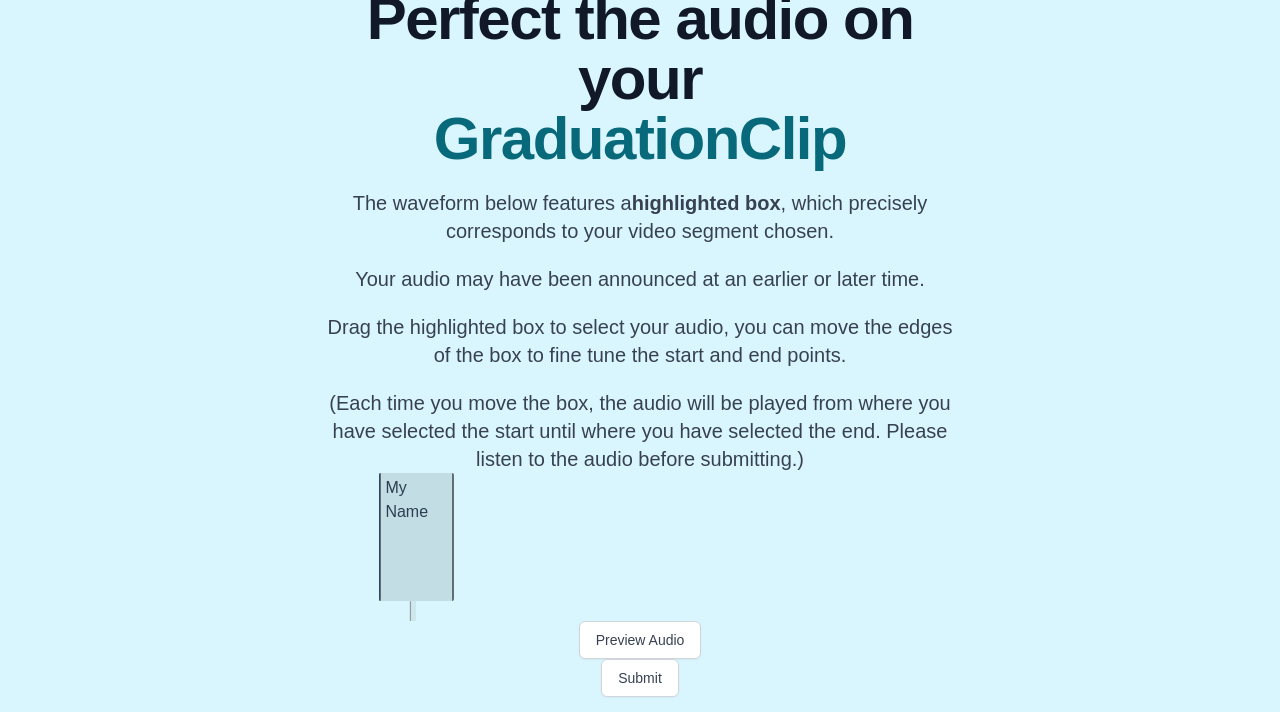 click on "My Name" at bounding box center (416, 537) 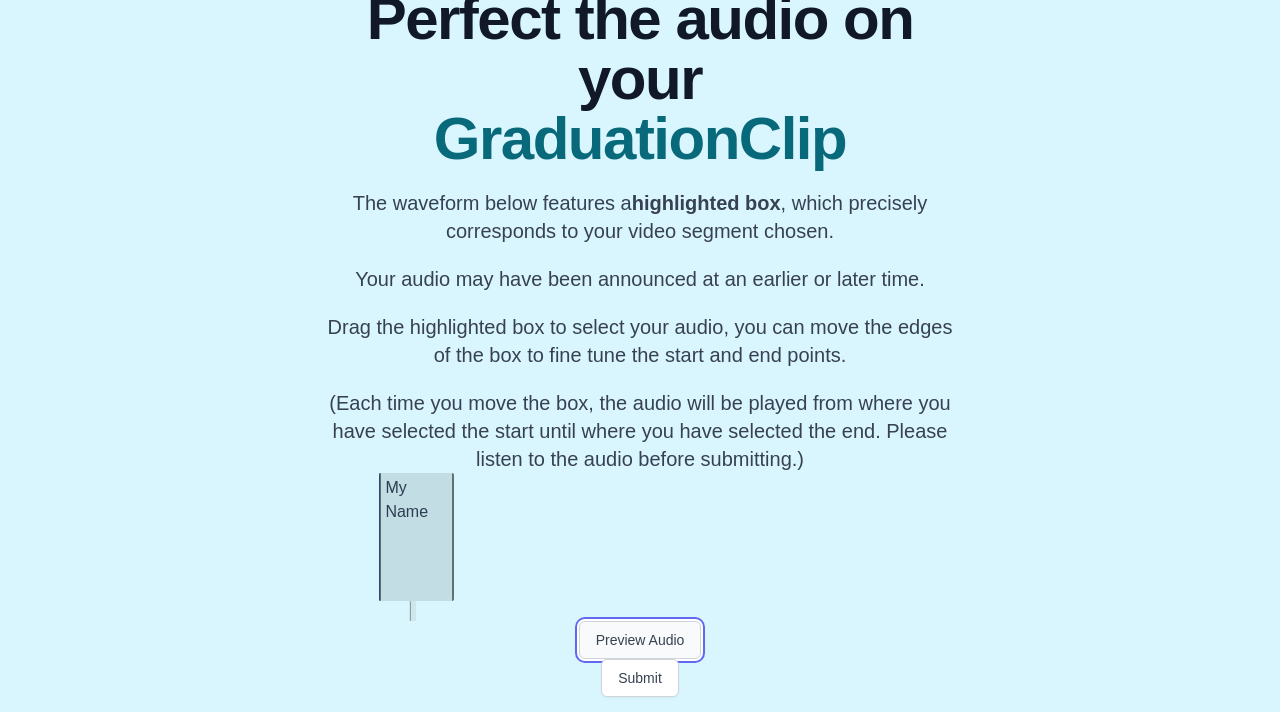 click on "Preview Audio" at bounding box center (640, 640) 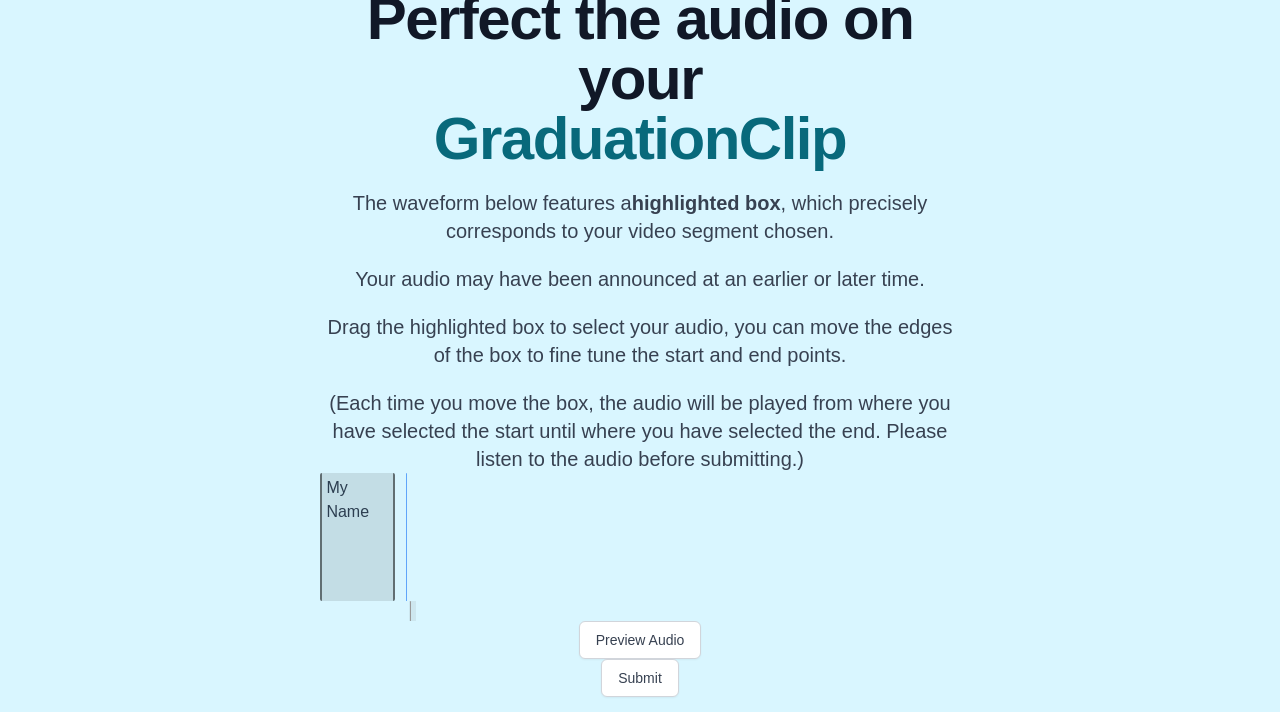 click on "My Name" at bounding box center [357, 537] 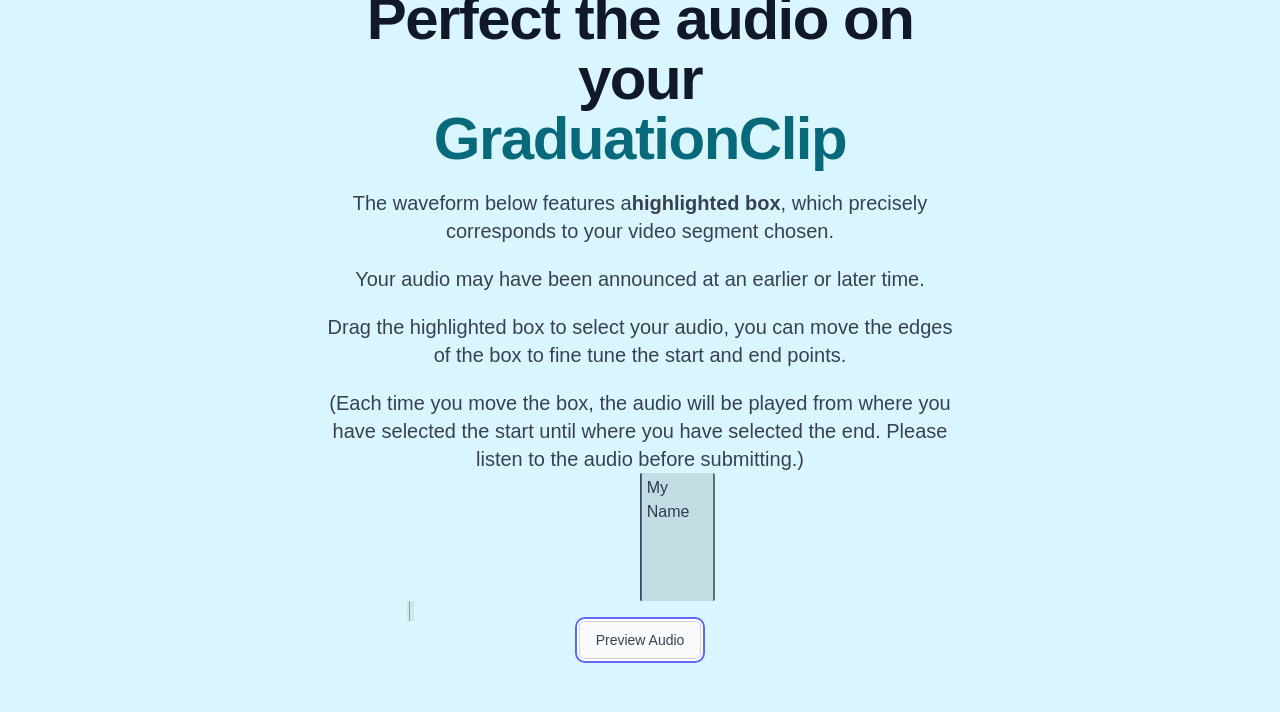 click on "Preview Audio" at bounding box center [640, 640] 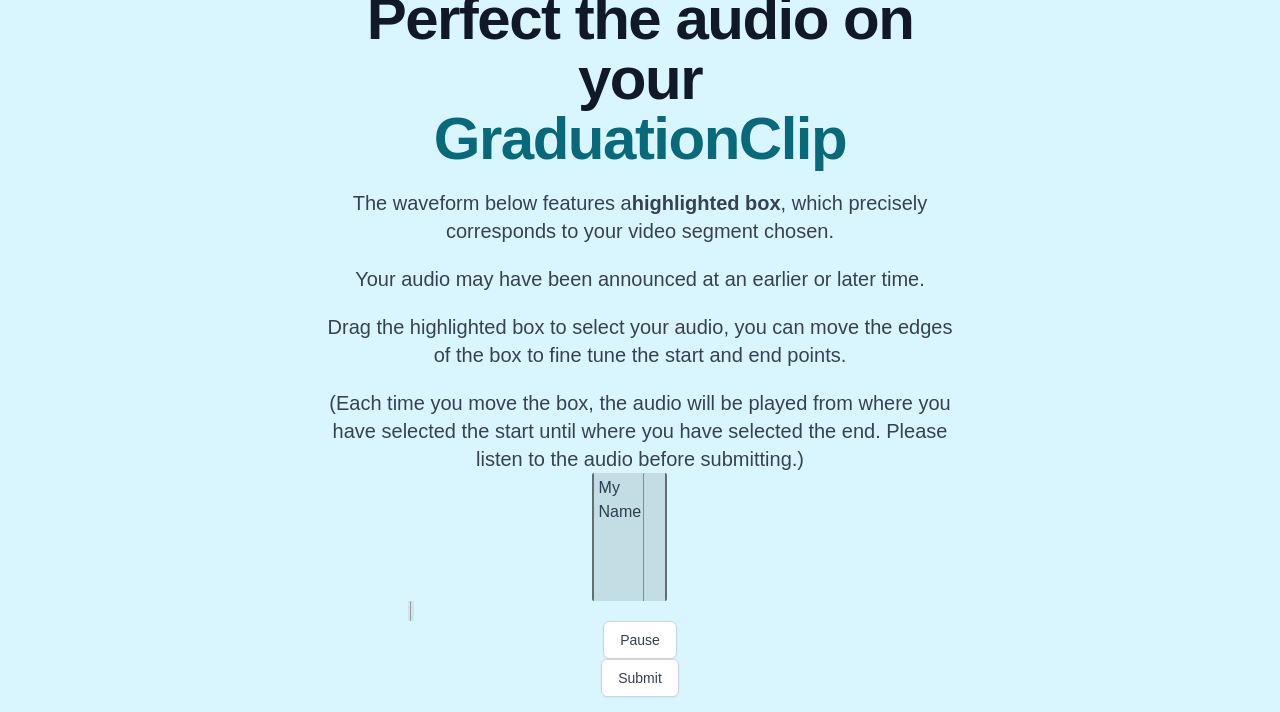 scroll, scrollTop: 0, scrollLeft: 14384, axis: horizontal 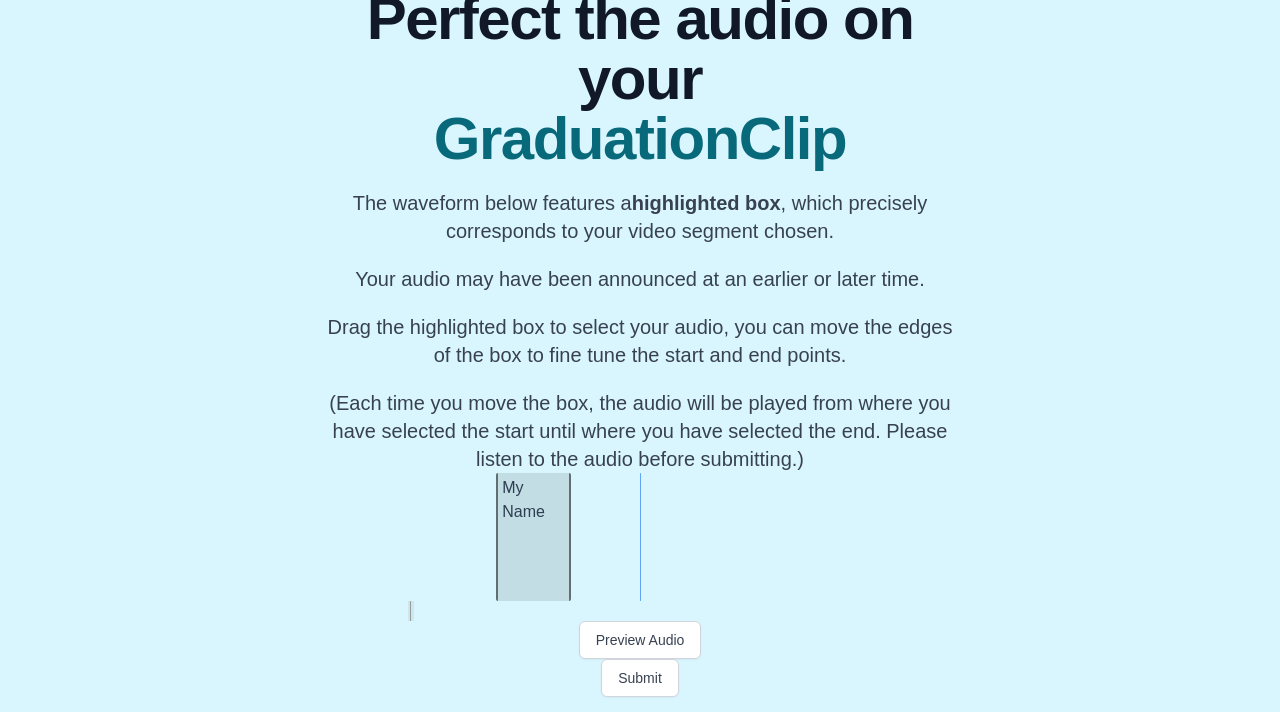 click on "My Name" at bounding box center (533, 537) 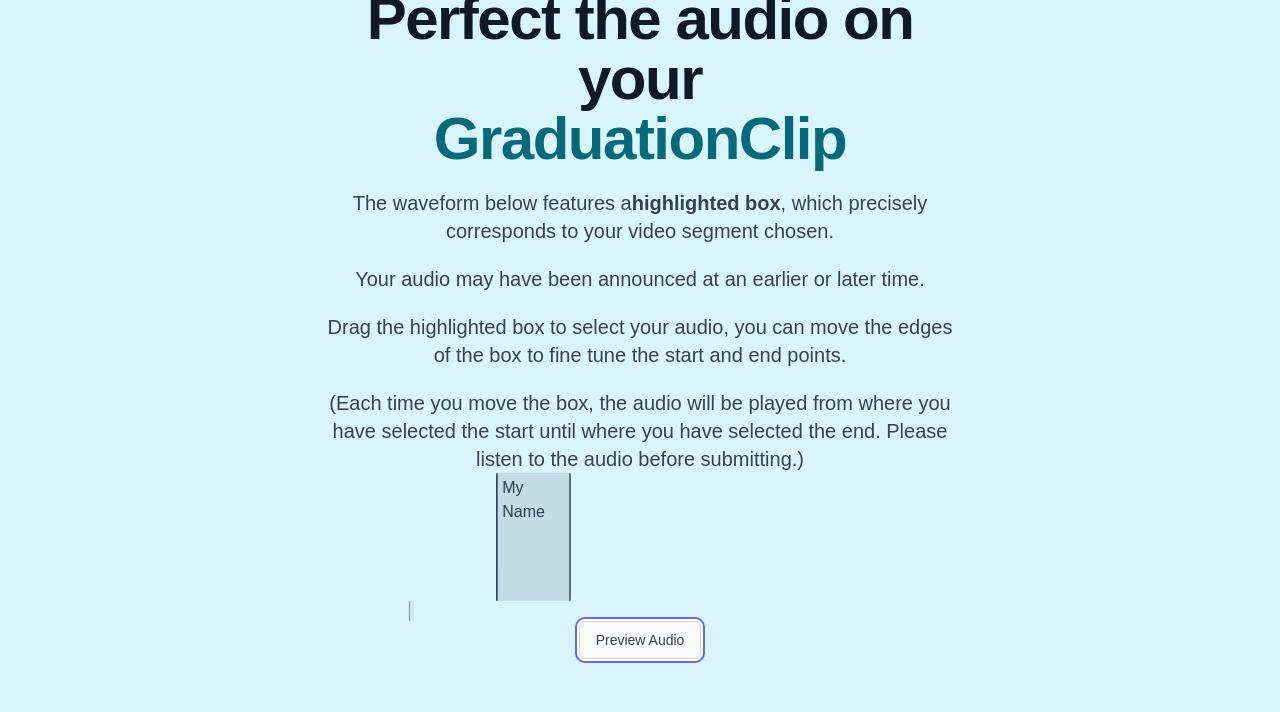 click on "Preview Audio" at bounding box center (640, 640) 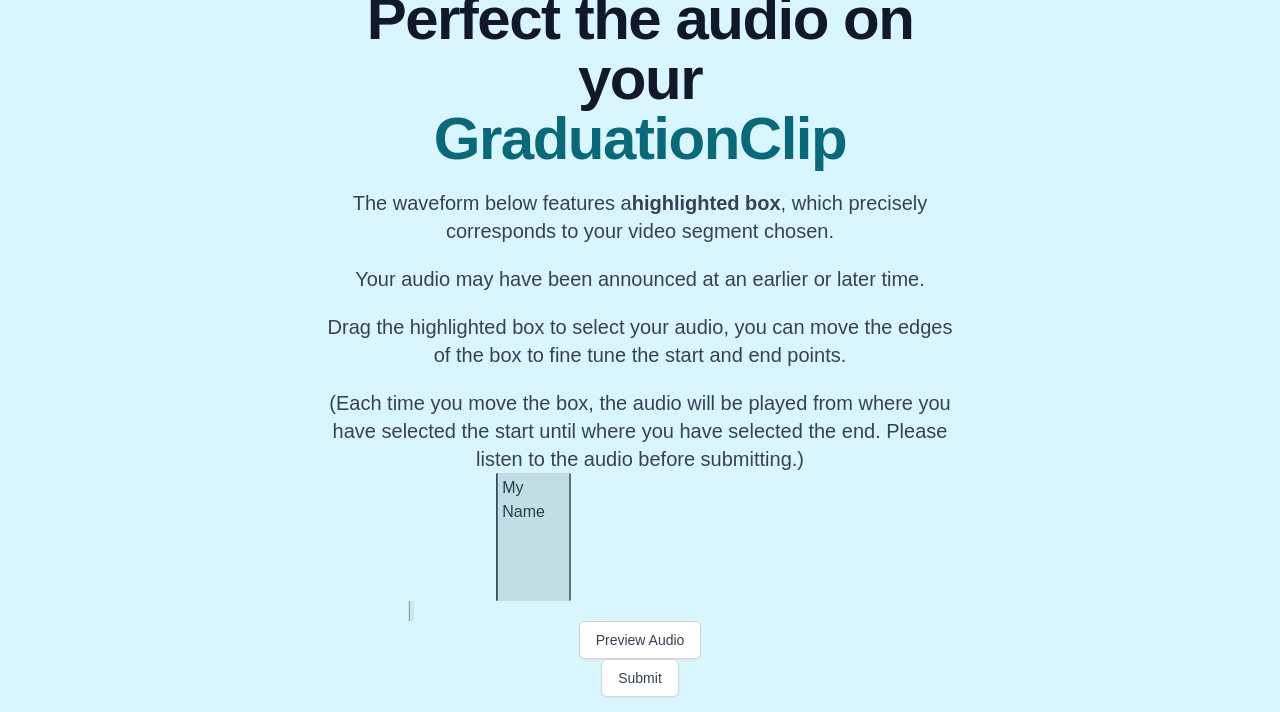 drag, startPoint x: 320, startPoint y: 533, endPoint x: 423, endPoint y: 528, distance: 103.121284 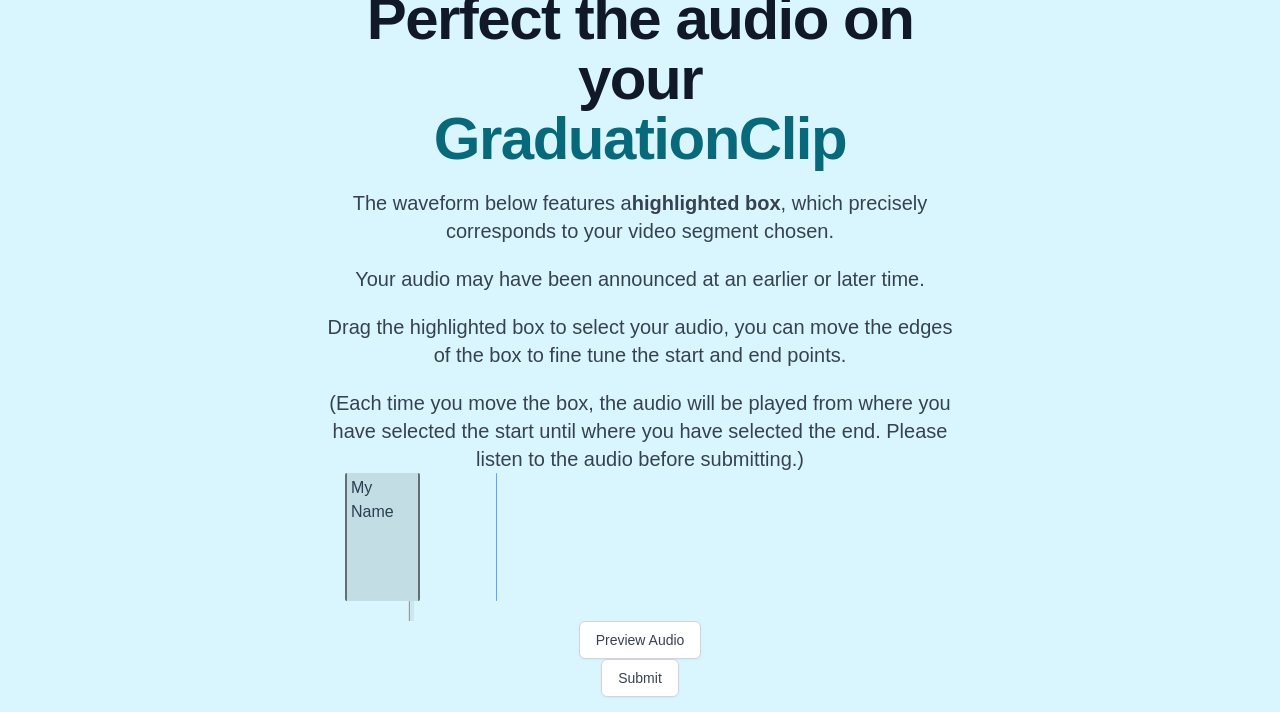 click on "My Name" at bounding box center (382, 537) 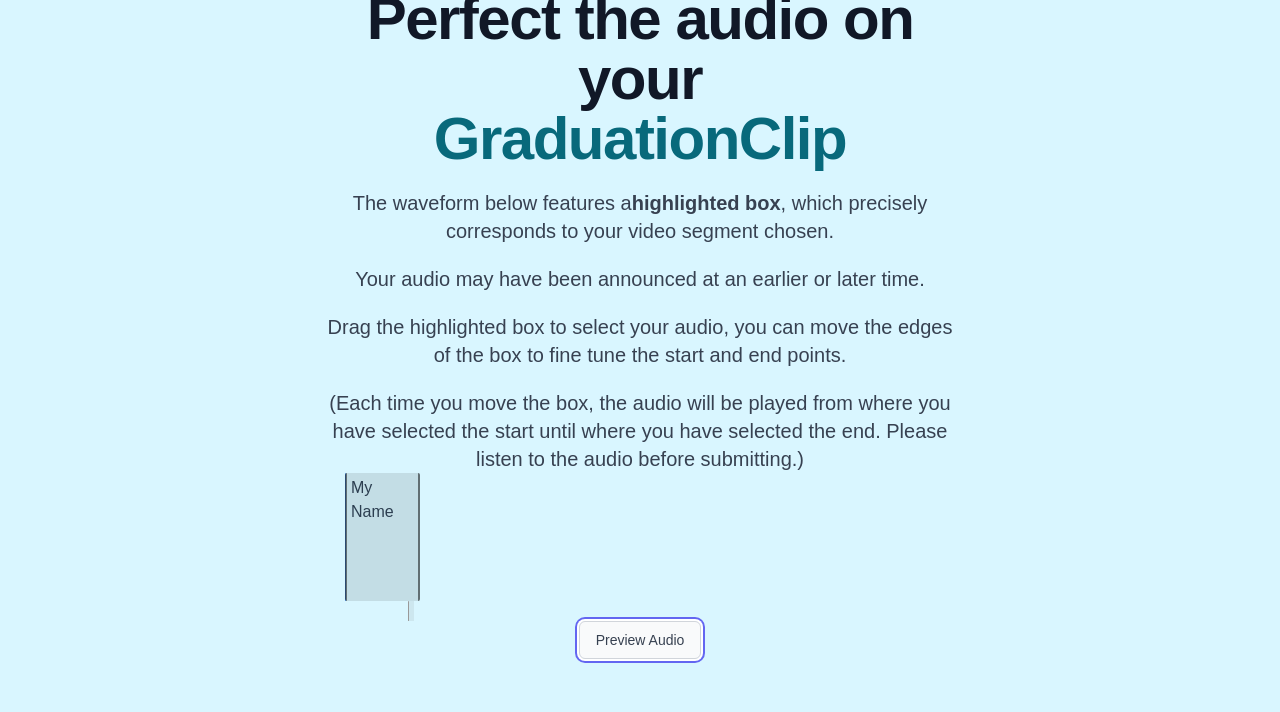 click on "Preview Audio" at bounding box center (640, 640) 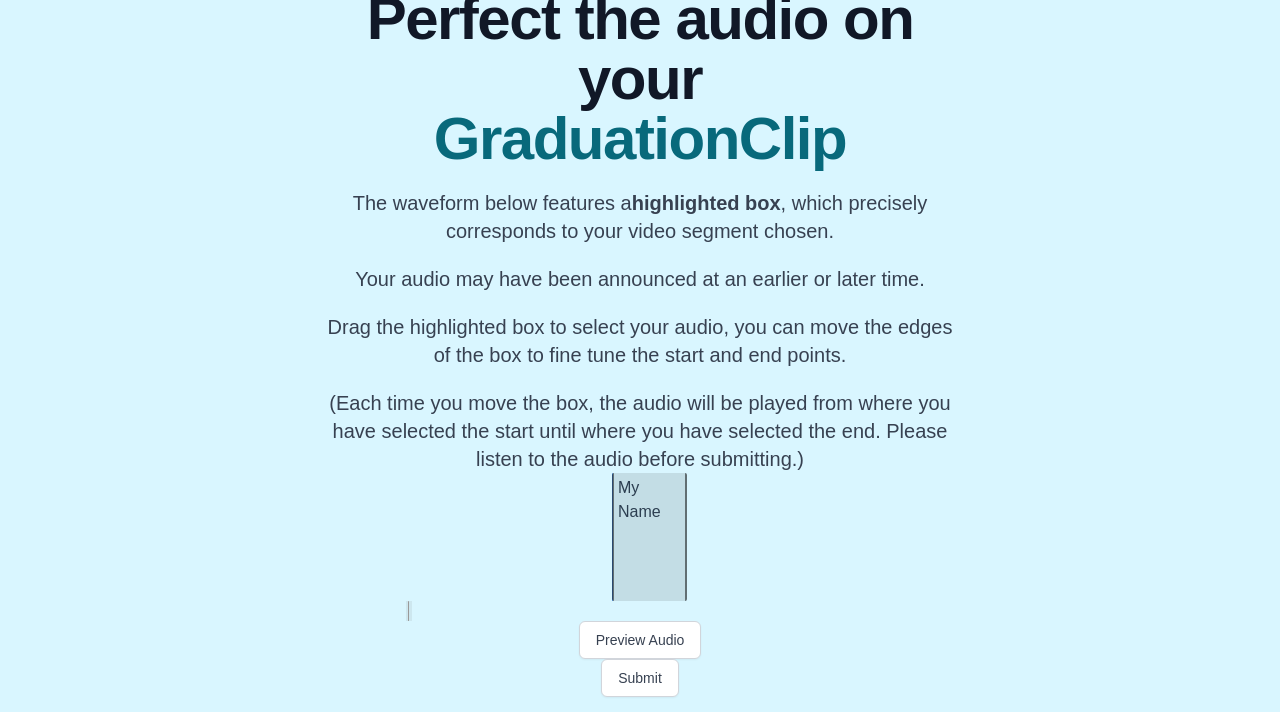 scroll, scrollTop: 0, scrollLeft: 14115, axis: horizontal 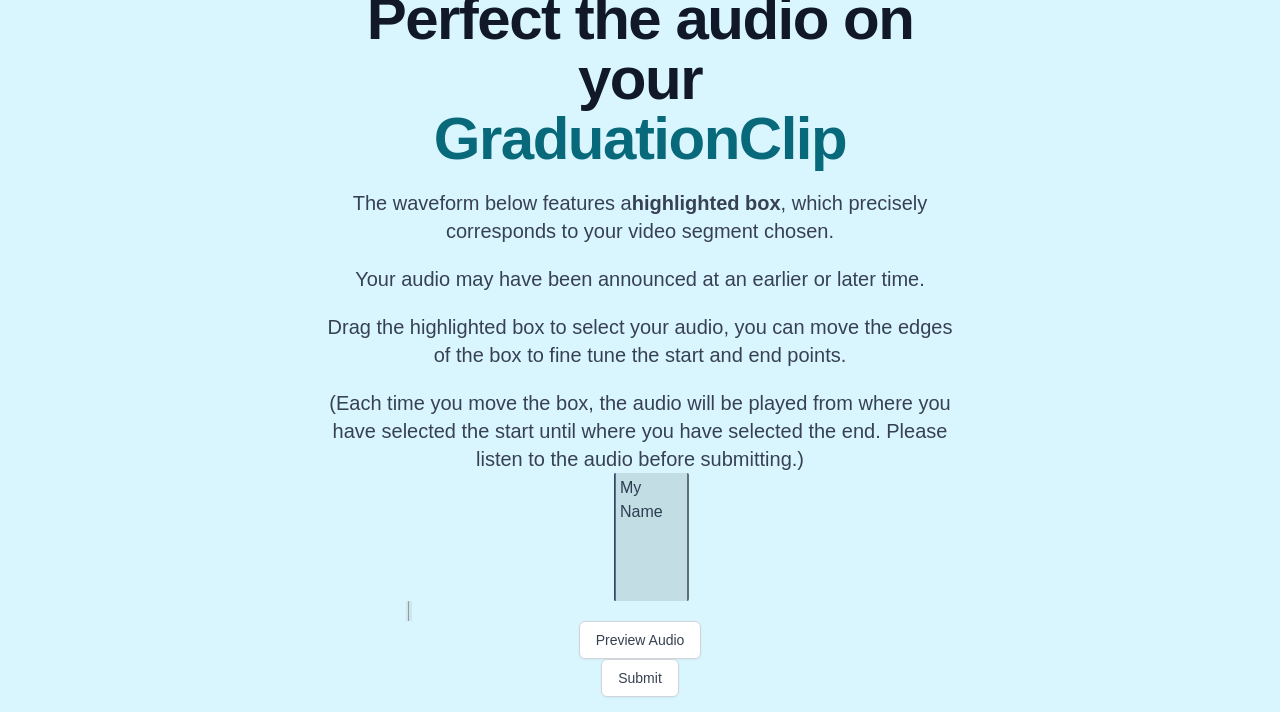 click on "My Name" at bounding box center (38712, 537) 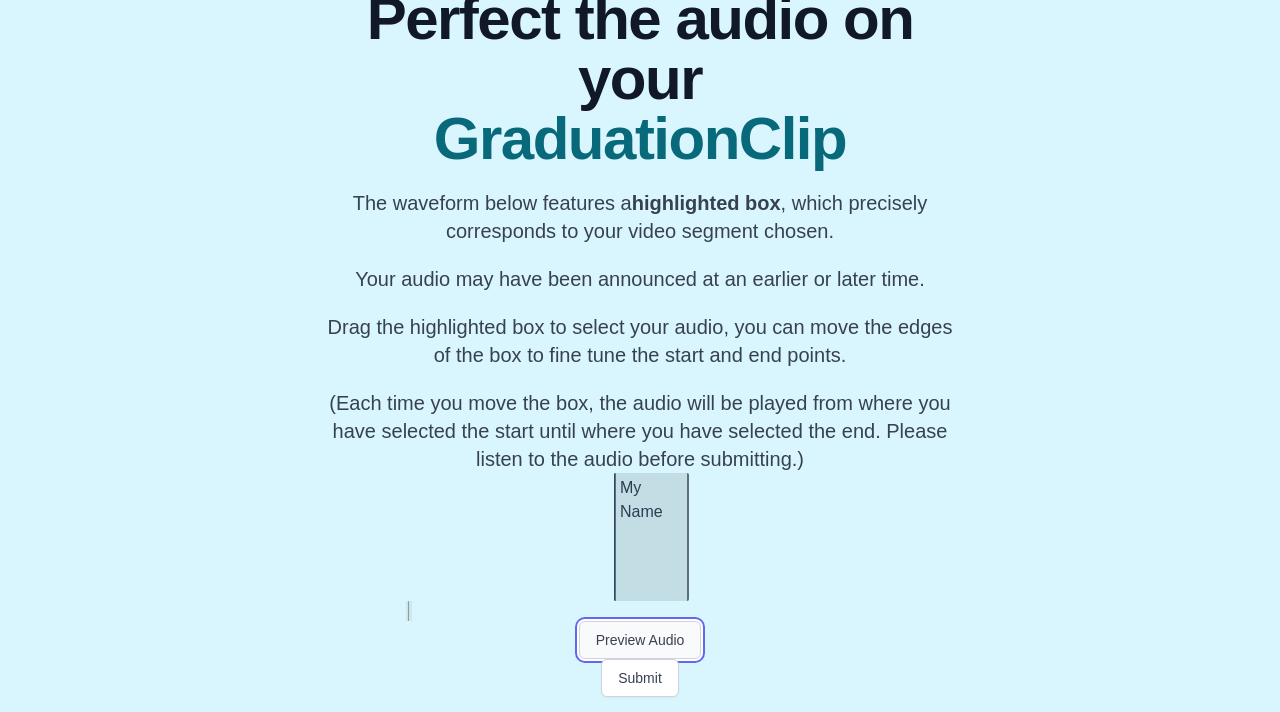 click on "Preview Audio" at bounding box center (640, 640) 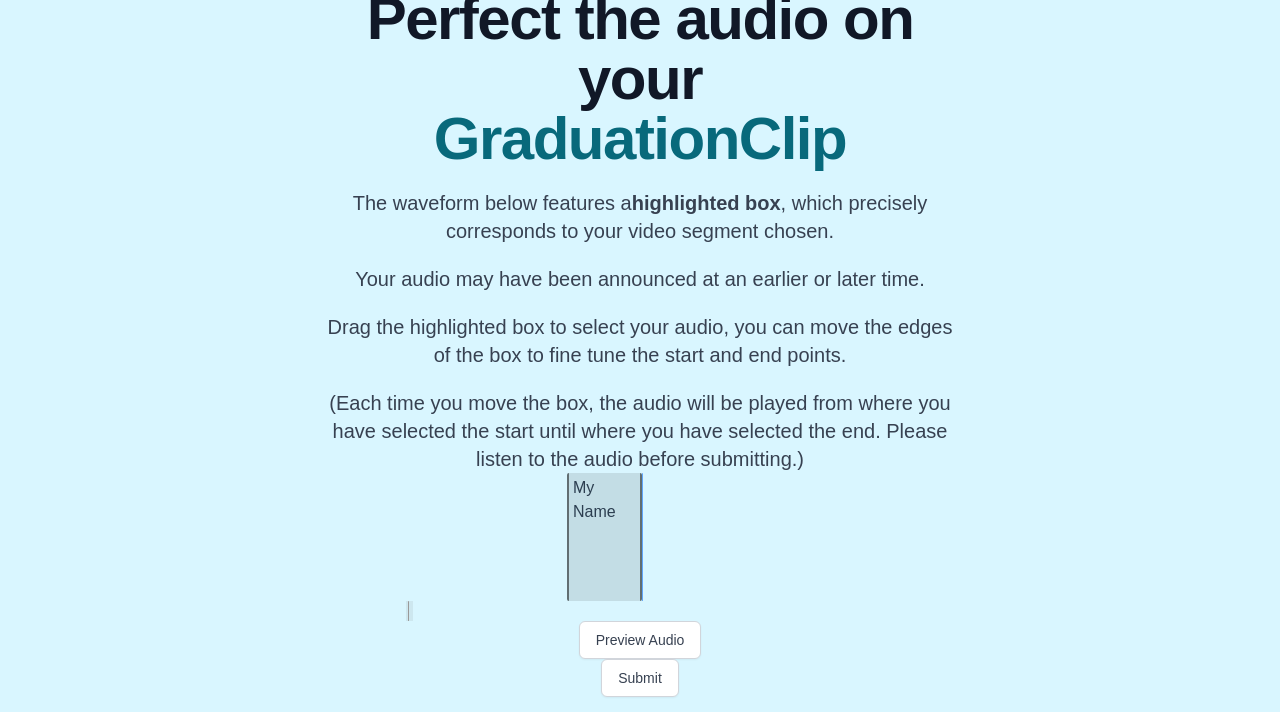 scroll, scrollTop: 0, scrollLeft: 14164, axis: horizontal 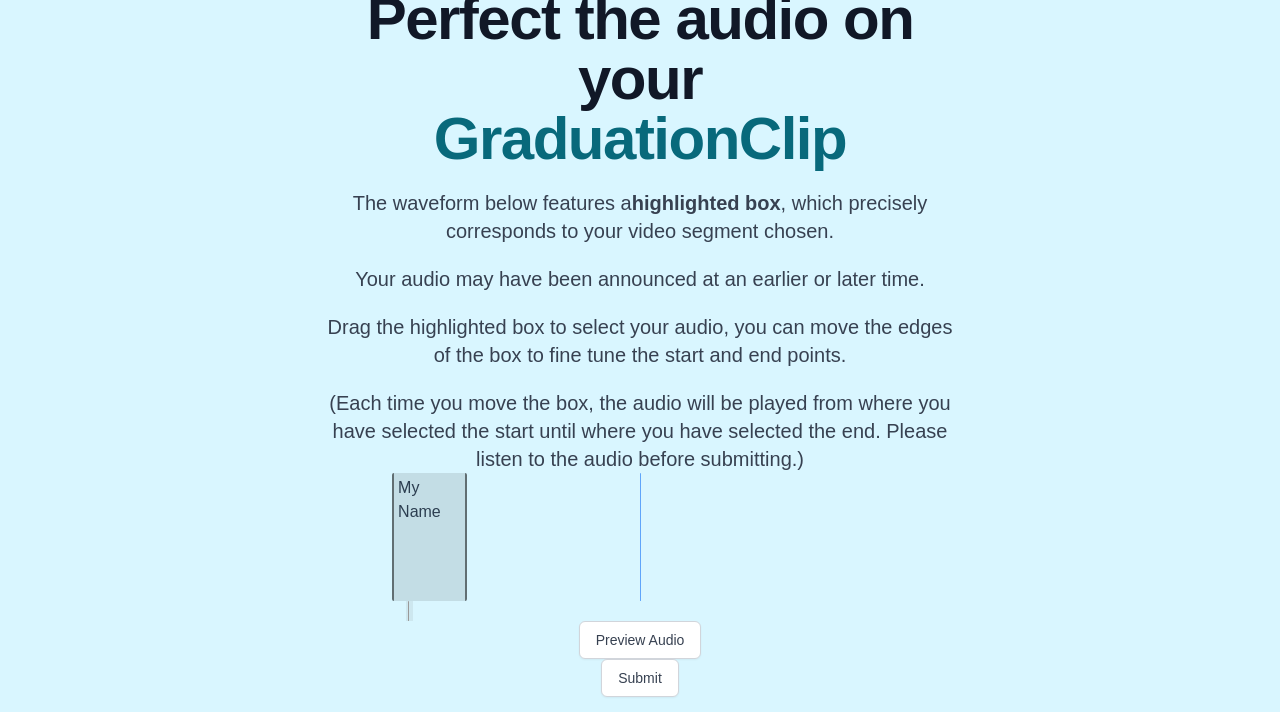 click on "My Name" at bounding box center [429, 537] 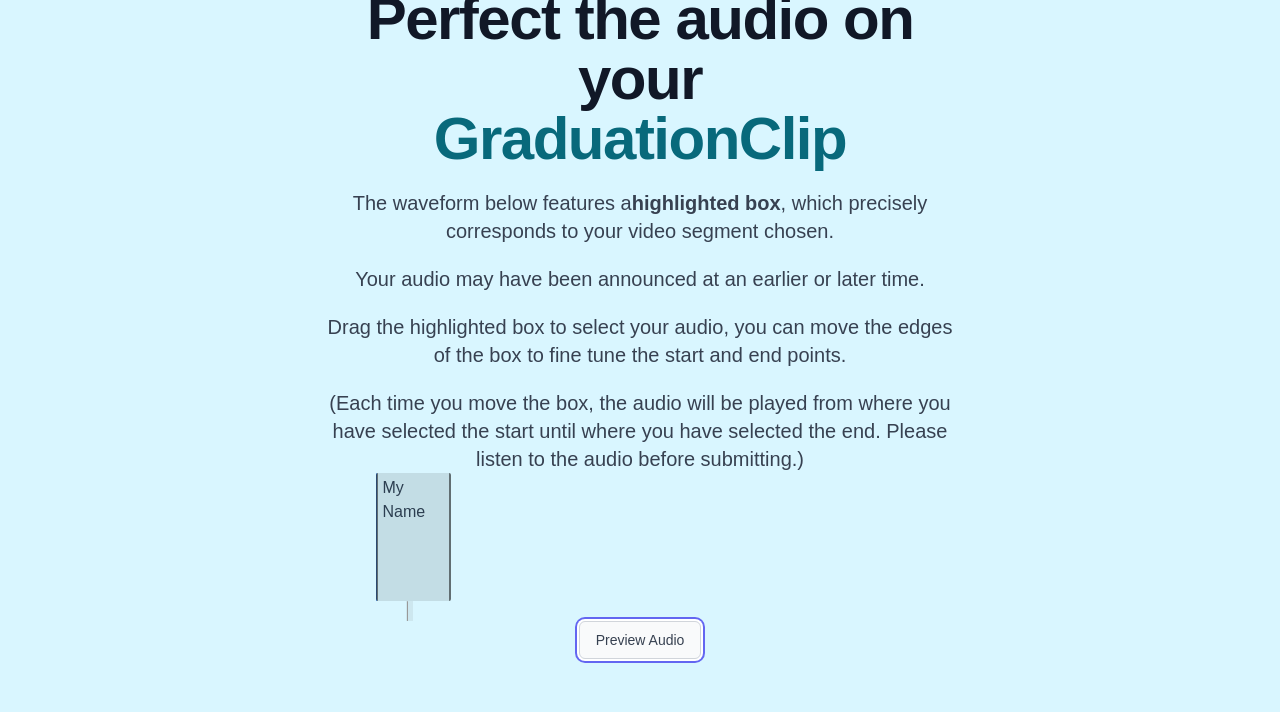click on "Preview Audio" at bounding box center (640, 640) 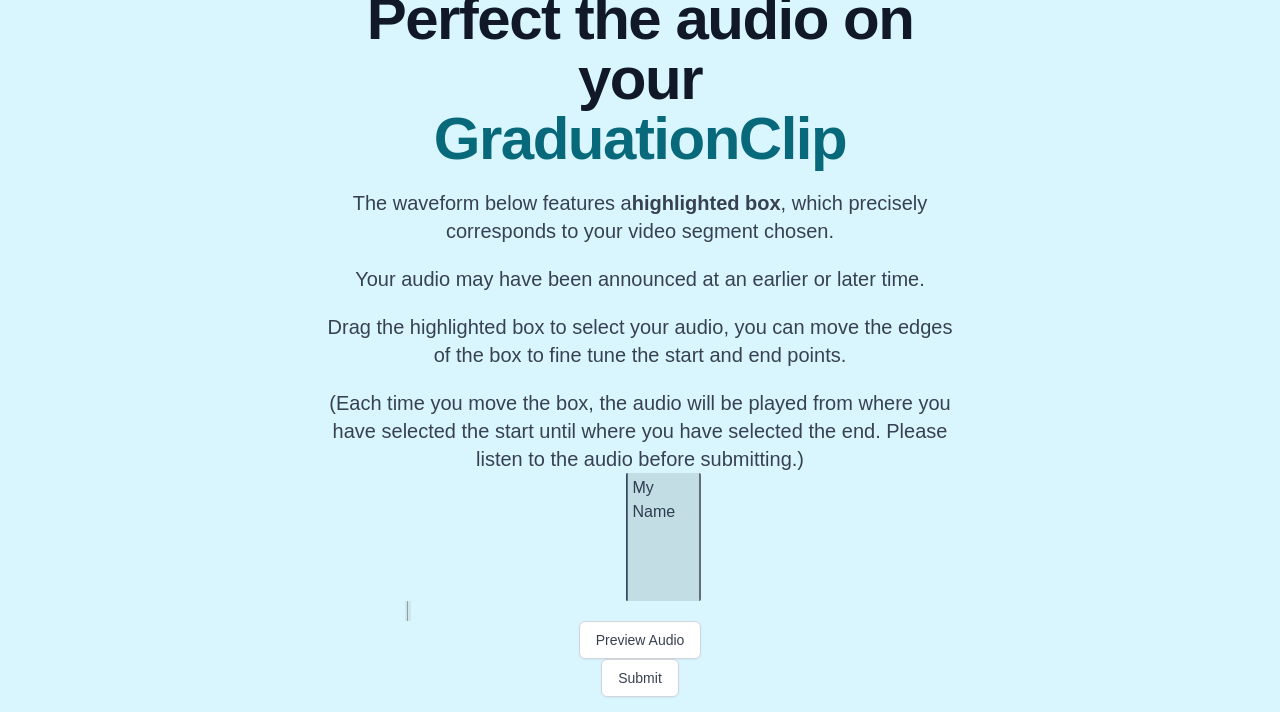 scroll, scrollTop: 0, scrollLeft: 13885, axis: horizontal 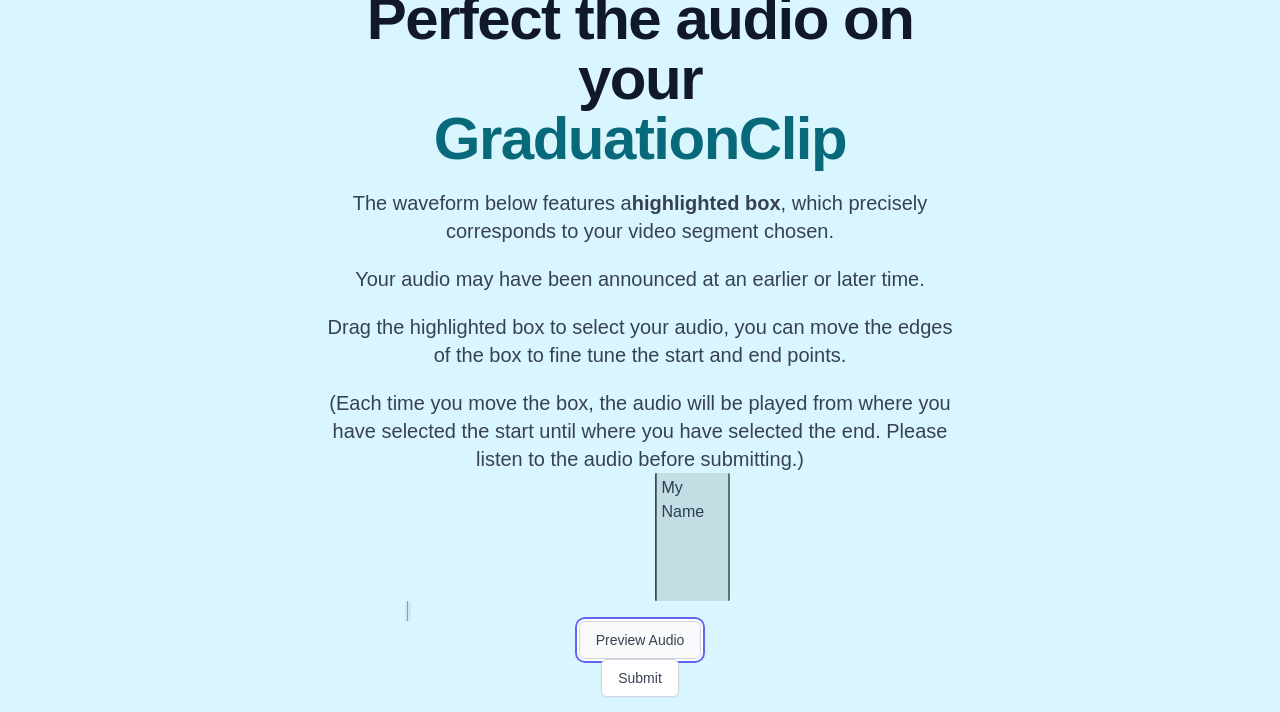 click on "Preview Audio" at bounding box center (640, 640) 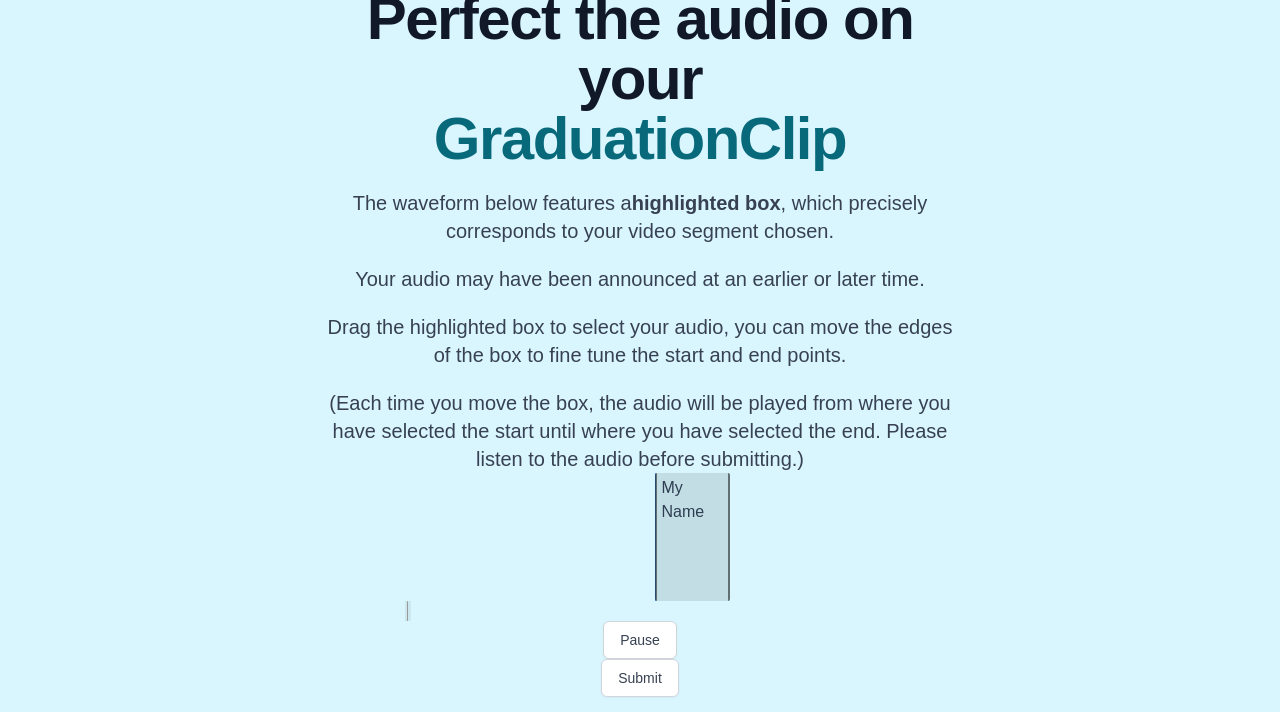 scroll, scrollTop: 0, scrollLeft: 13895, axis: horizontal 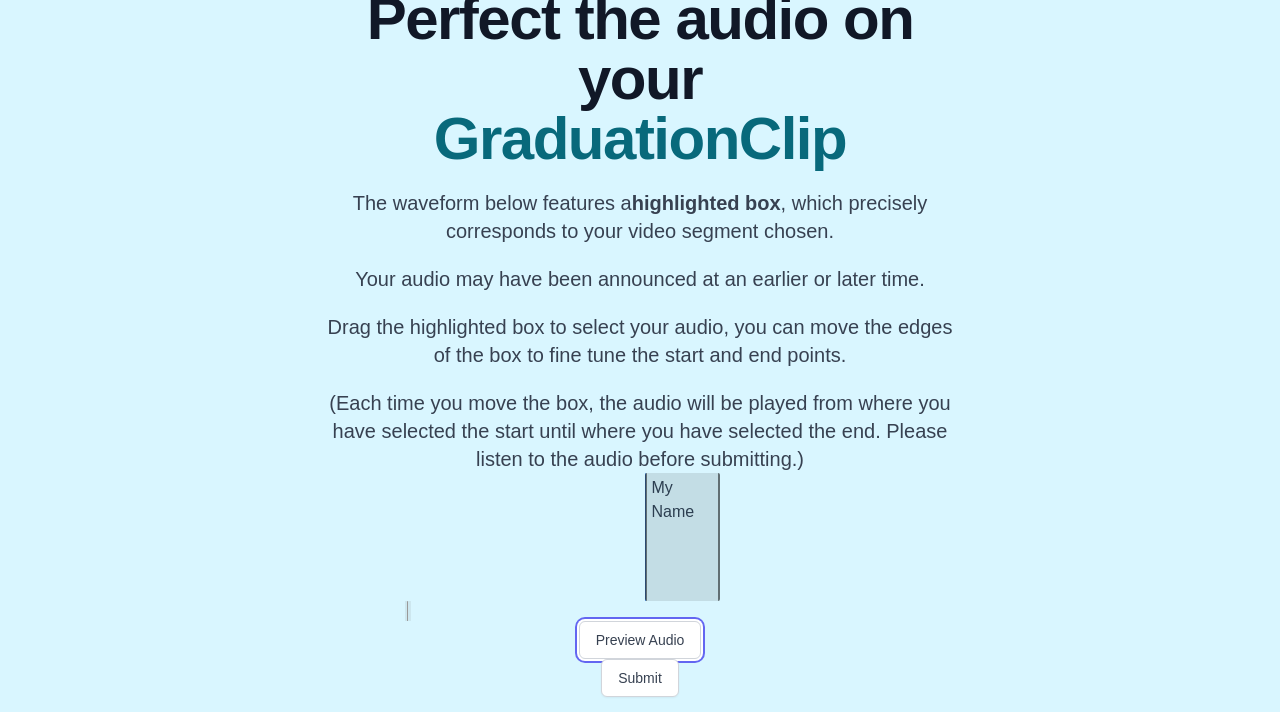 click on "Preview Audio" at bounding box center (640, 640) 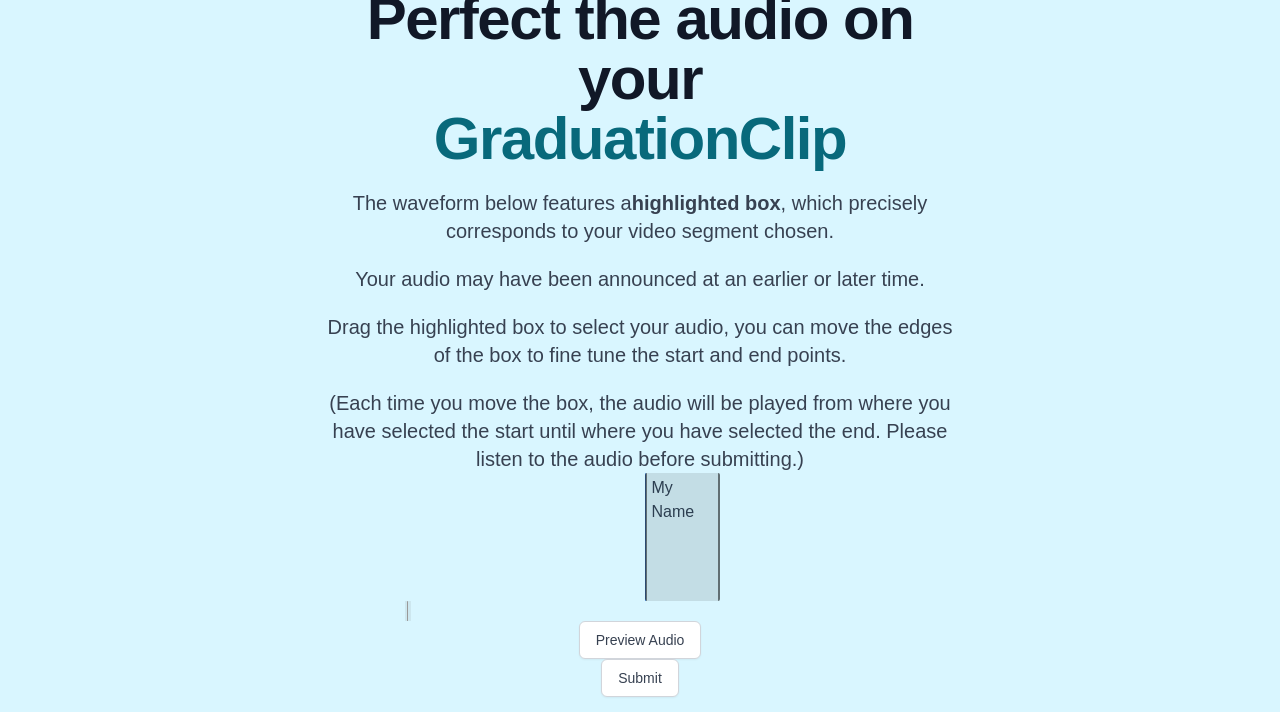 scroll, scrollTop: 0, scrollLeft: 13900, axis: horizontal 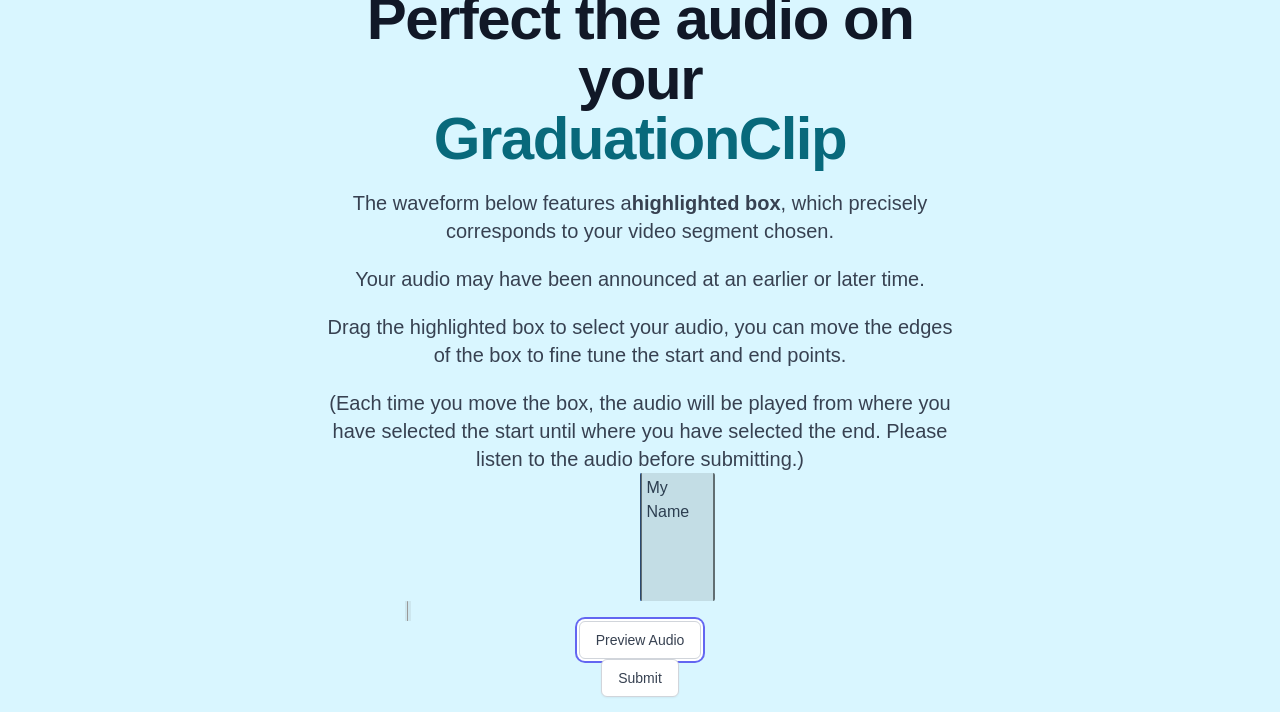 click on "Preview Audio" at bounding box center [640, 640] 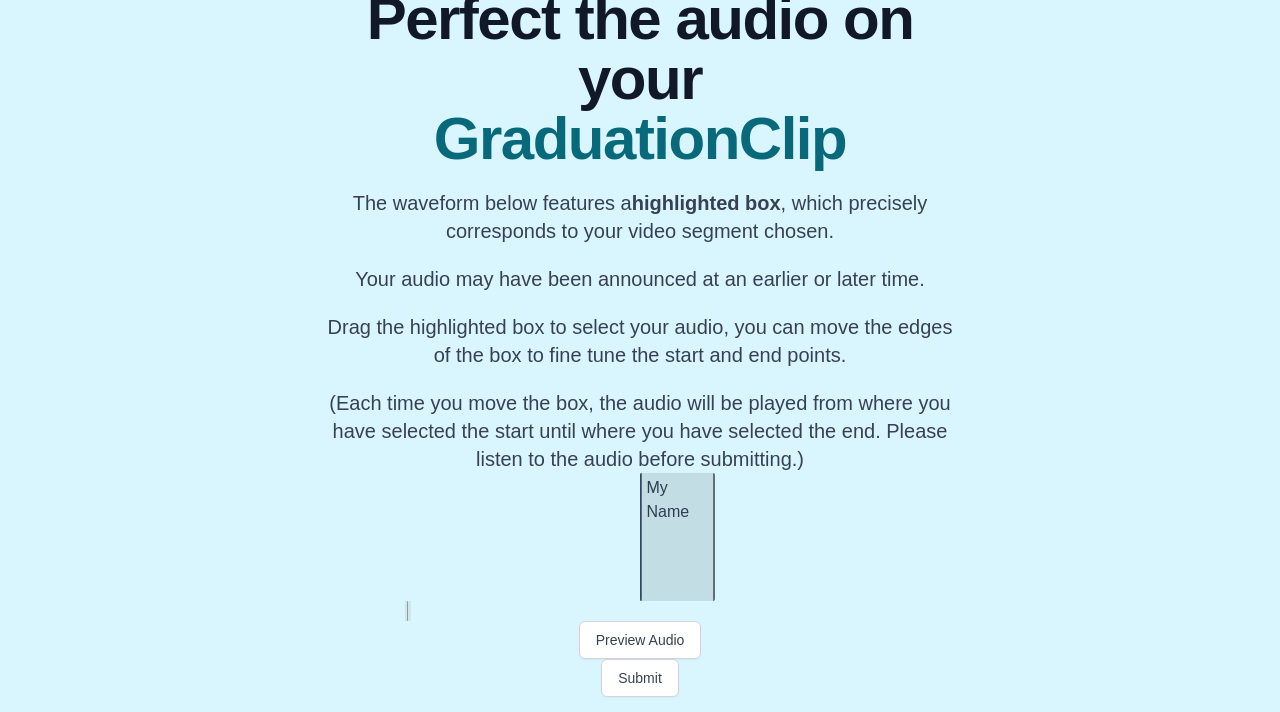 click on "My Name" at bounding box center [677, 537] 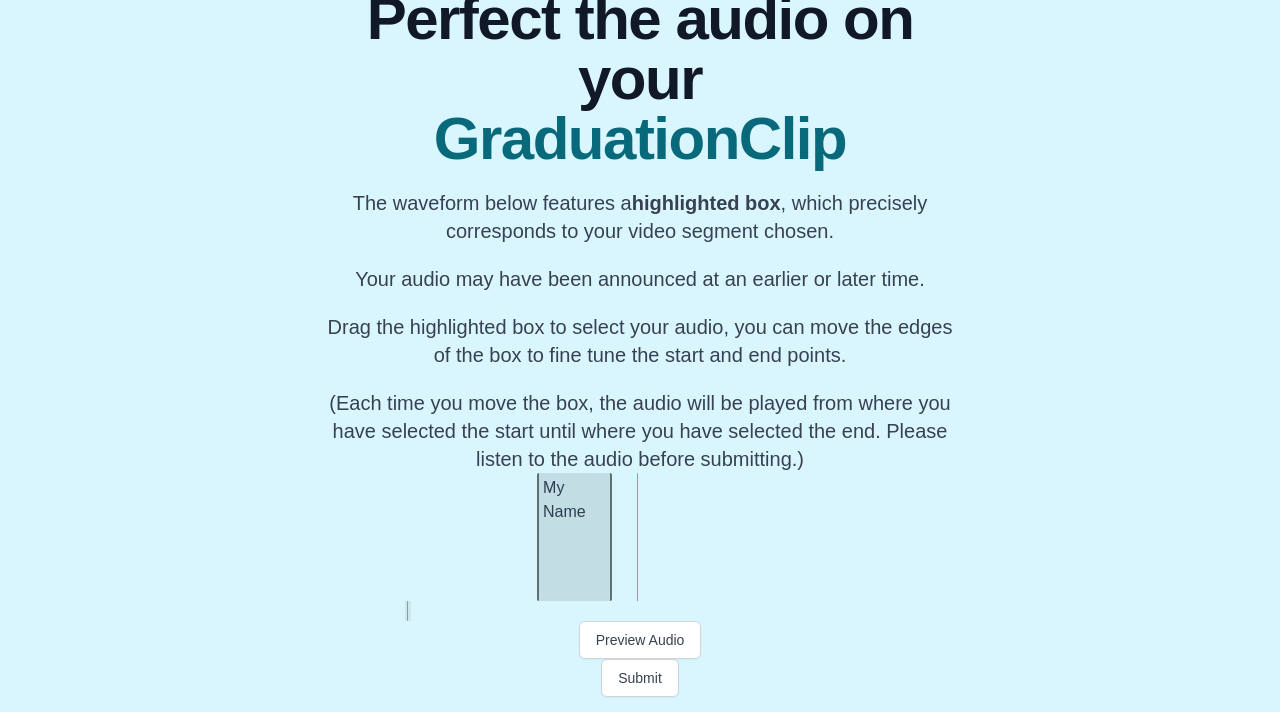 click on "My Name" at bounding box center [574, 537] 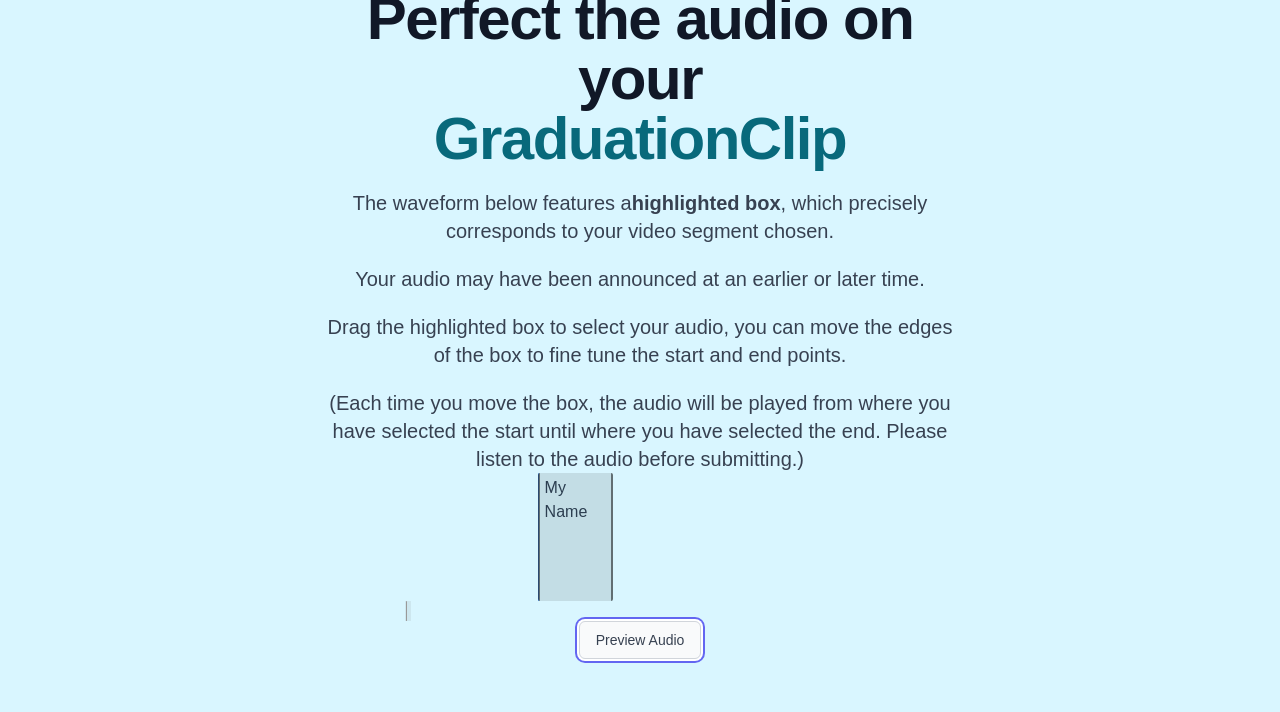 click on "Preview Audio" at bounding box center (640, 640) 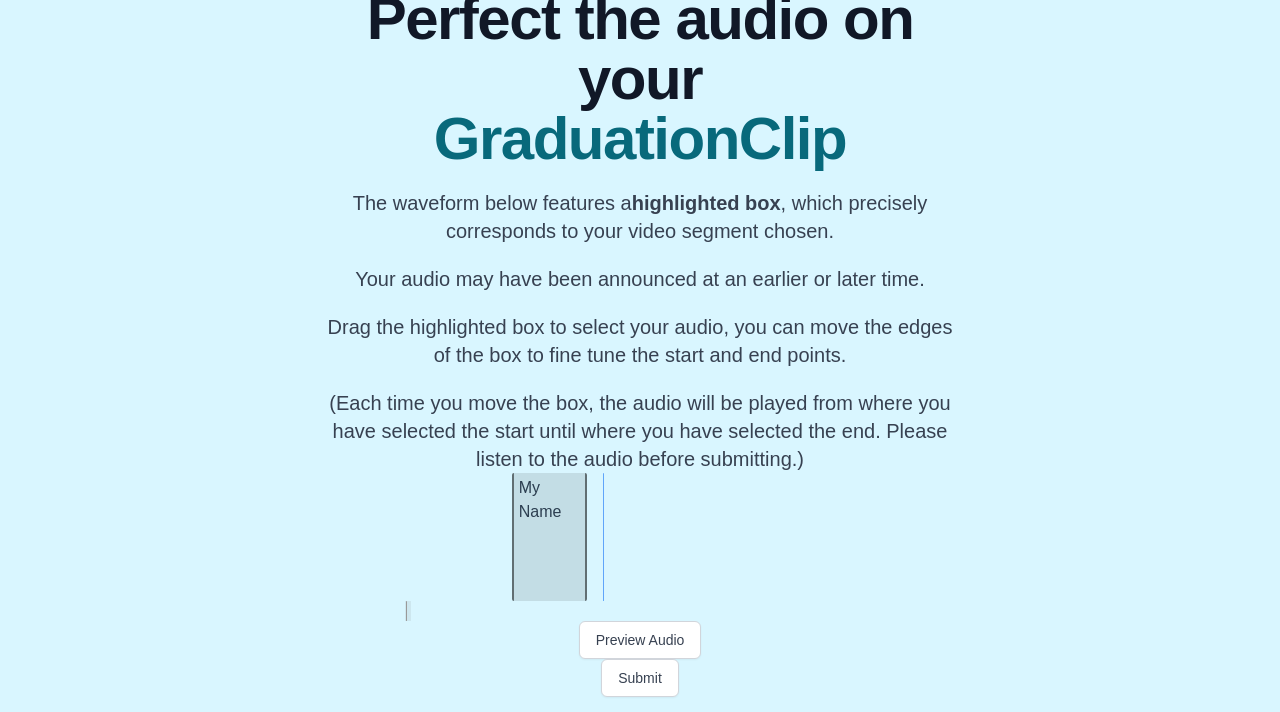 click on "My Name" at bounding box center (549, 537) 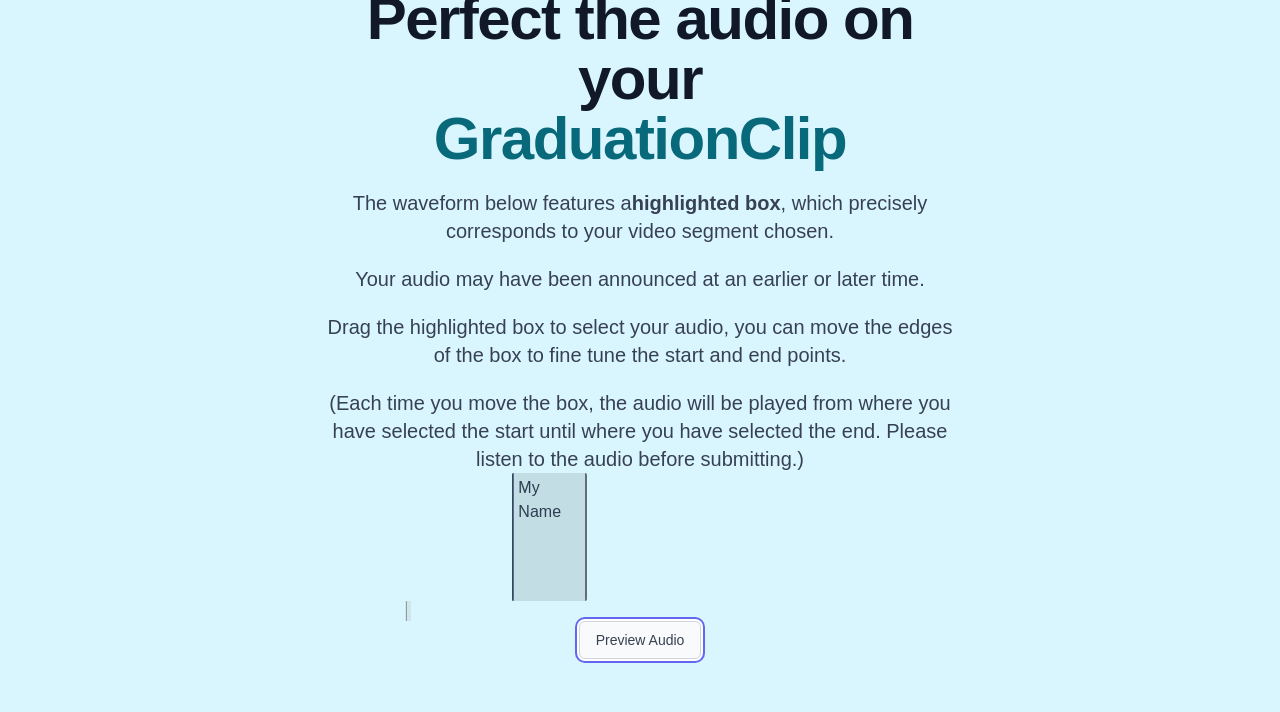 click on "Preview Audio" at bounding box center (640, 640) 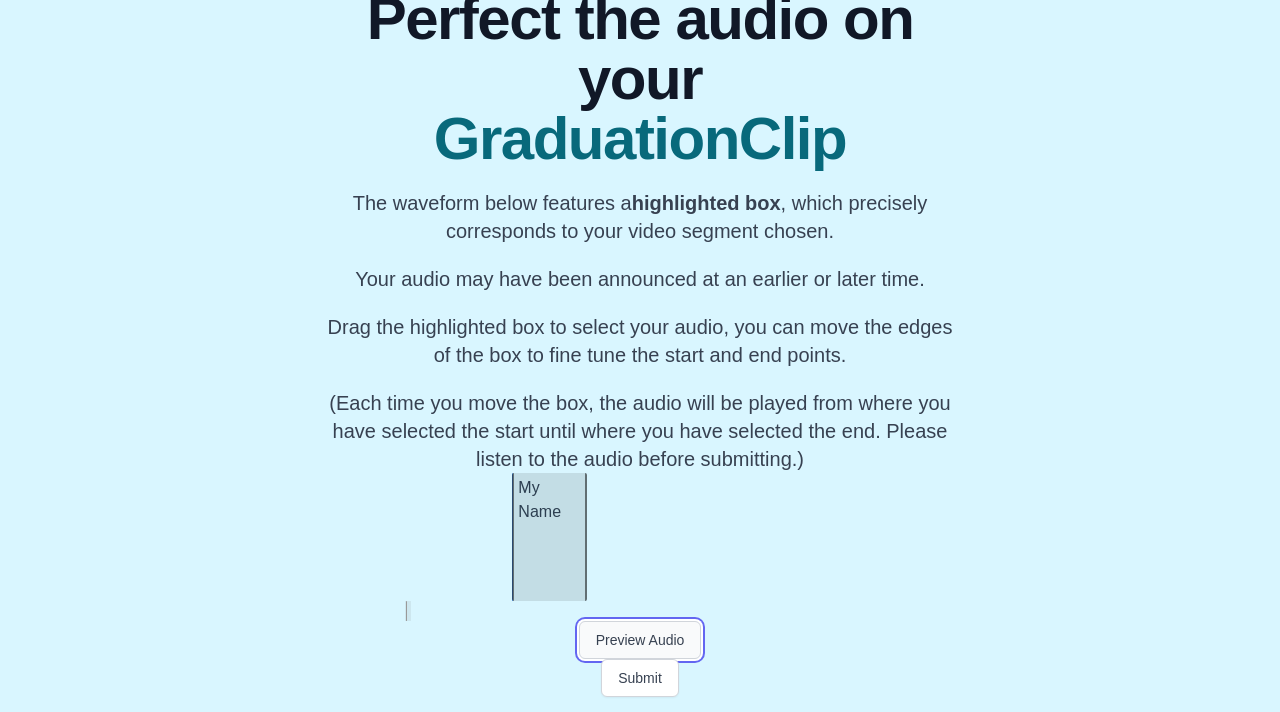 click on "Preview Audio" at bounding box center [640, 640] 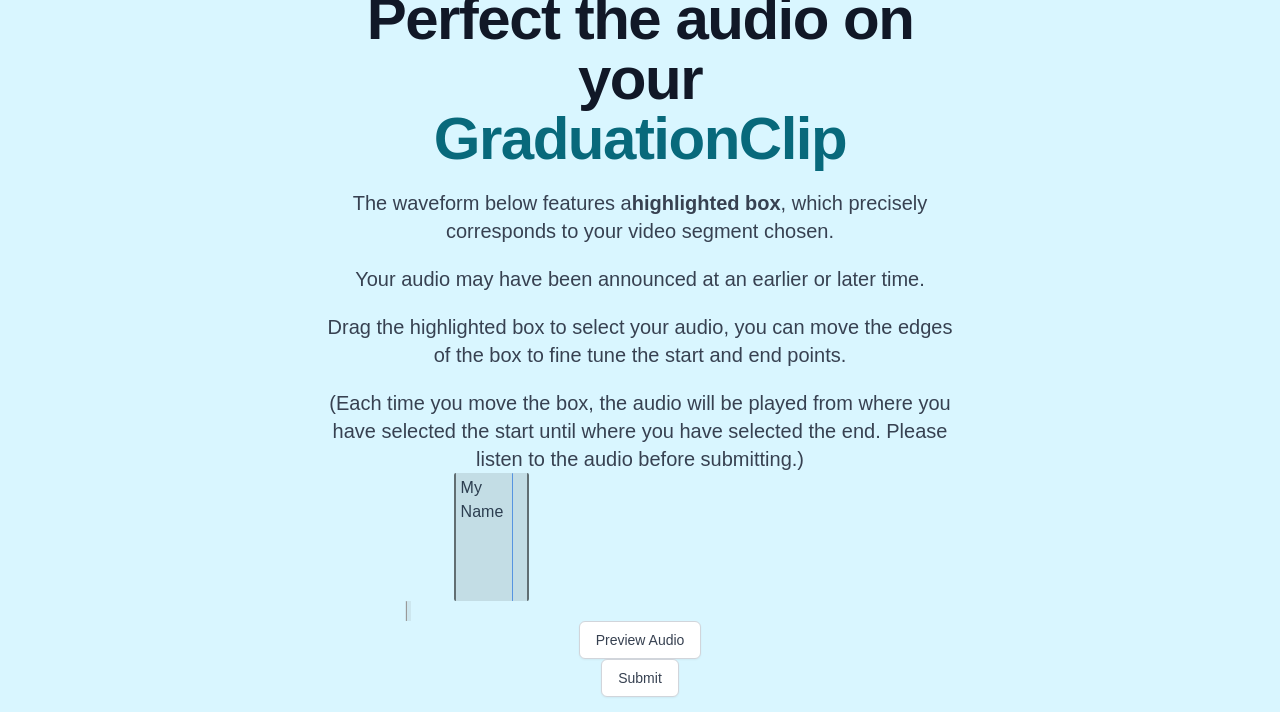 click on "My Name" at bounding box center [491, 537] 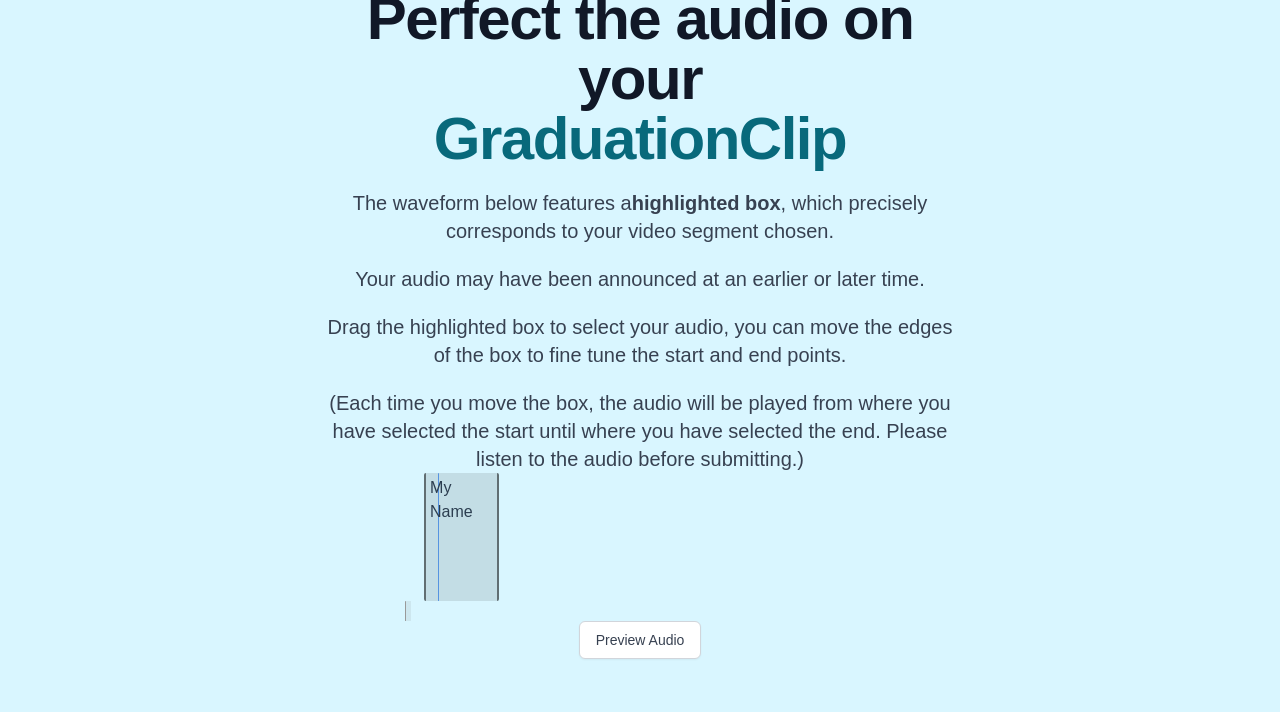 click on "My Name" at bounding box center [461, 537] 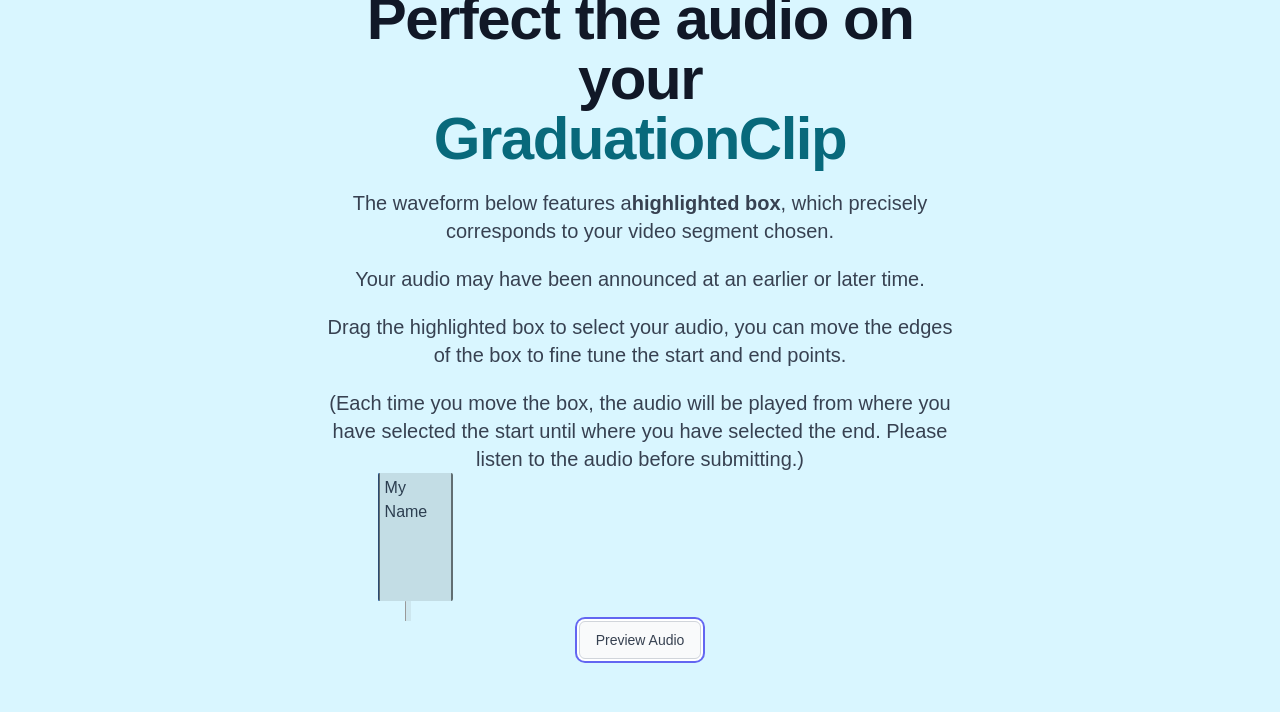 click on "Preview Audio" at bounding box center (640, 640) 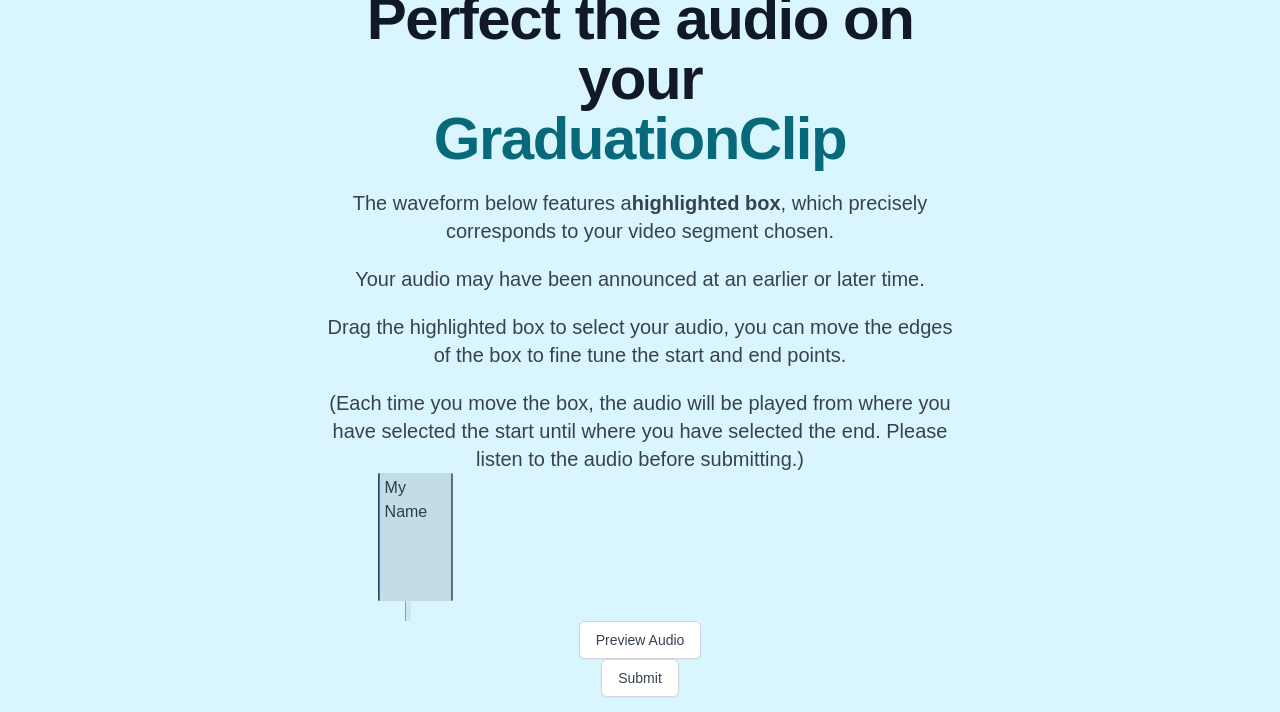 click at bounding box center [640, 611] 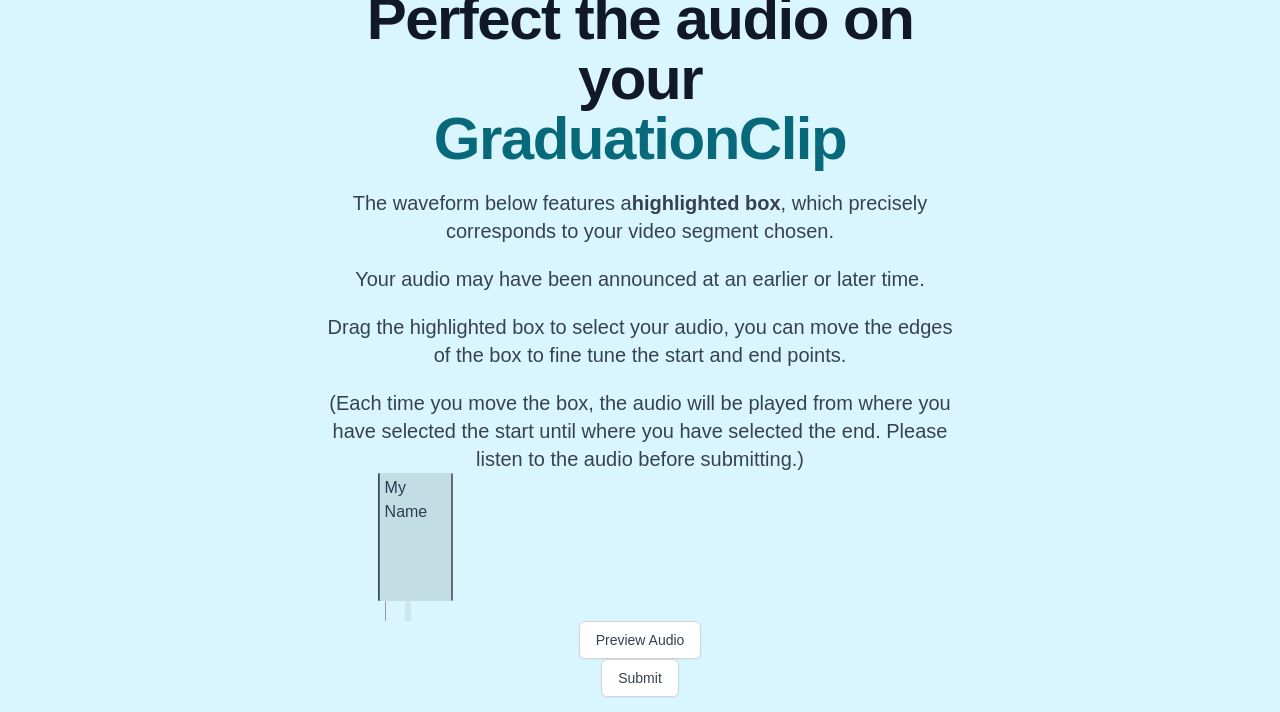 scroll, scrollTop: 0, scrollLeft: 10345, axis: horizontal 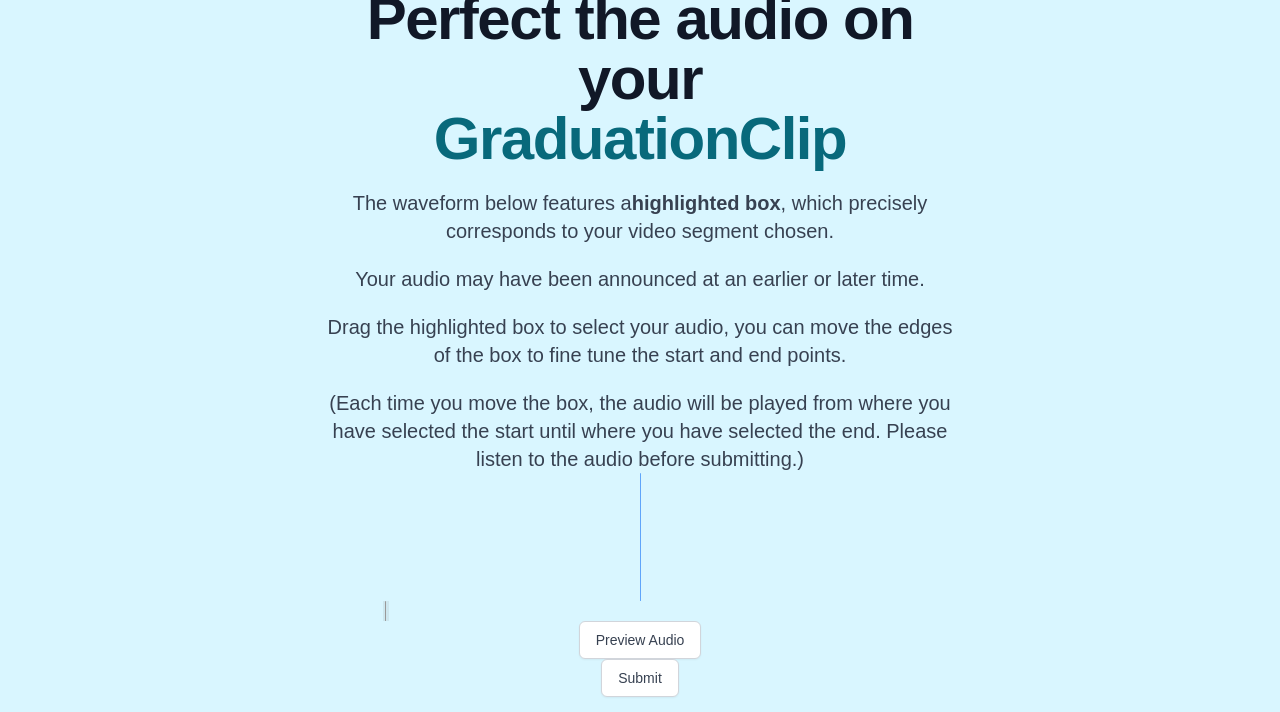 click at bounding box center (42482, 537) 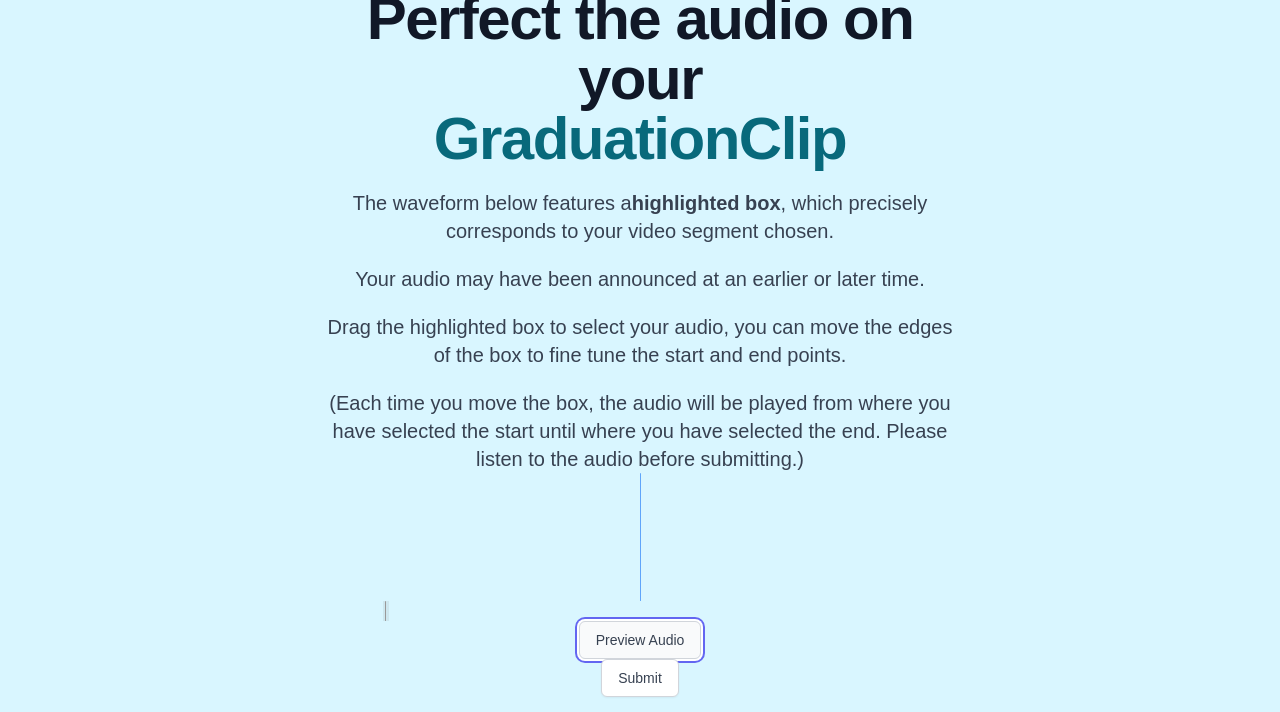 click on "Preview Audio" at bounding box center (640, 640) 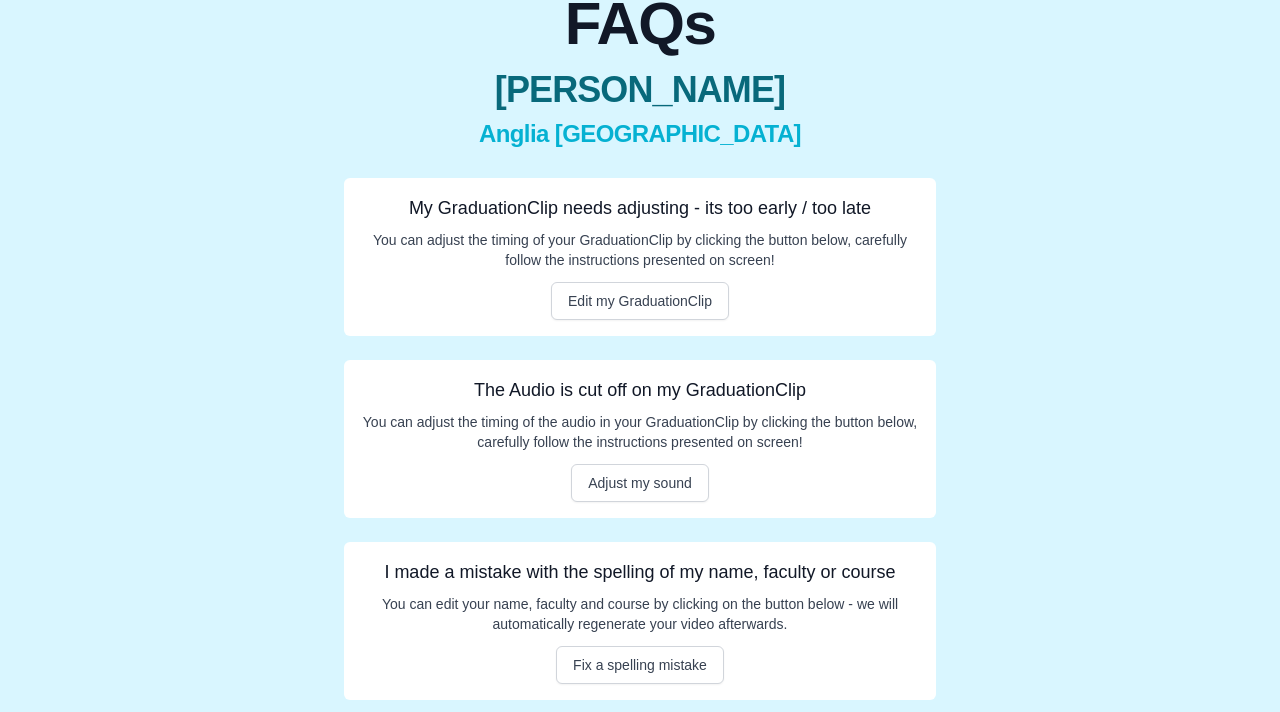 scroll, scrollTop: 177, scrollLeft: 0, axis: vertical 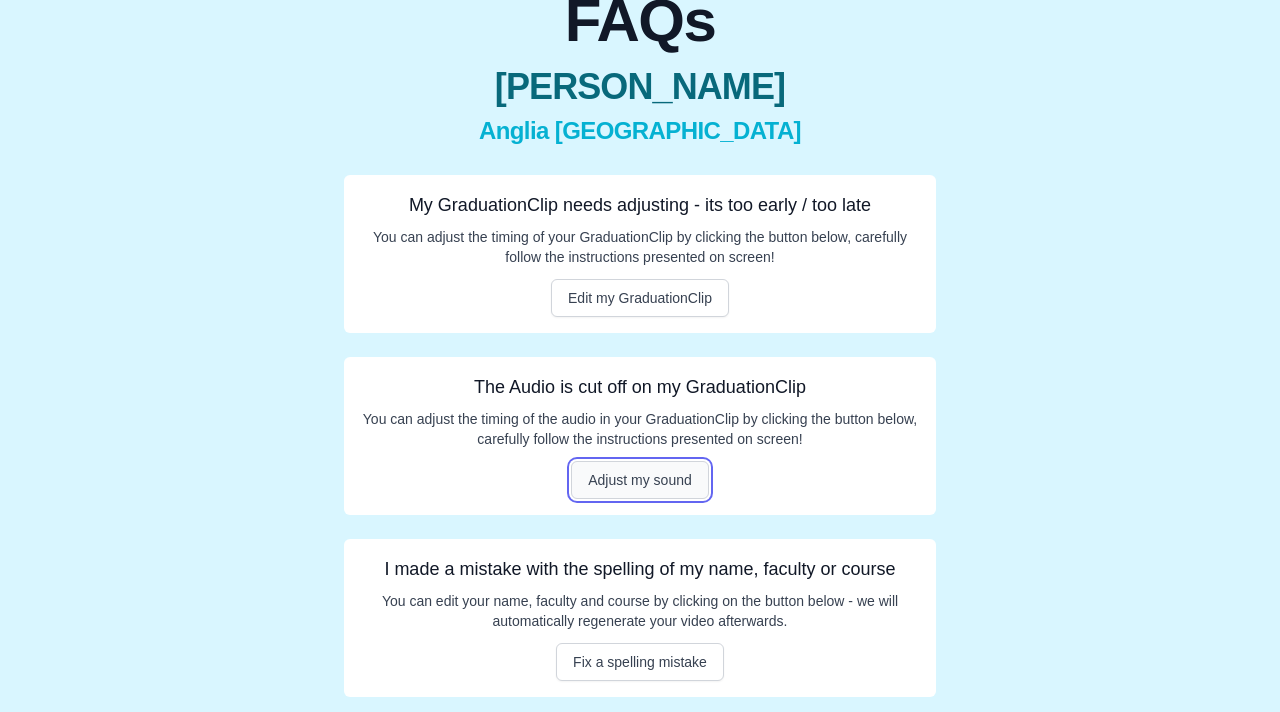 click on "Adjust my sound" at bounding box center (640, 480) 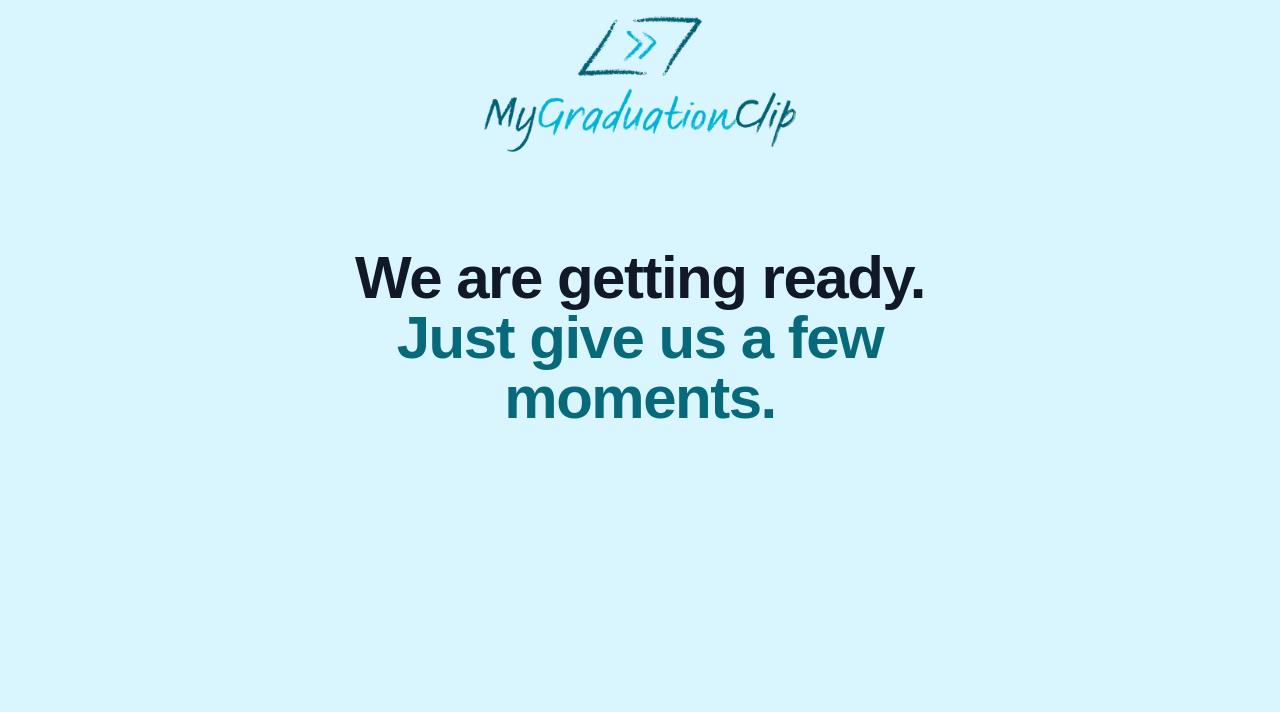 scroll, scrollTop: 0, scrollLeft: 0, axis: both 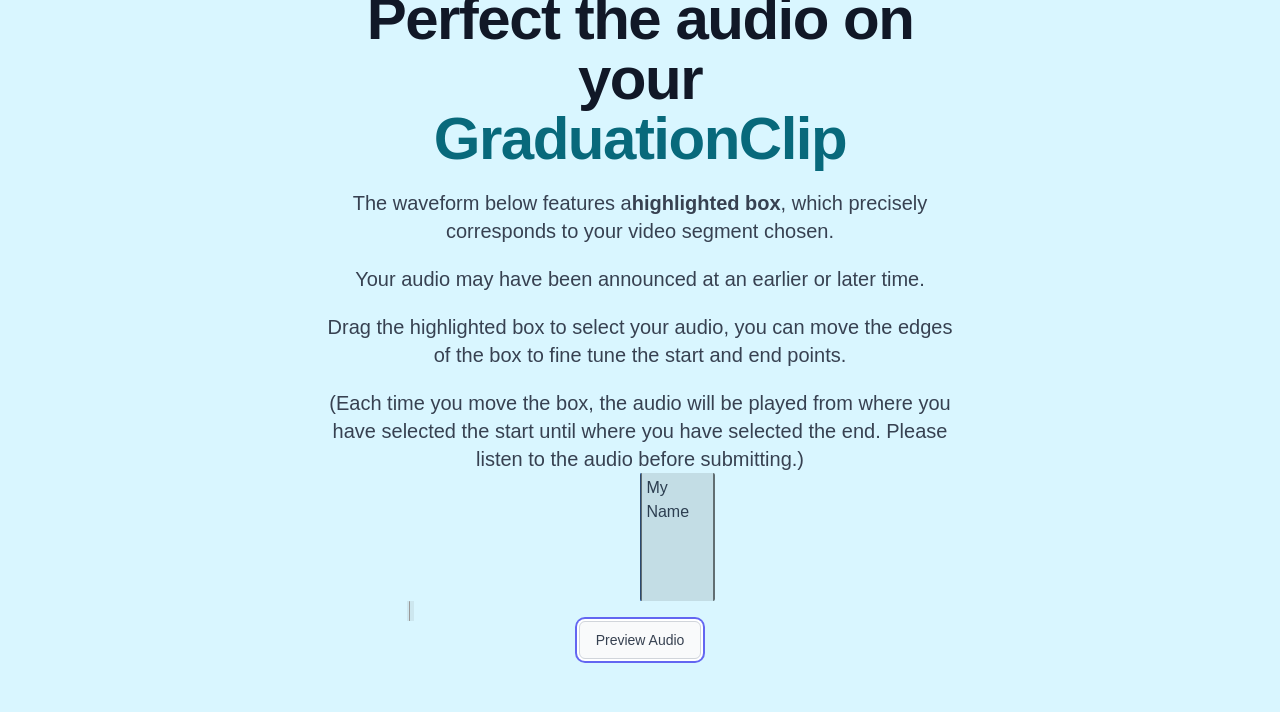 click on "Preview Audio" at bounding box center (640, 640) 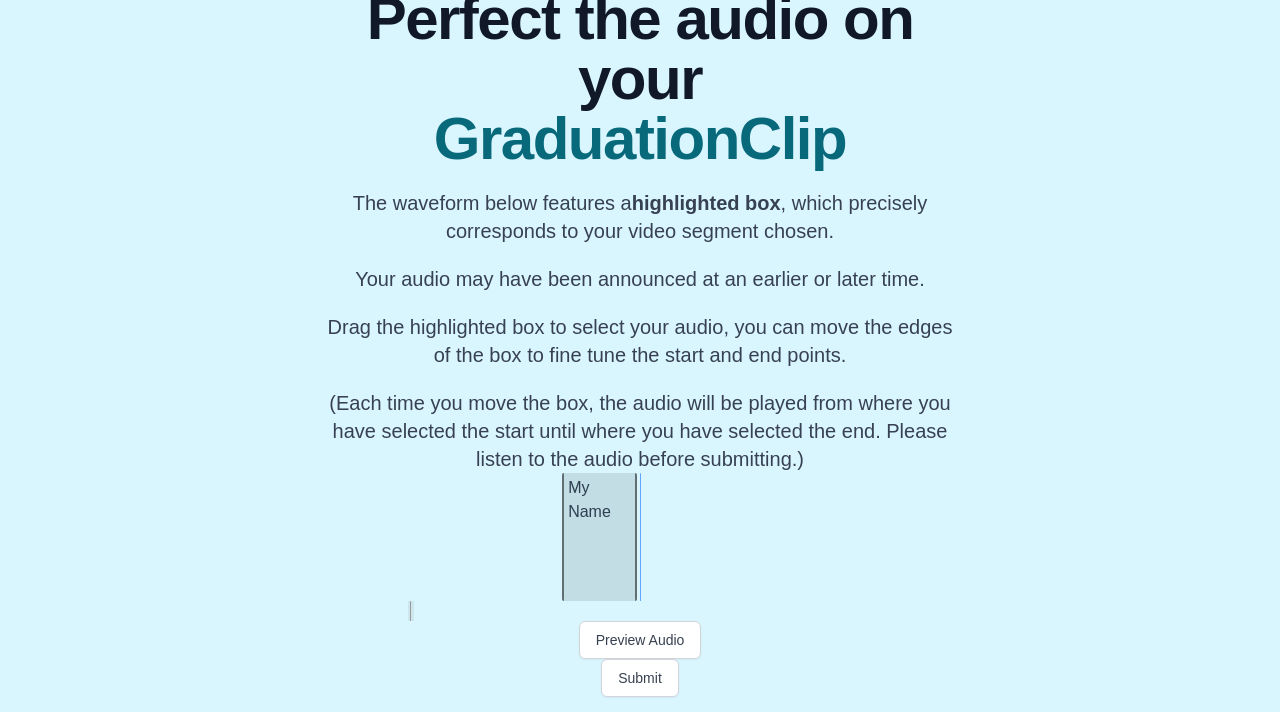 scroll, scrollTop: 0, scrollLeft: 14383, axis: horizontal 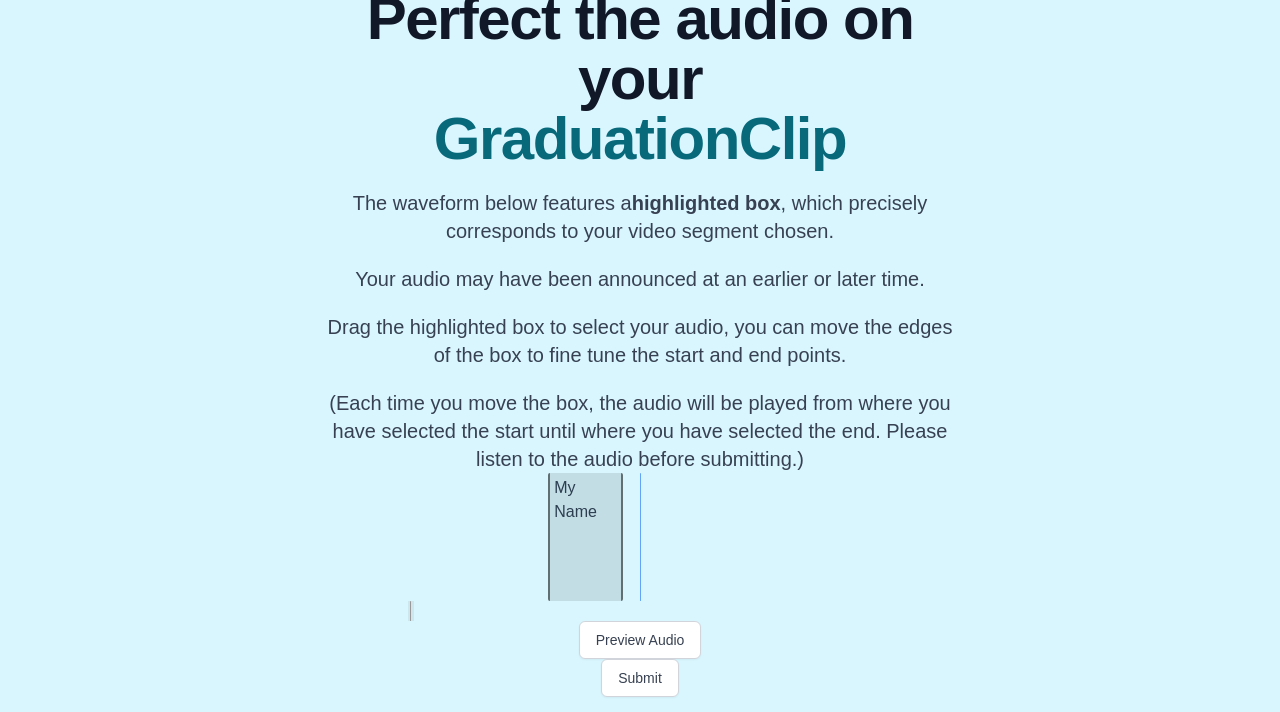 click on "My Name" at bounding box center [585, 537] 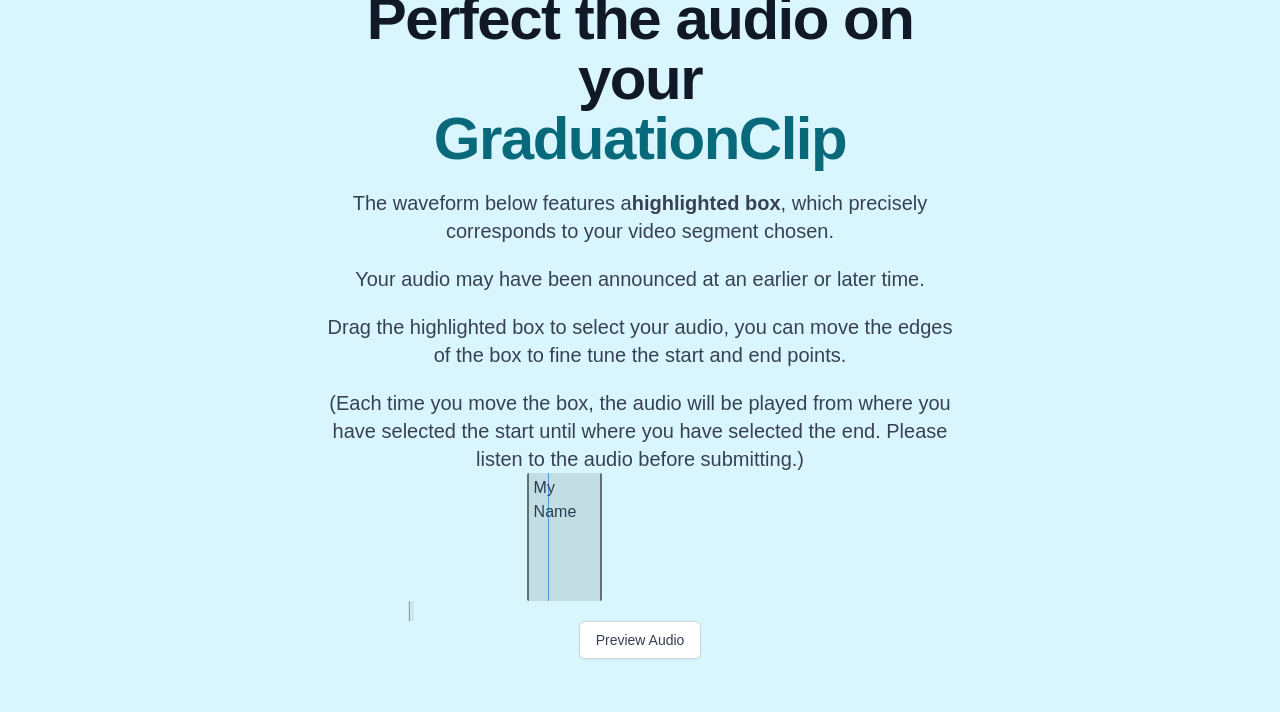 click on "My Name" at bounding box center [564, 537] 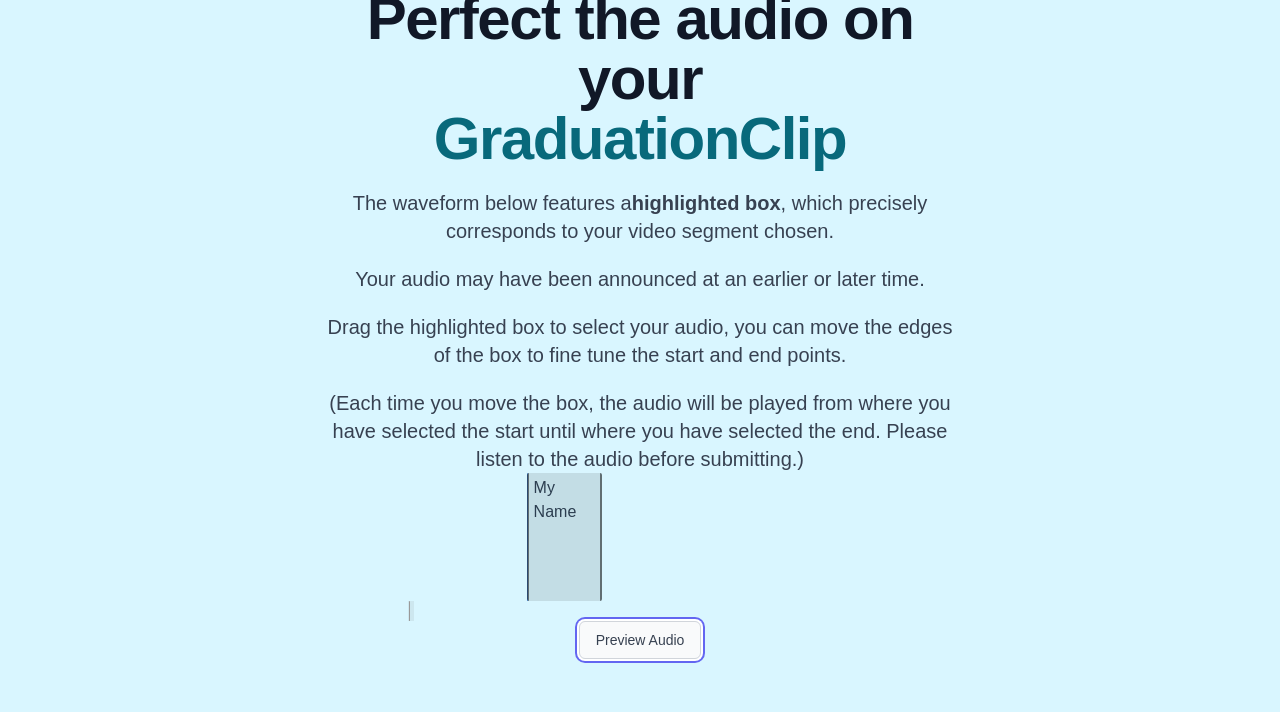 click on "Preview Audio" at bounding box center (640, 640) 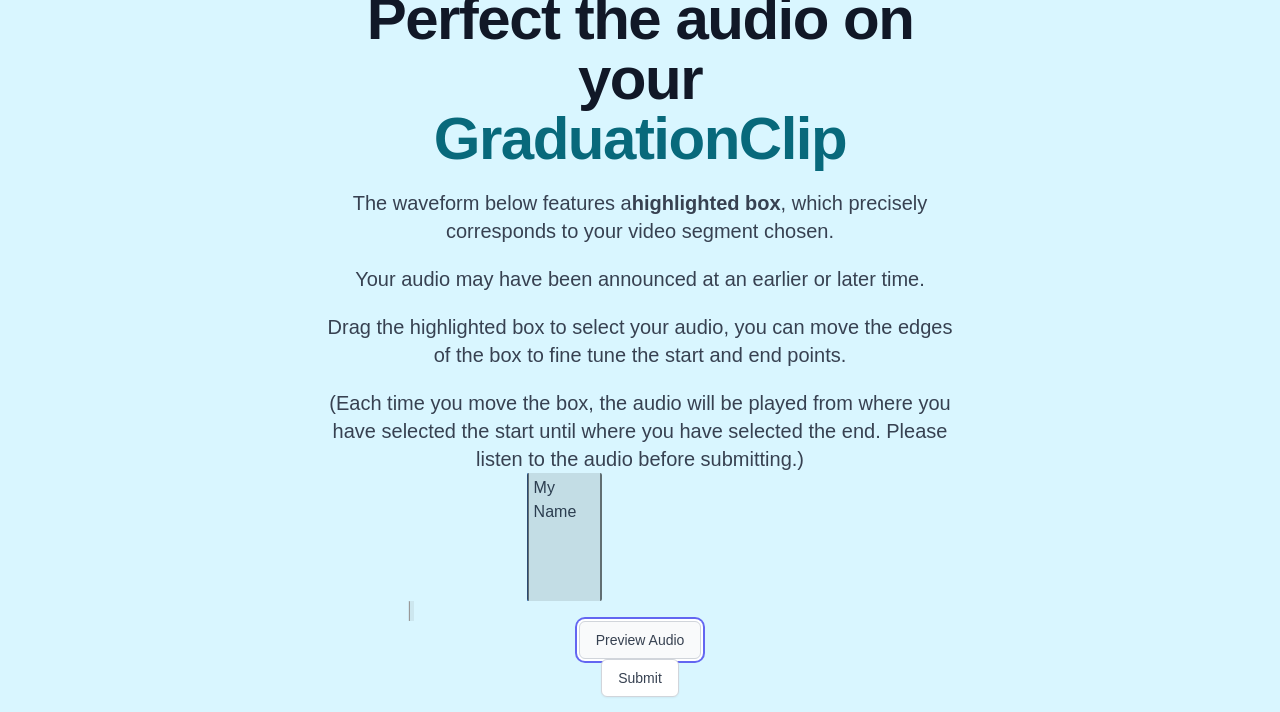 click on "Preview Audio" at bounding box center (640, 640) 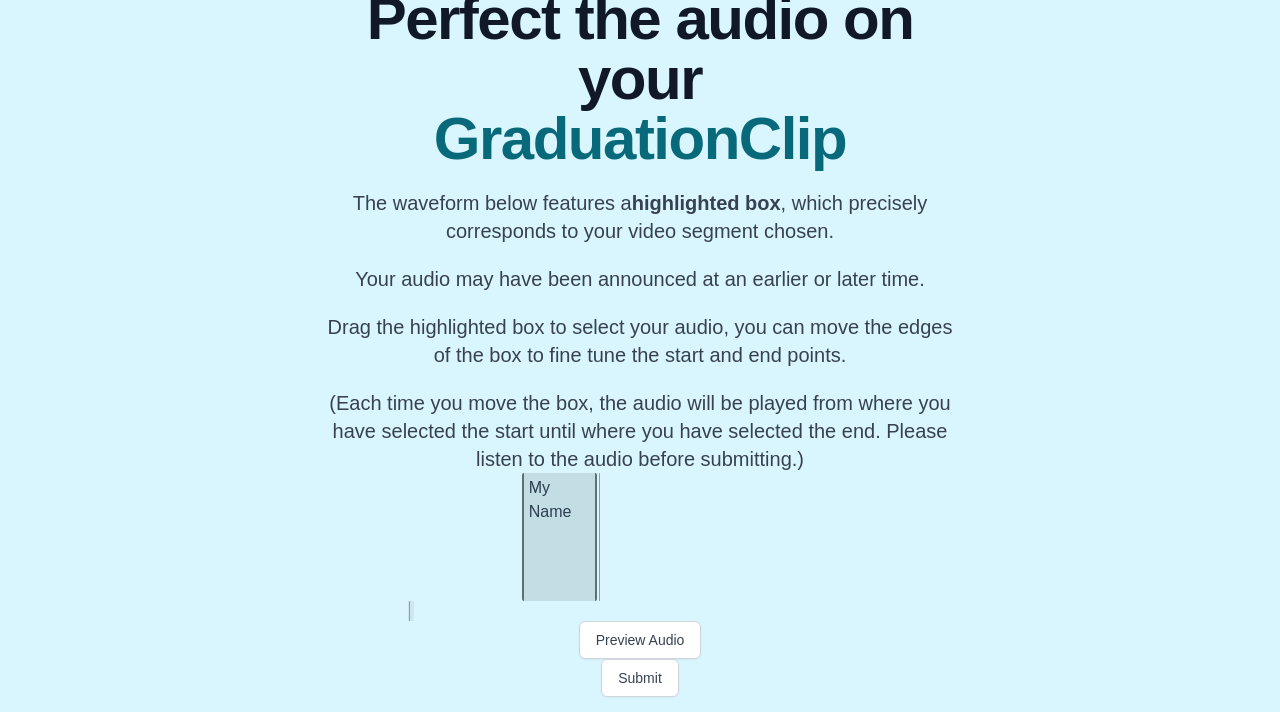 click on "My Name" at bounding box center (559, 537) 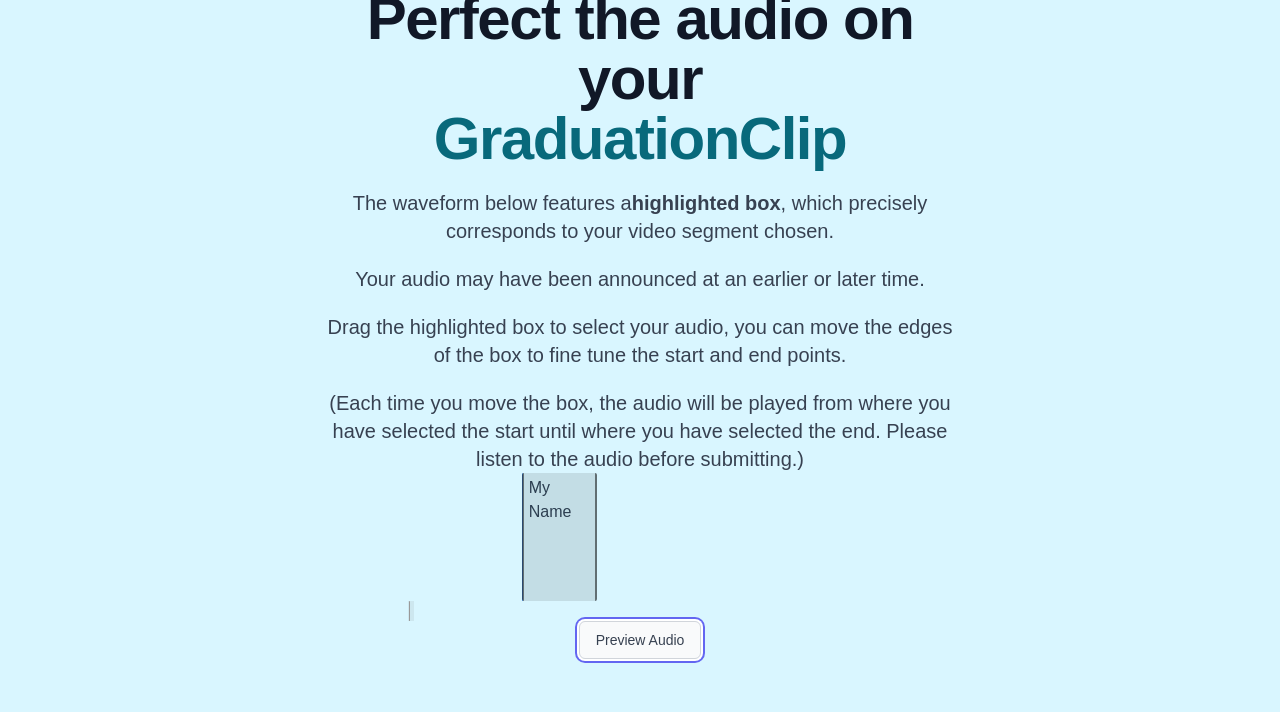 click on "Preview Audio" at bounding box center [640, 640] 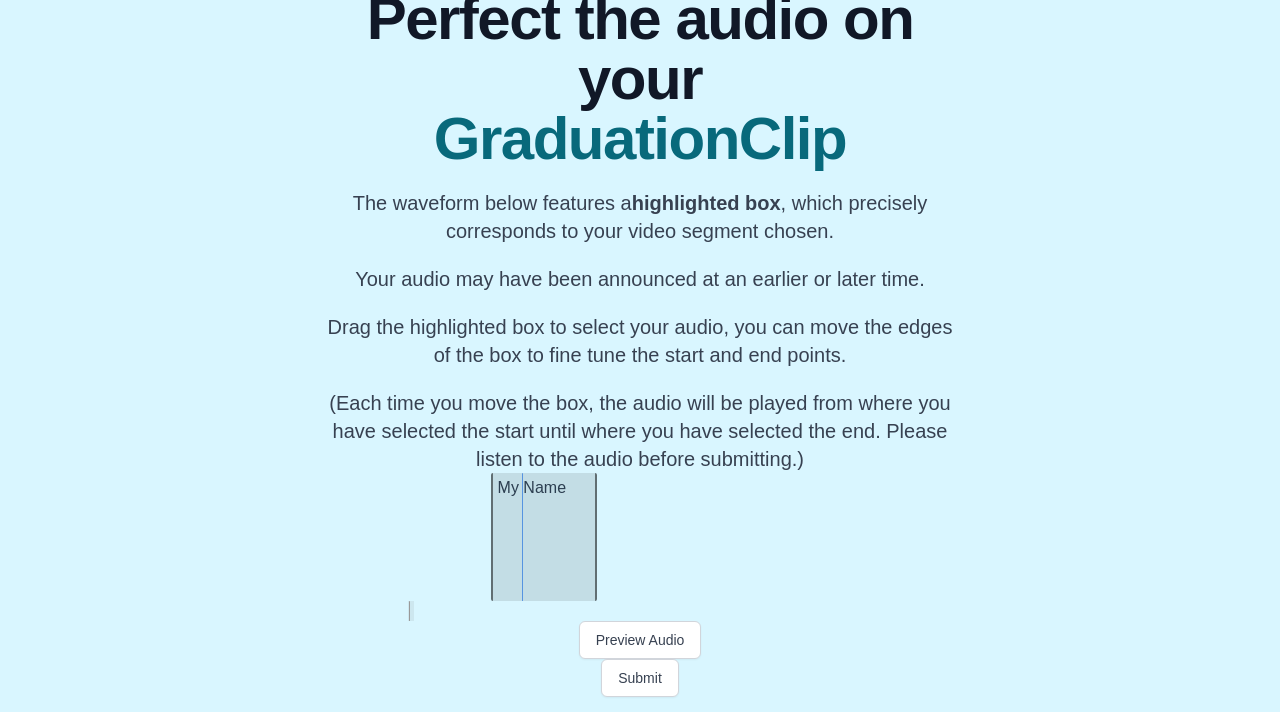 click at bounding box center (495, 537) 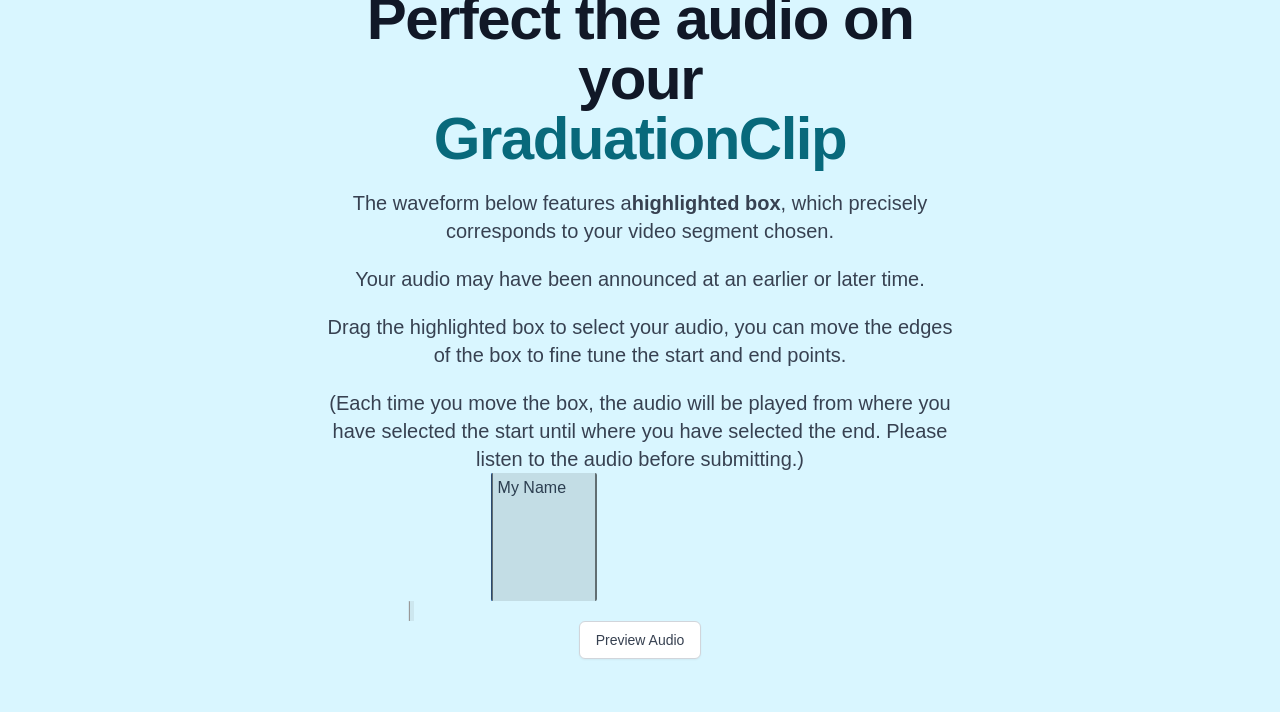 click on "My Name" at bounding box center (544, 537) 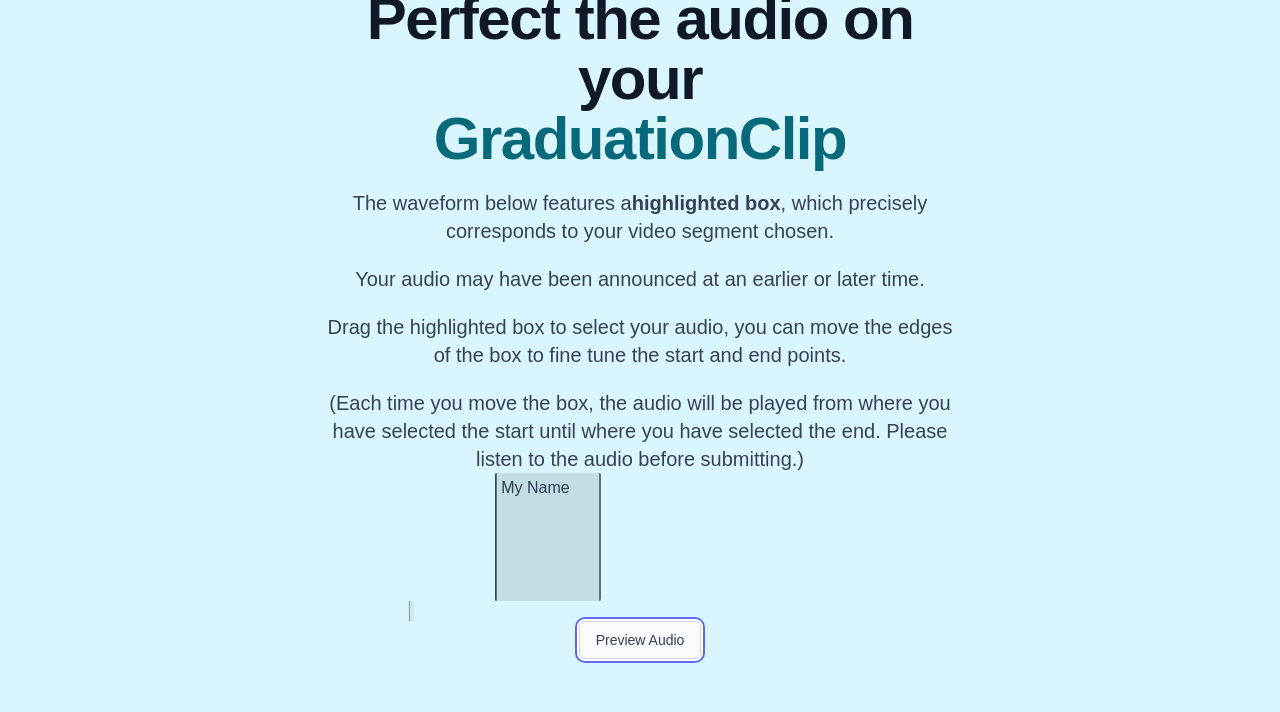 click on "Preview Audio" at bounding box center (640, 640) 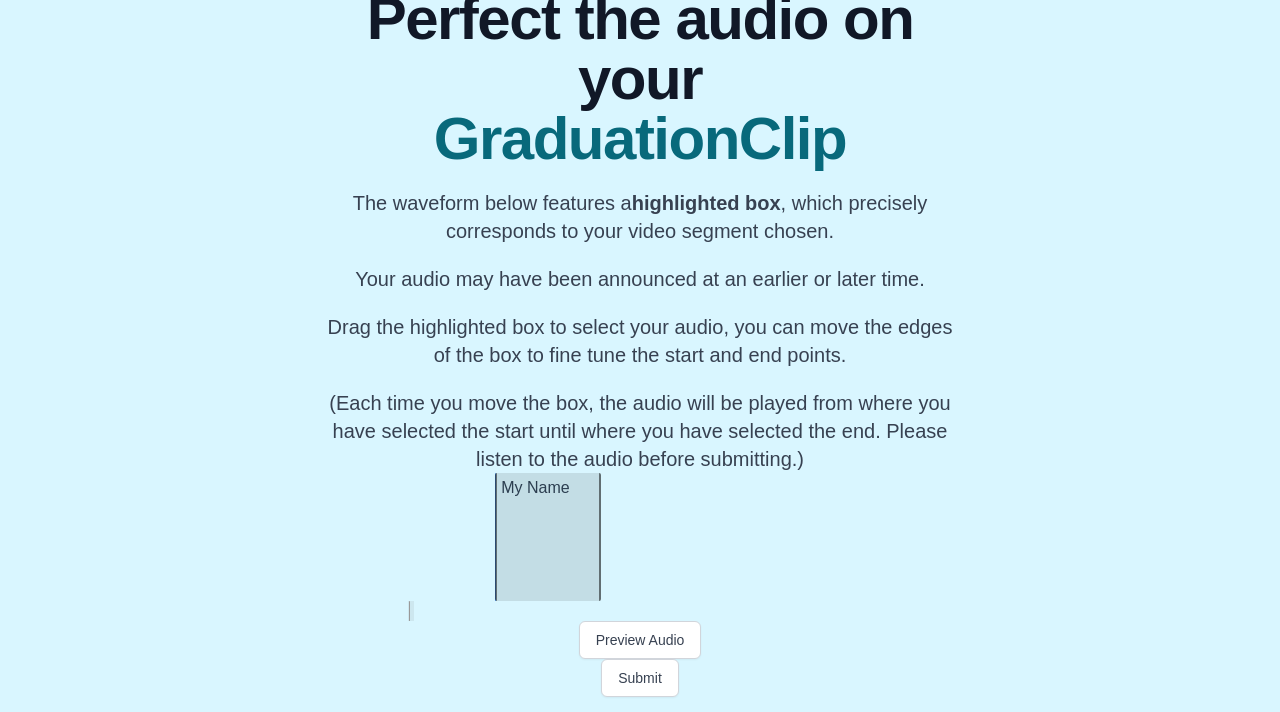 click on "My Name" at bounding box center (548, 537) 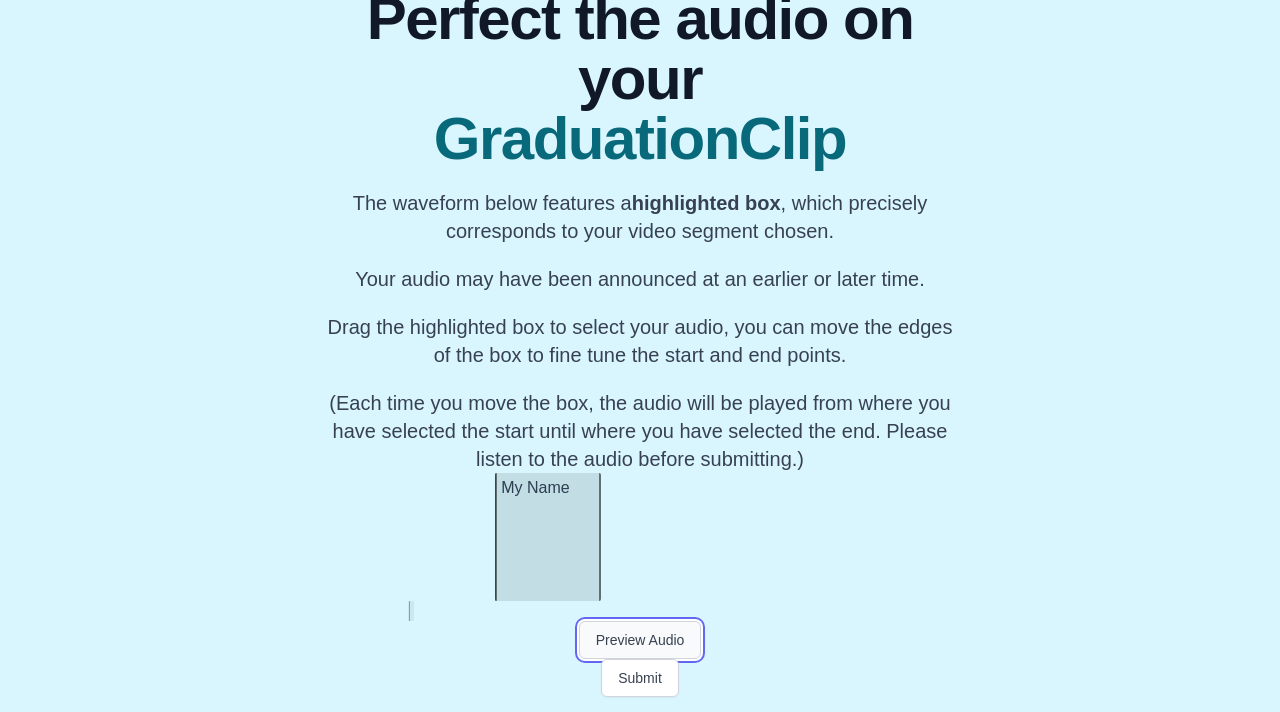 click on "Preview Audio" at bounding box center [640, 640] 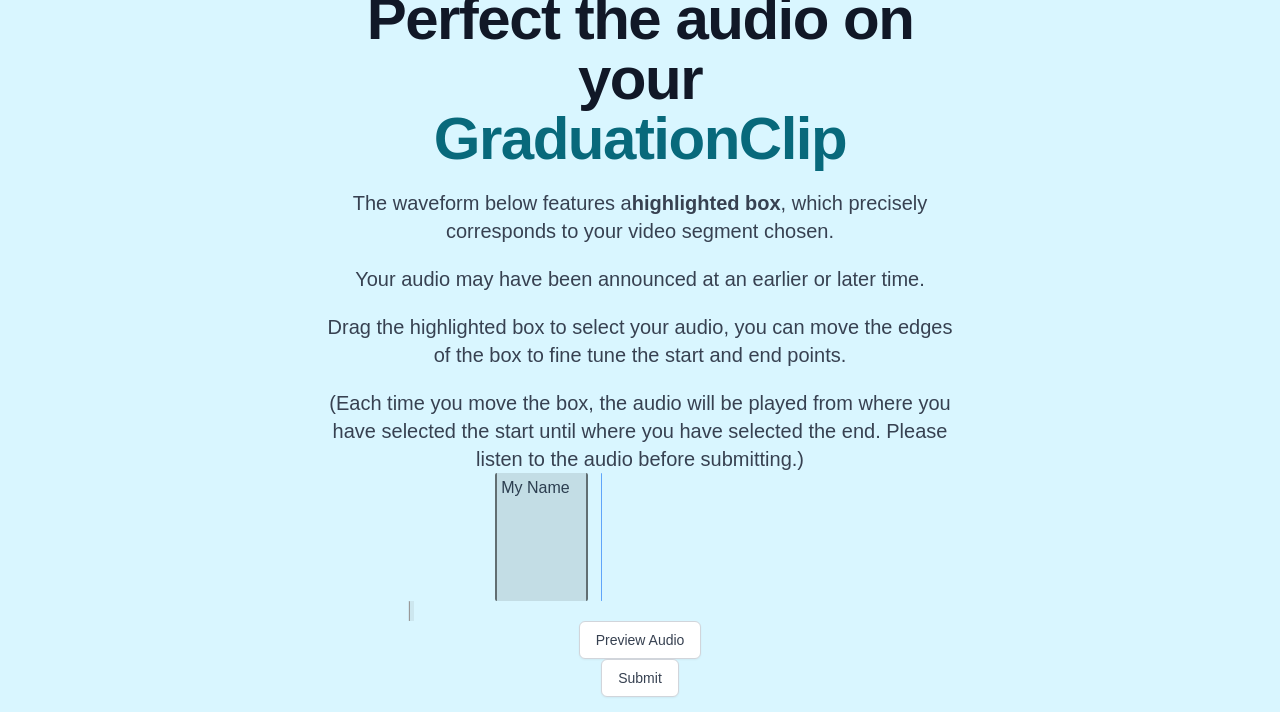 click at bounding box center [584, 537] 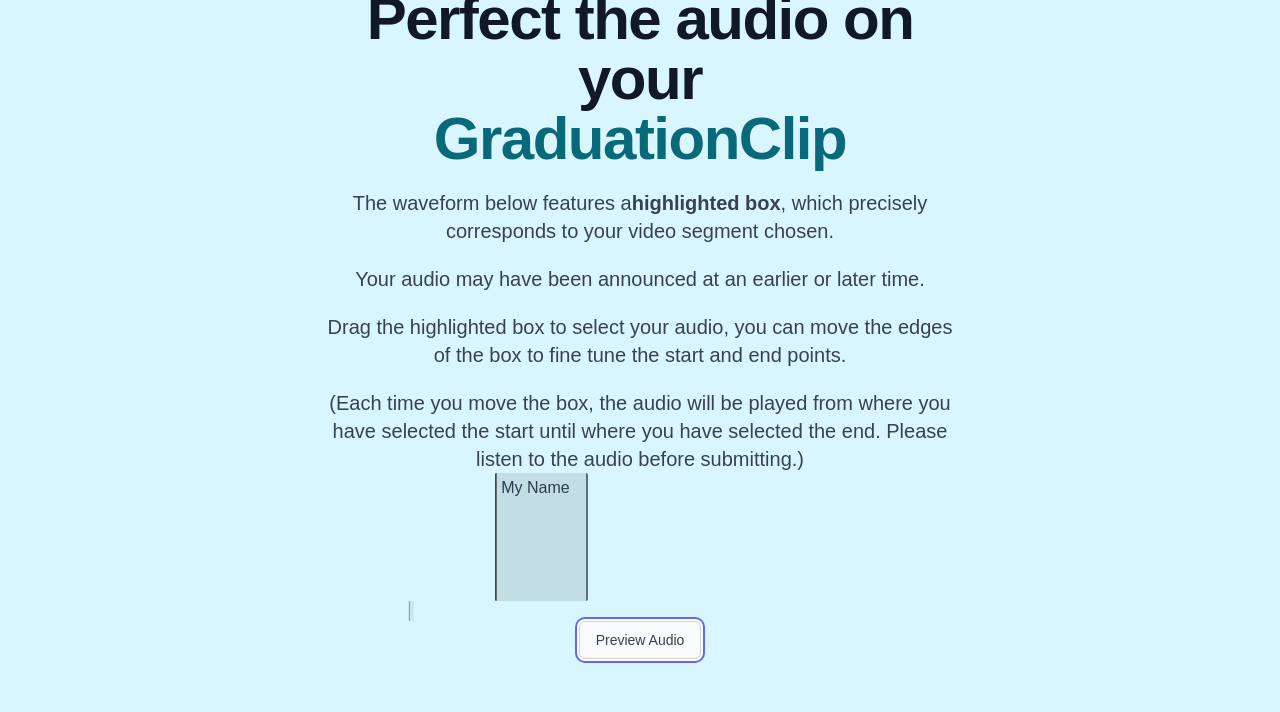 click on "Preview Audio" at bounding box center [640, 640] 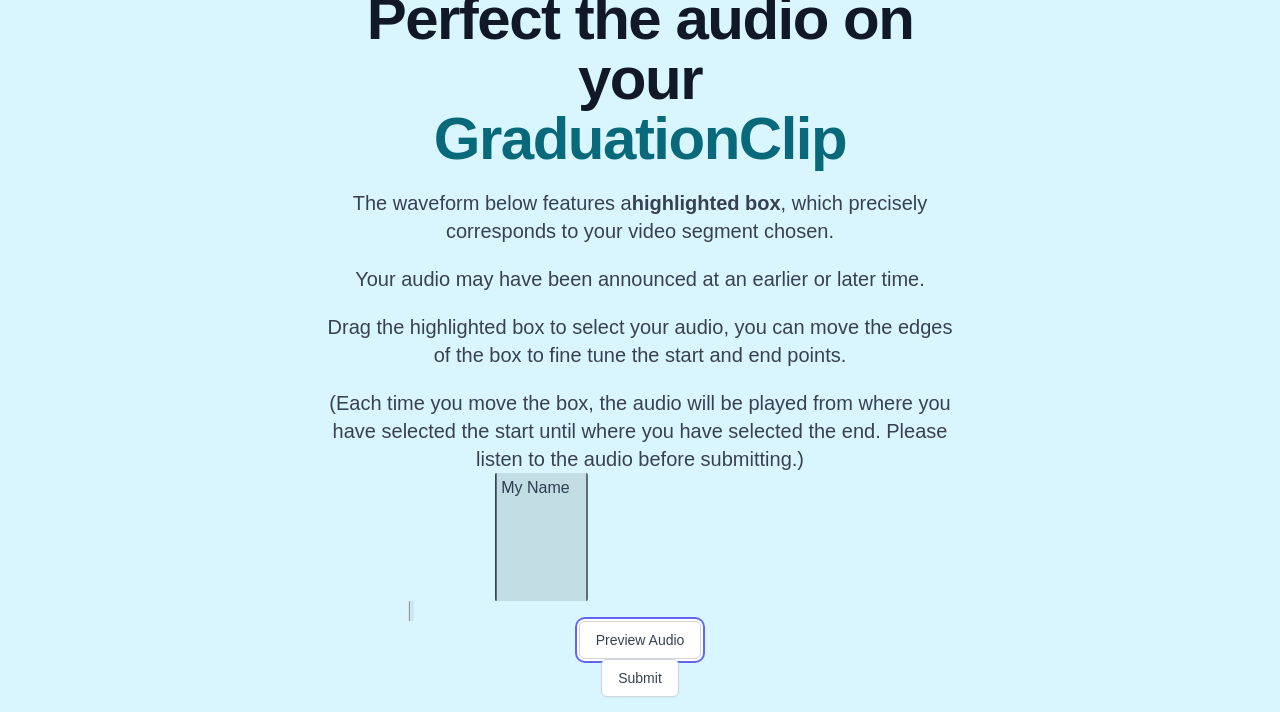click on "Preview Audio" at bounding box center [640, 640] 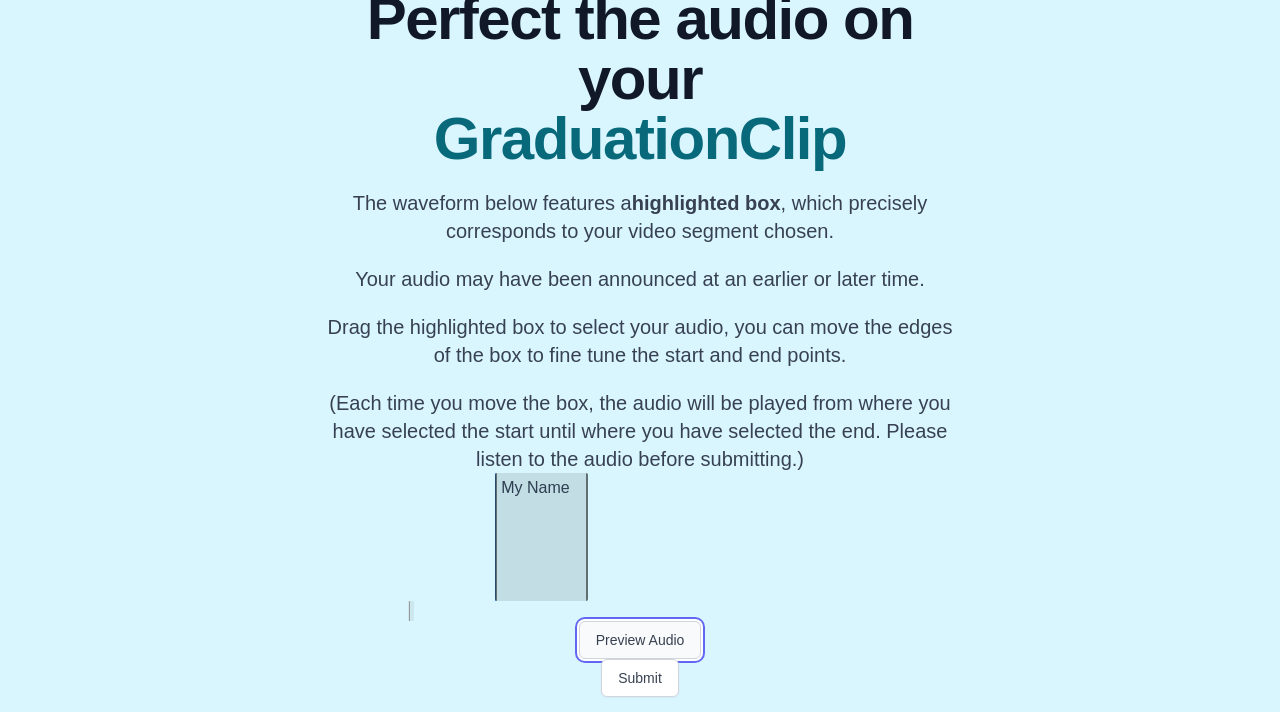 click on "Preview Audio" at bounding box center (640, 640) 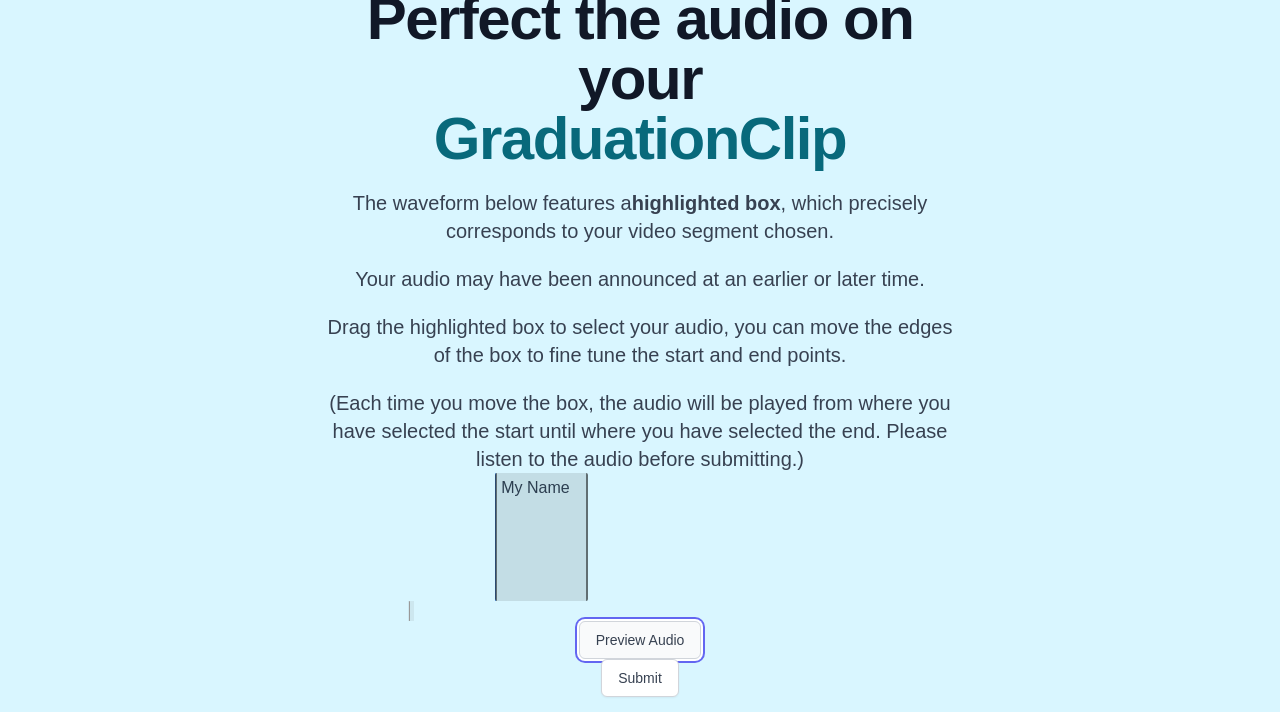 click on "Preview Audio" at bounding box center [640, 640] 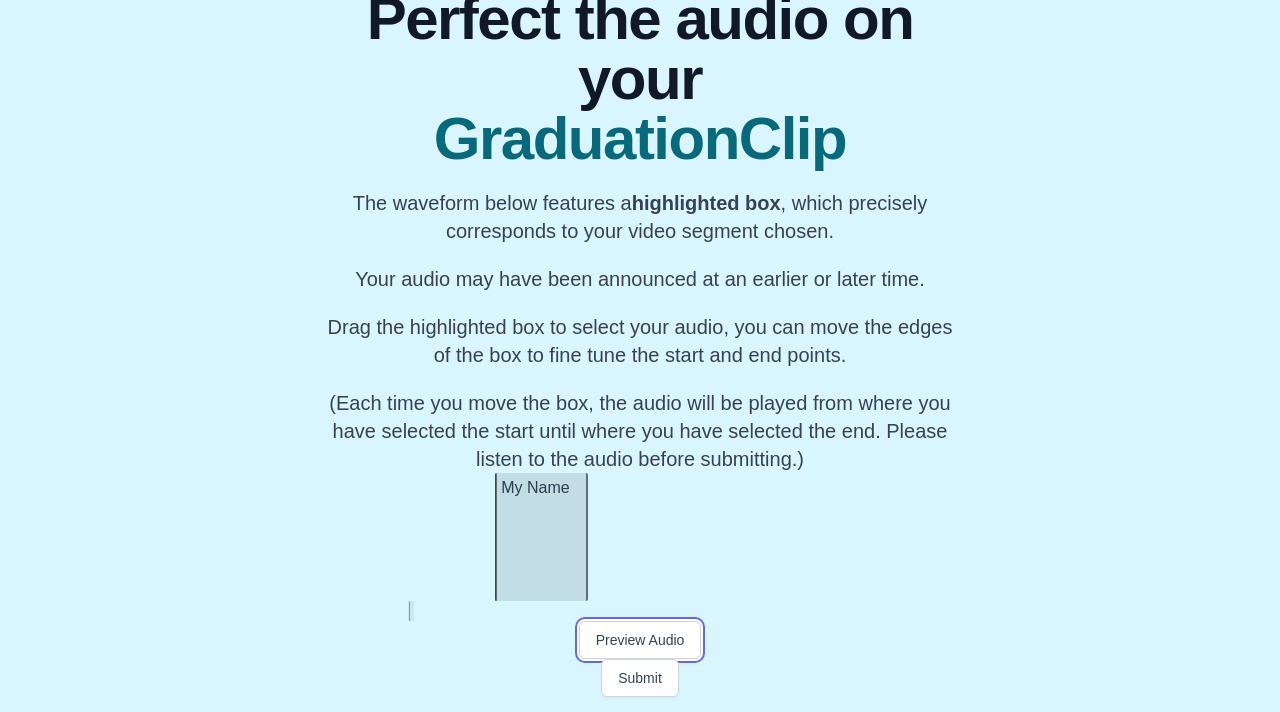 click on "Preview Audio" at bounding box center [640, 640] 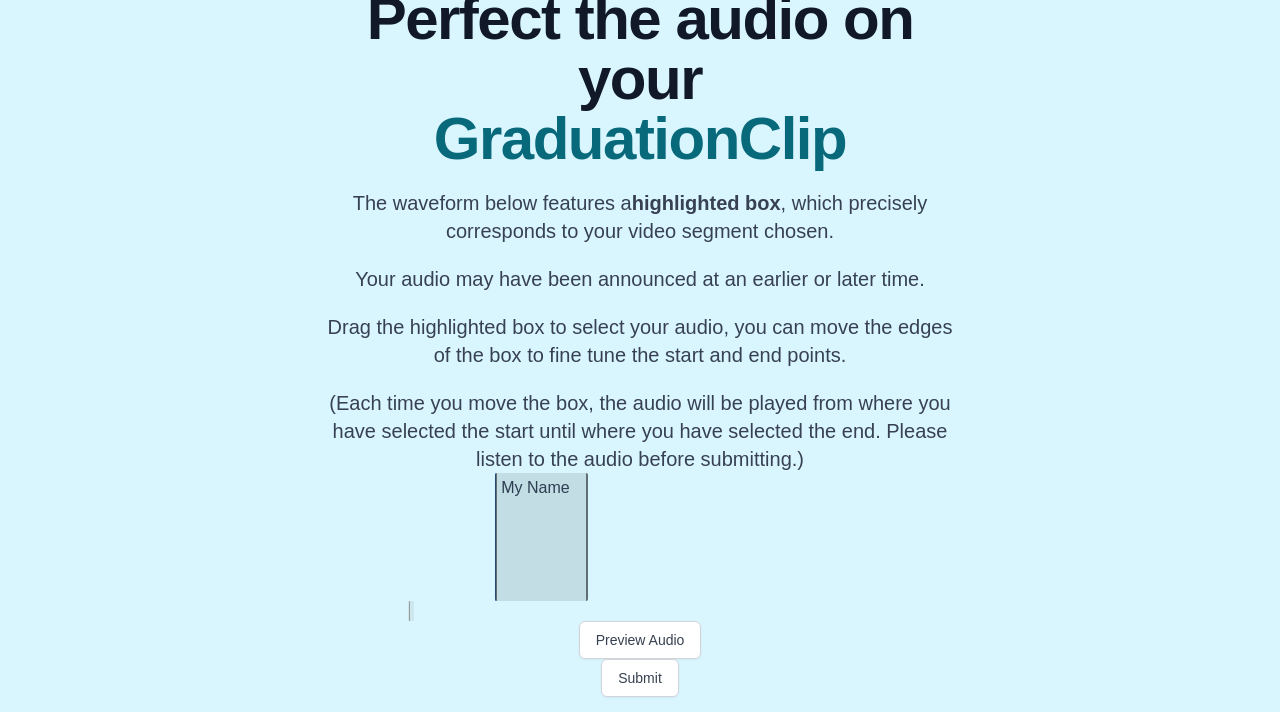 click on "My Name" at bounding box center [541, 537] 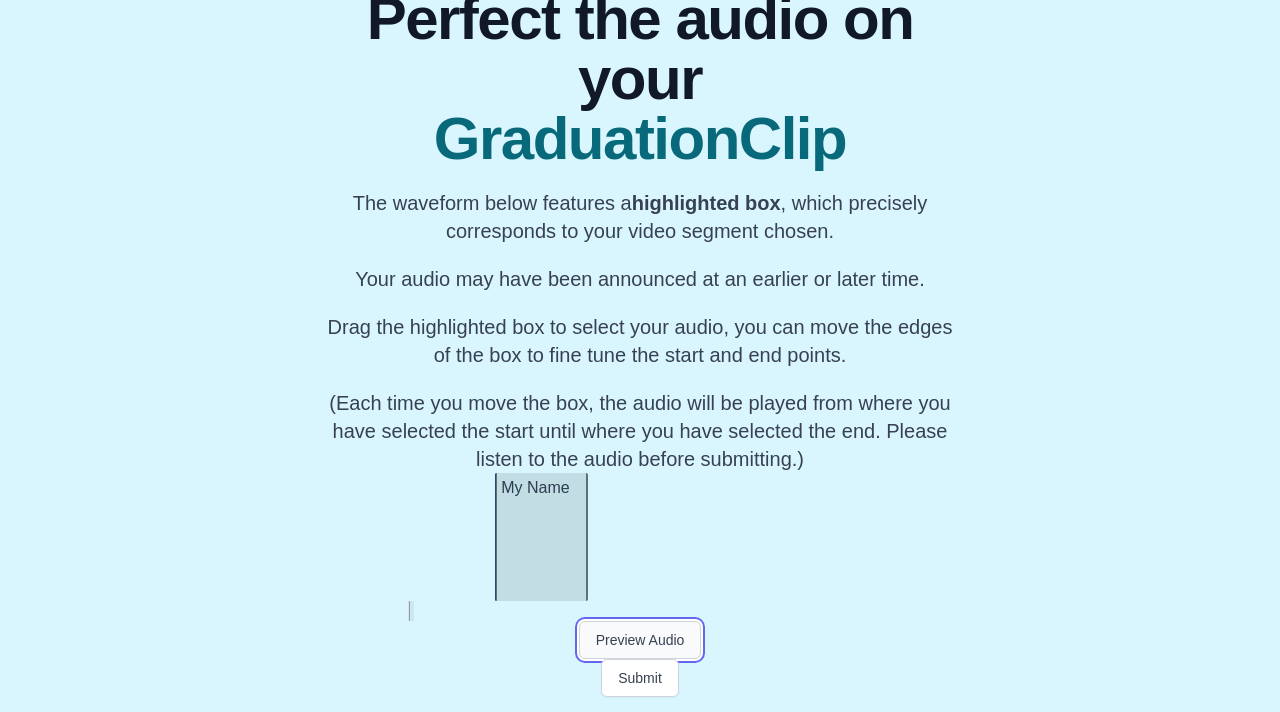 click on "Preview Audio" at bounding box center (640, 640) 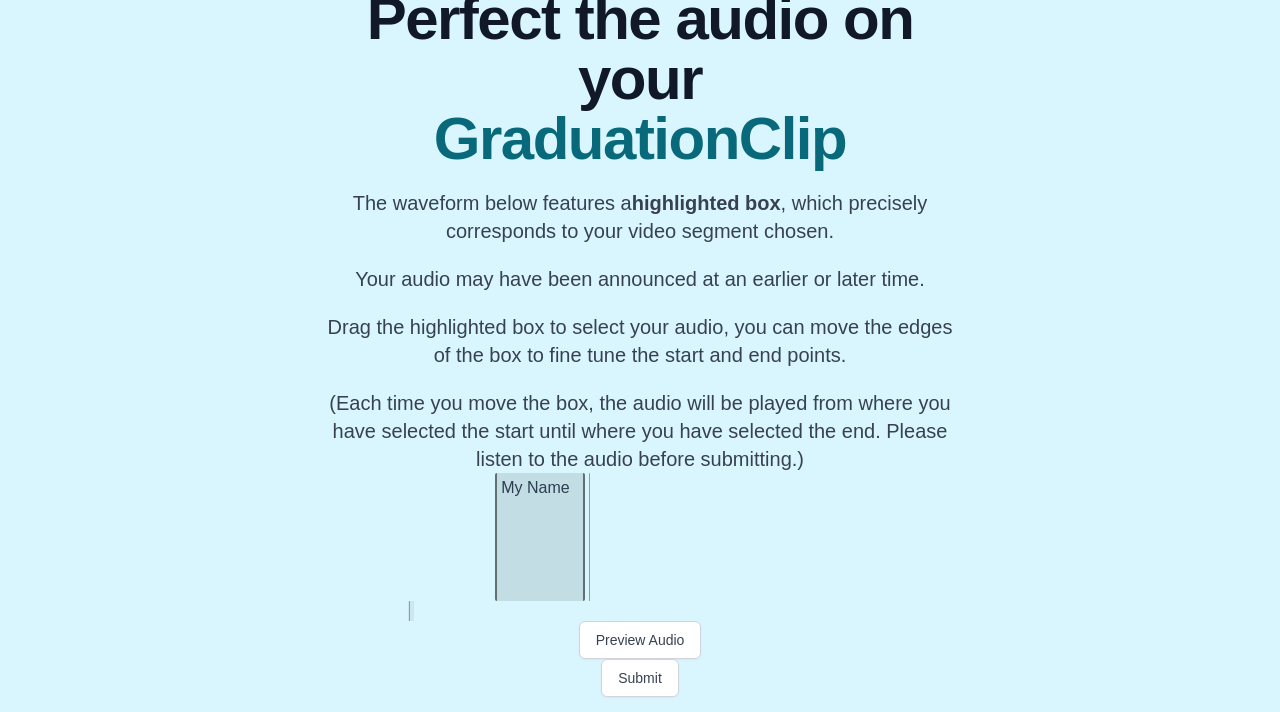 click at bounding box center (581, 537) 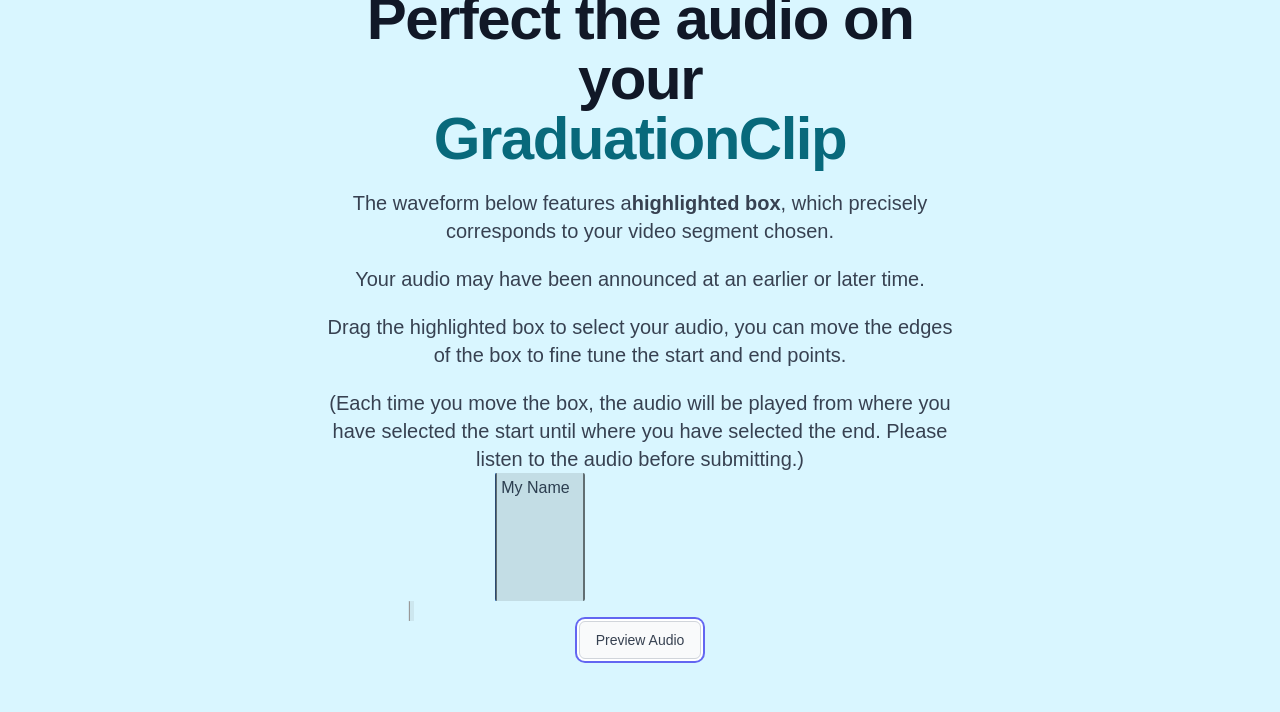 click on "Preview Audio" at bounding box center [640, 640] 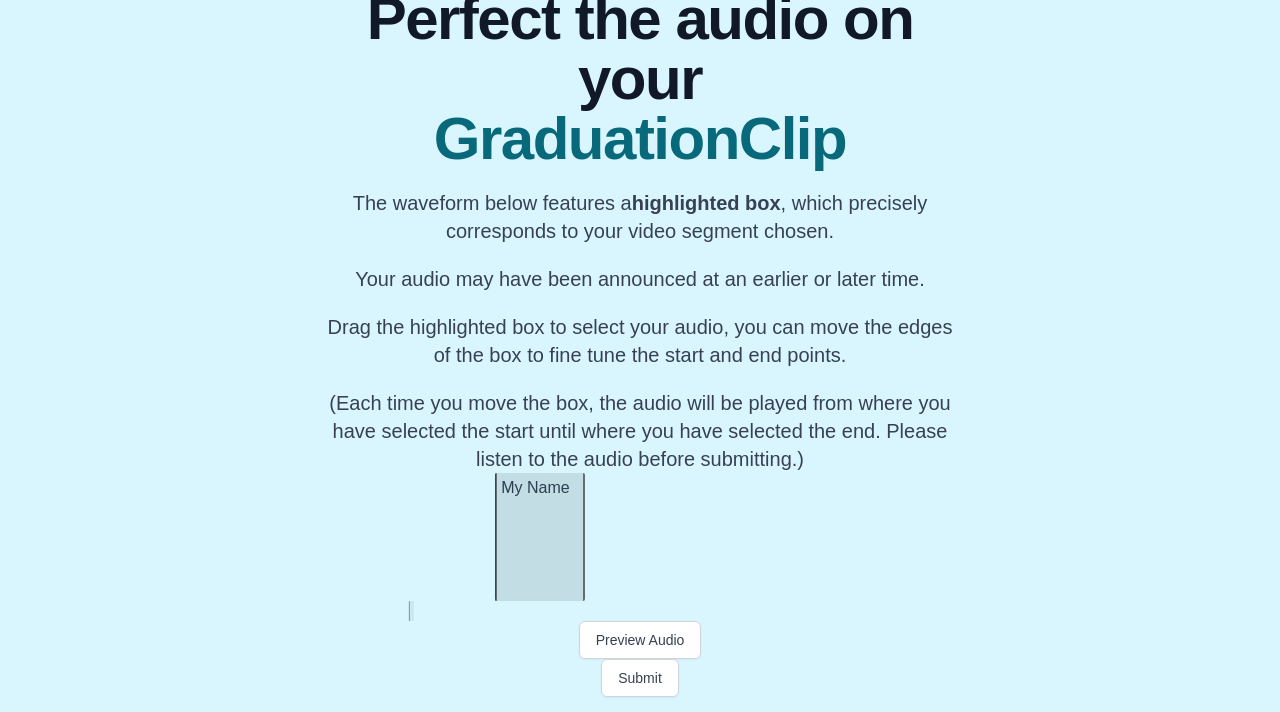 click on "Perfect the audio on your GraduationClip  The waveform below features a  highlighted box , which precisely corresponds to your video segment chosen. Your audio may have been announced at an earlier or later time.  Drag the highlighted box to select your audio, you can move the edges of the box to fine tune the start and end points.   (Each time you move the box, the audio will be played from where you have selected the start until where you have selected the end. Please listen to the audio before submitting.)  Preview Audio  Submit" at bounding box center [640, 327] 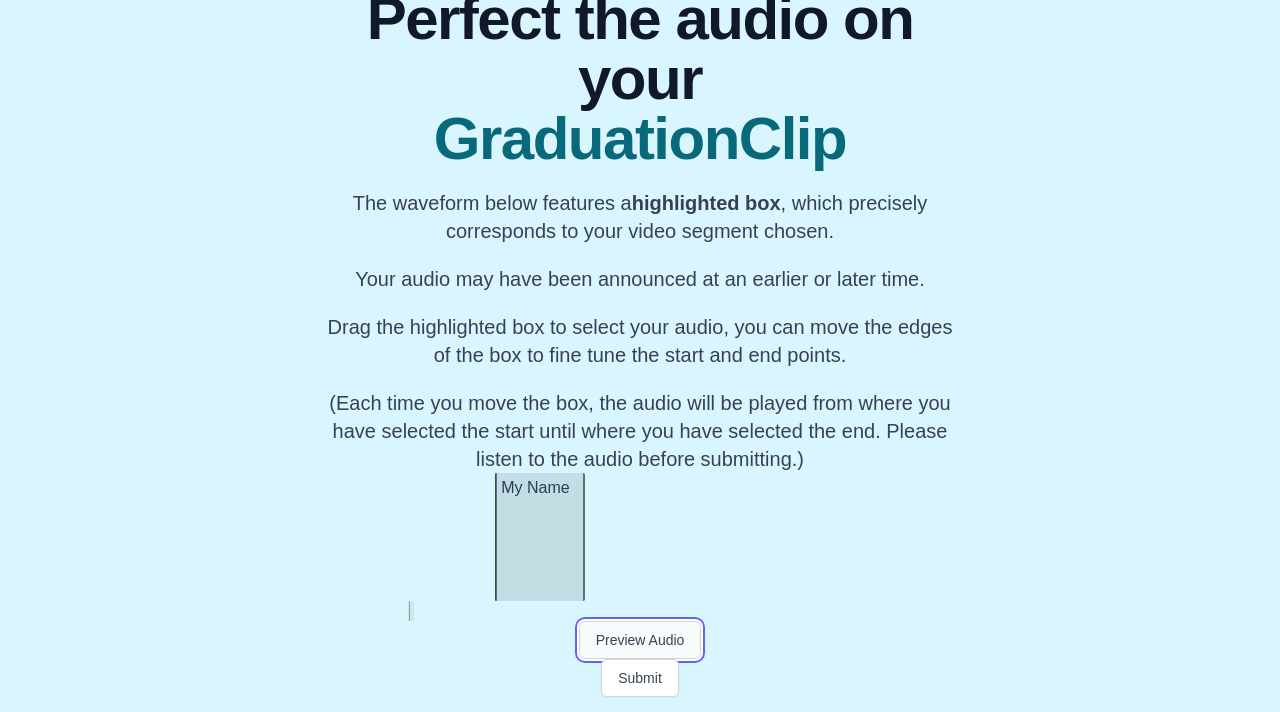 click on "Preview Audio" at bounding box center (640, 640) 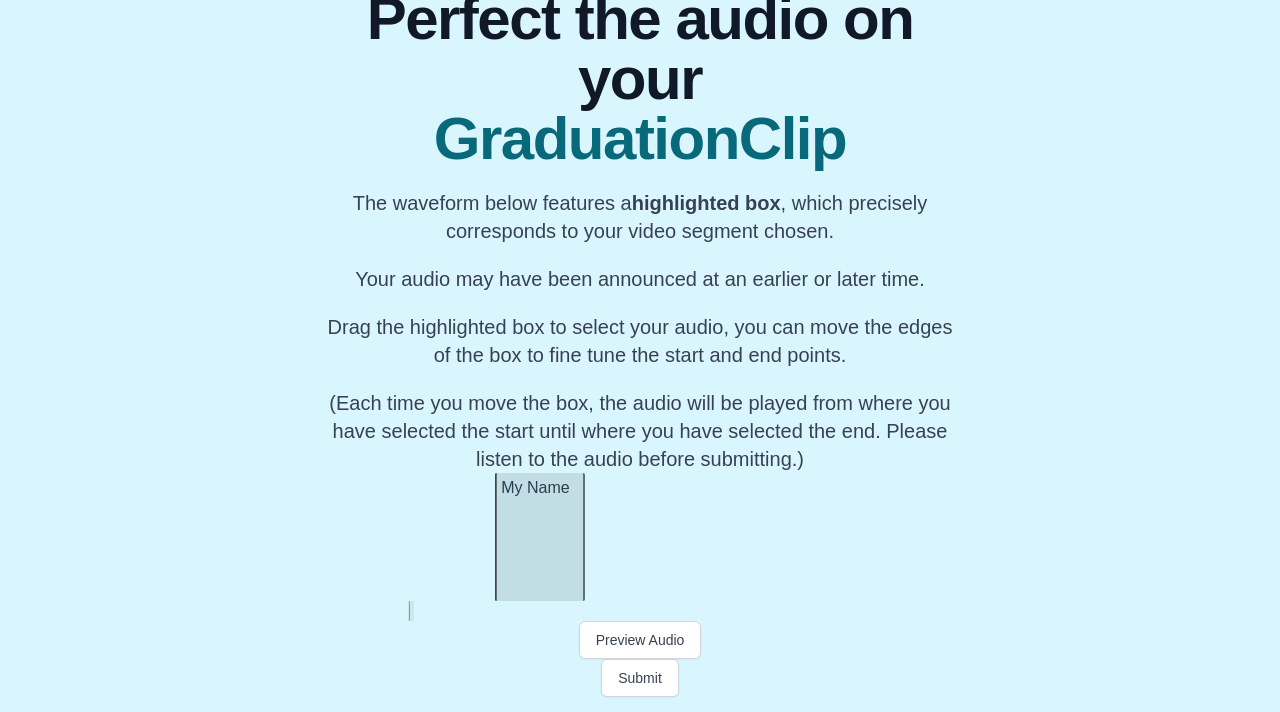 click on "Submit" at bounding box center [640, 678] 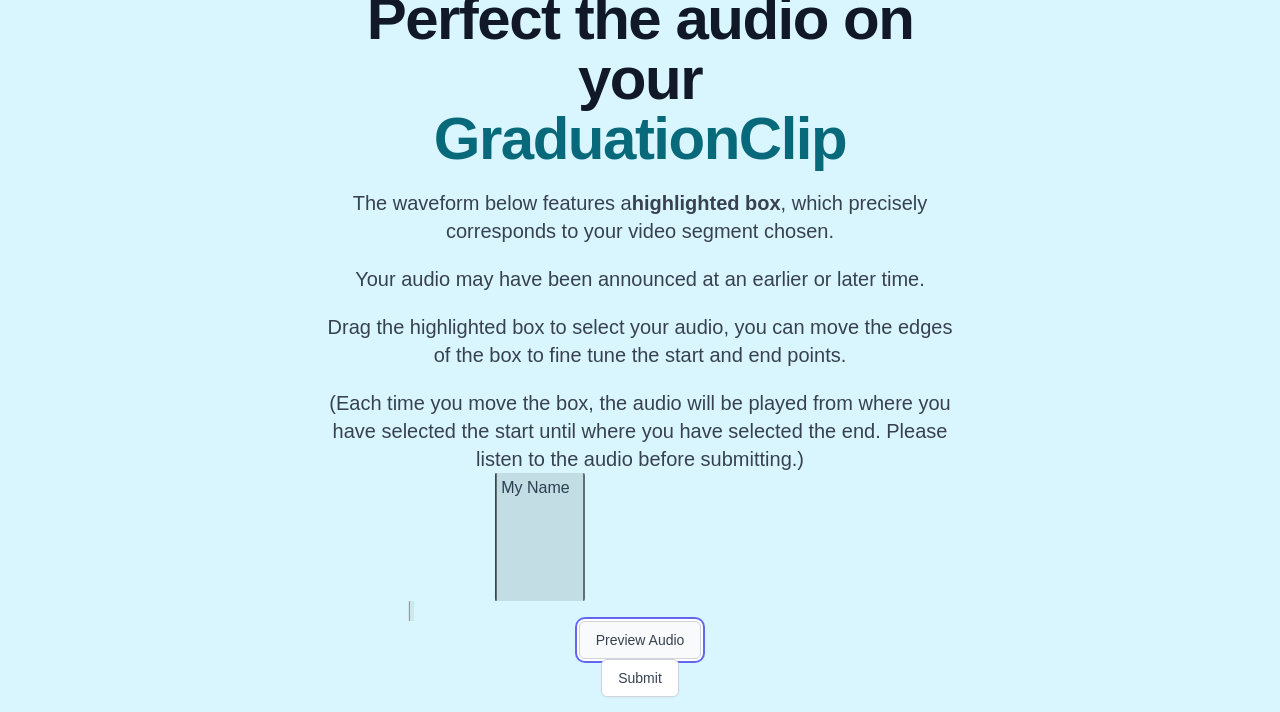 click on "Preview Audio" at bounding box center [640, 640] 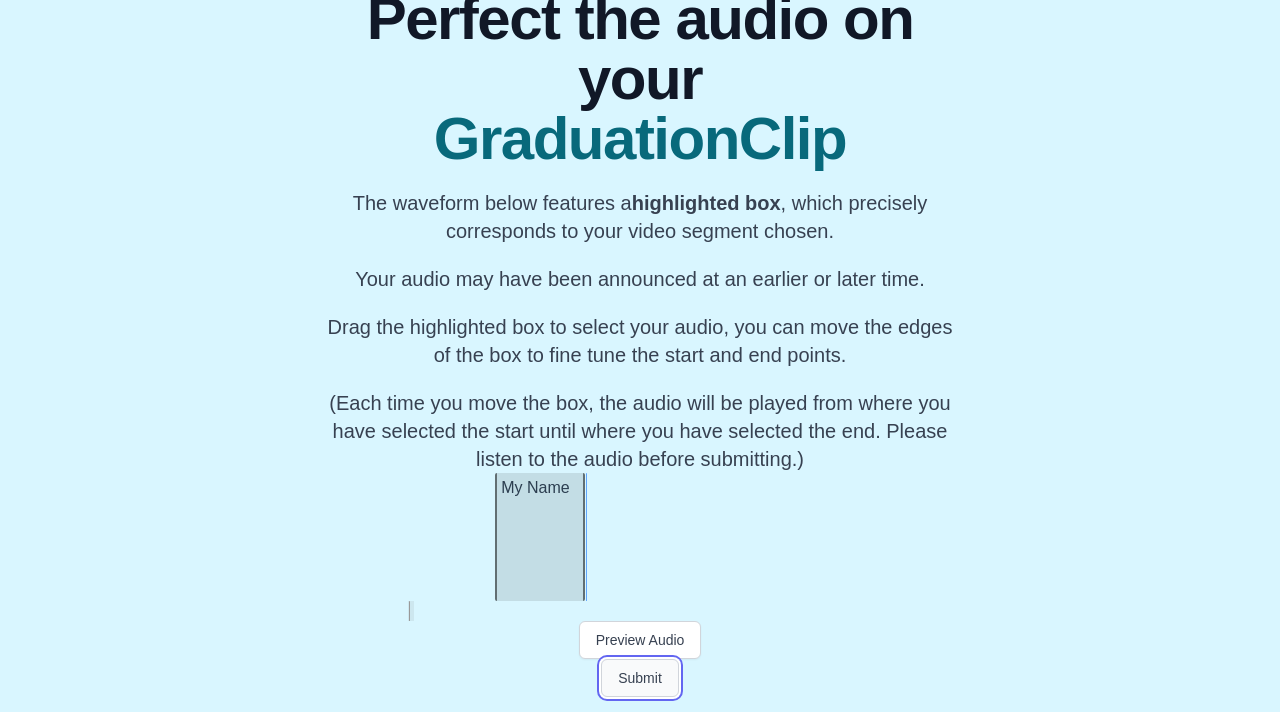 click on "Submit" at bounding box center [640, 678] 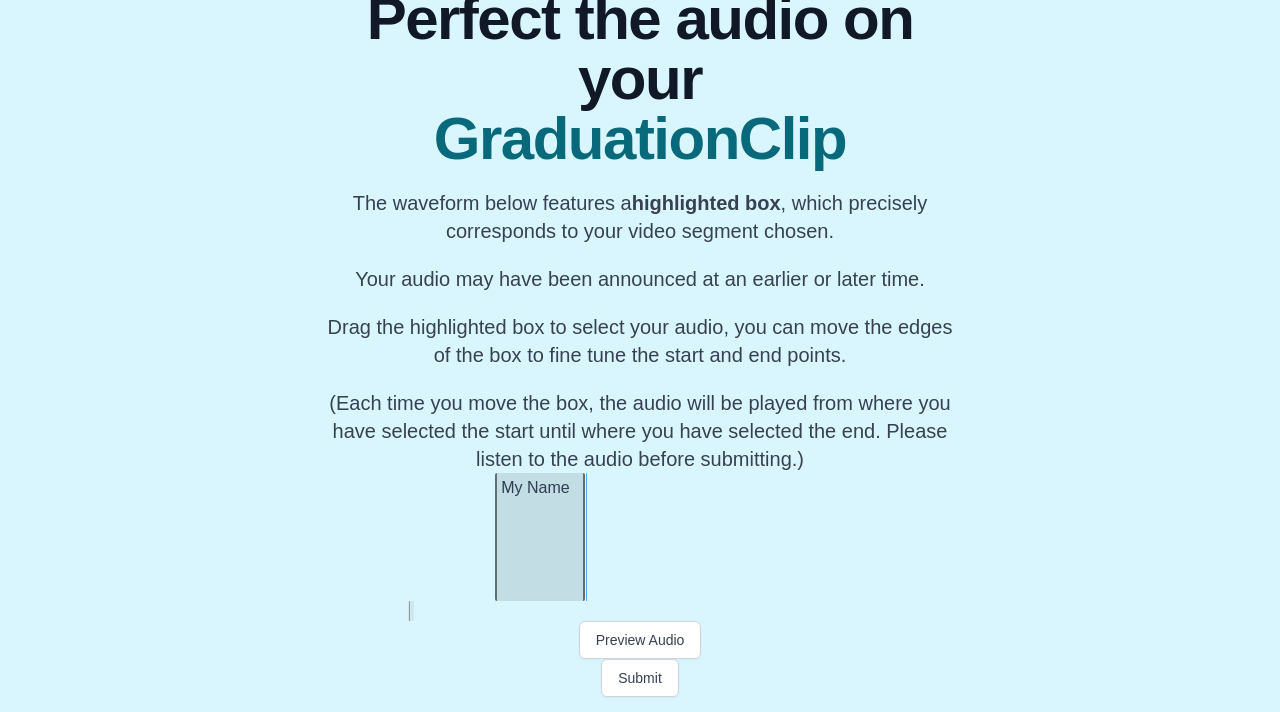 scroll, scrollTop: 0, scrollLeft: 0, axis: both 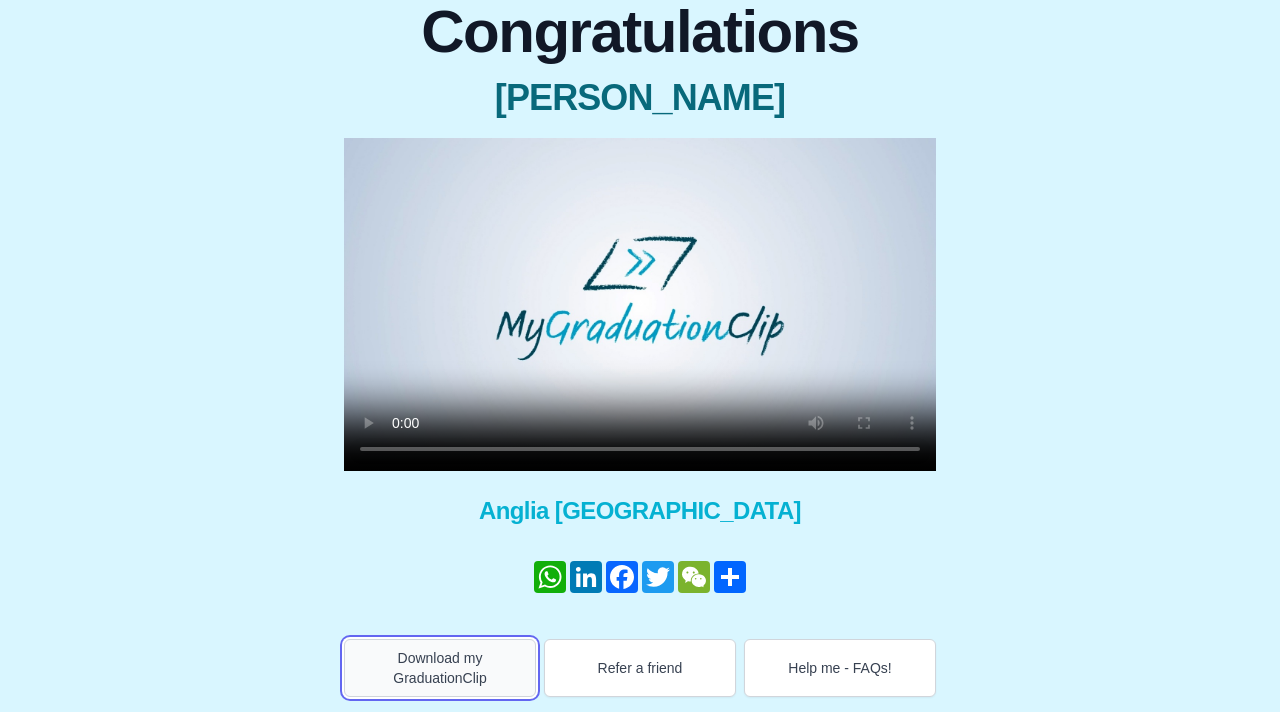 click on "Download my GraduationClip" at bounding box center [440, 668] 